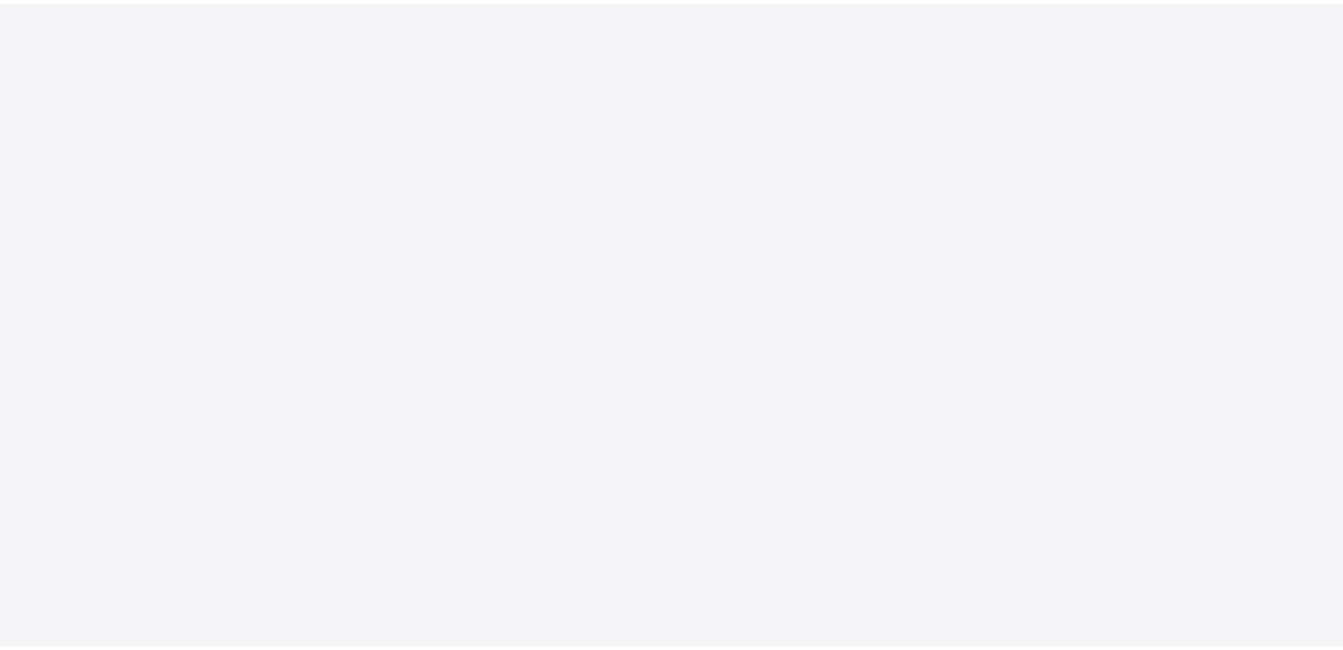 scroll, scrollTop: 0, scrollLeft: 0, axis: both 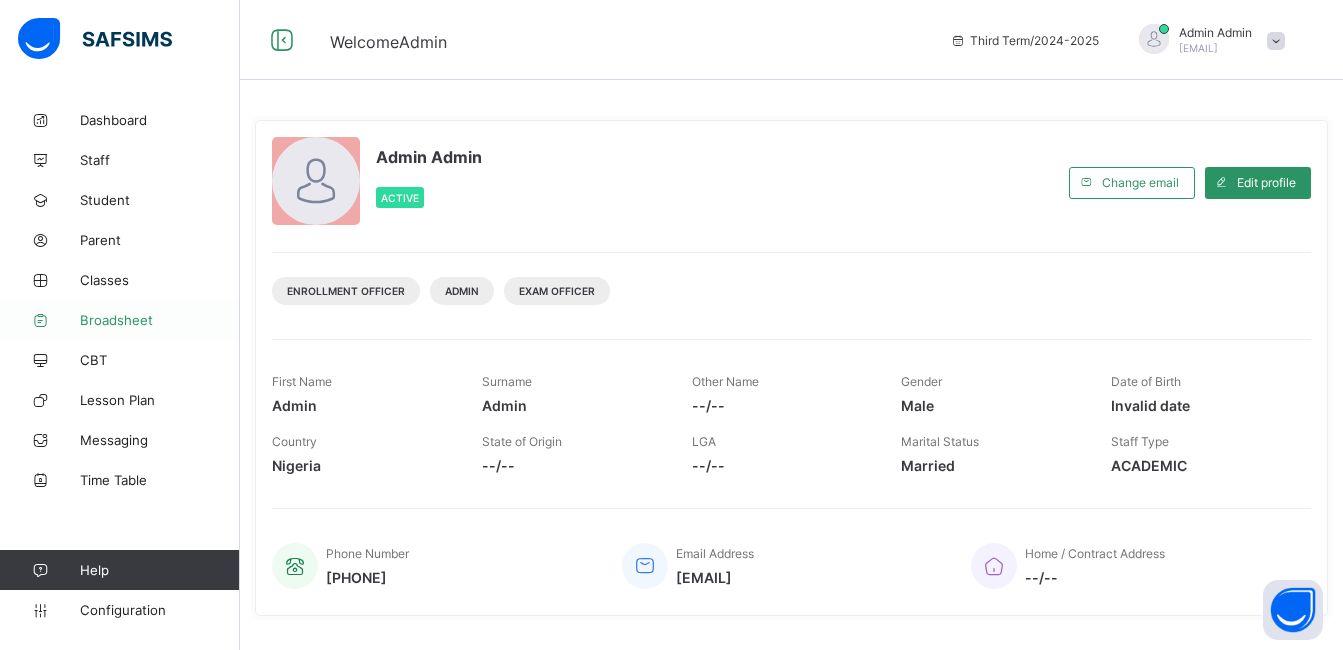 click on "Broadsheet" at bounding box center [120, 320] 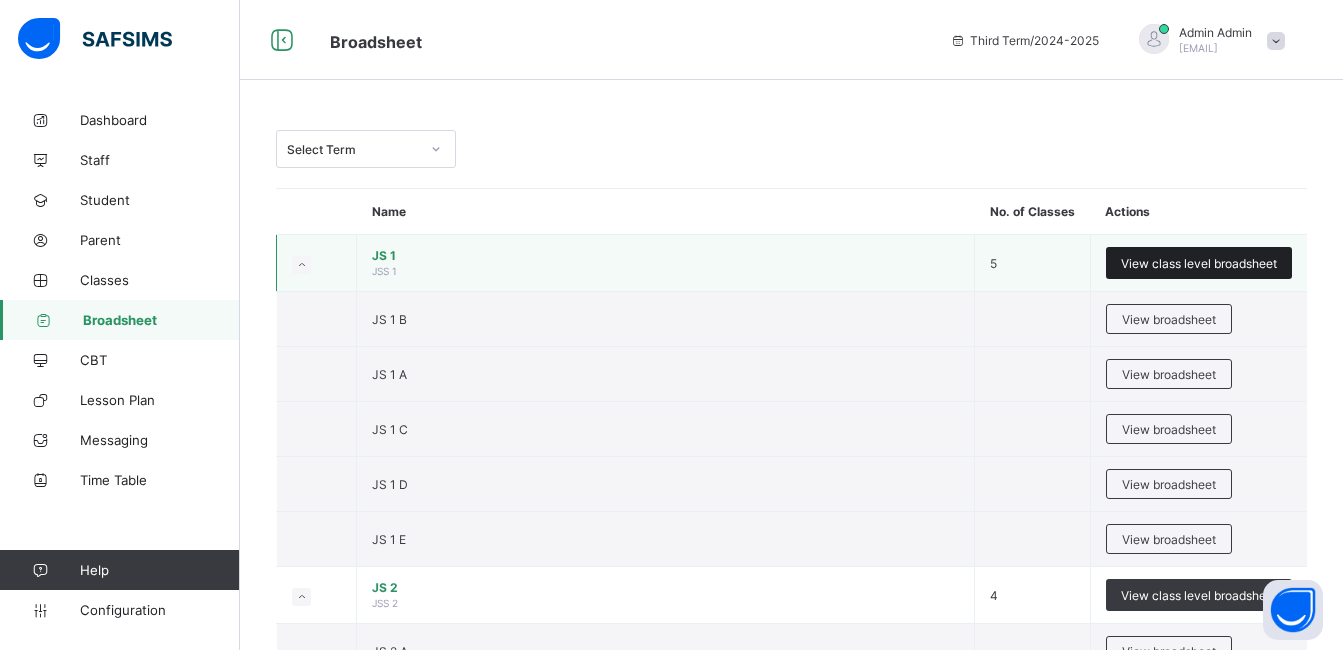 click on "View class level broadsheet" at bounding box center [1199, 263] 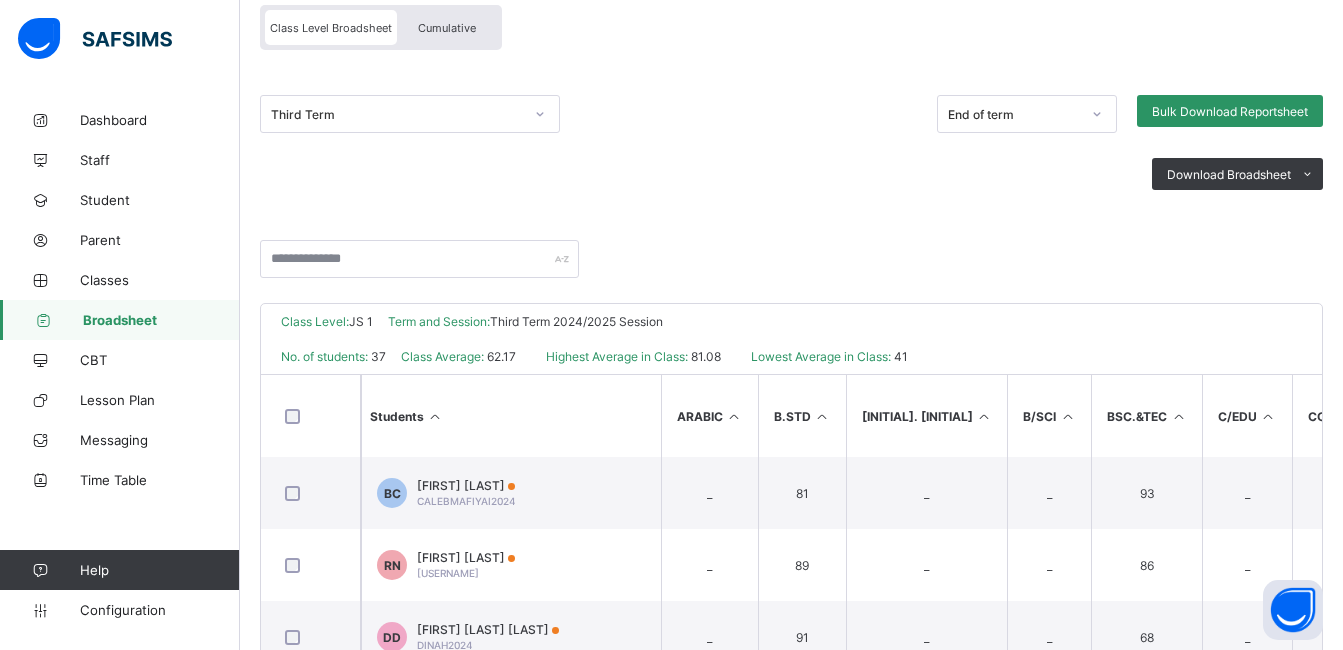 scroll, scrollTop: 0, scrollLeft: 0, axis: both 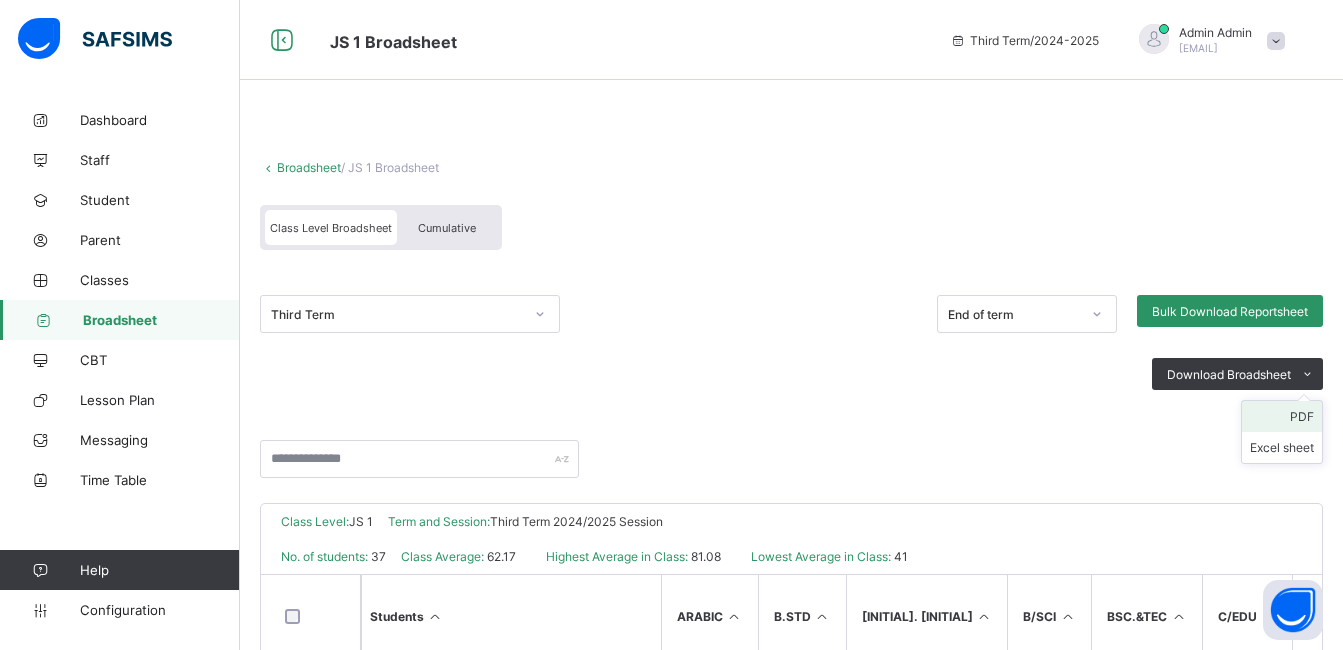 click on "PDF" at bounding box center (1282, 416) 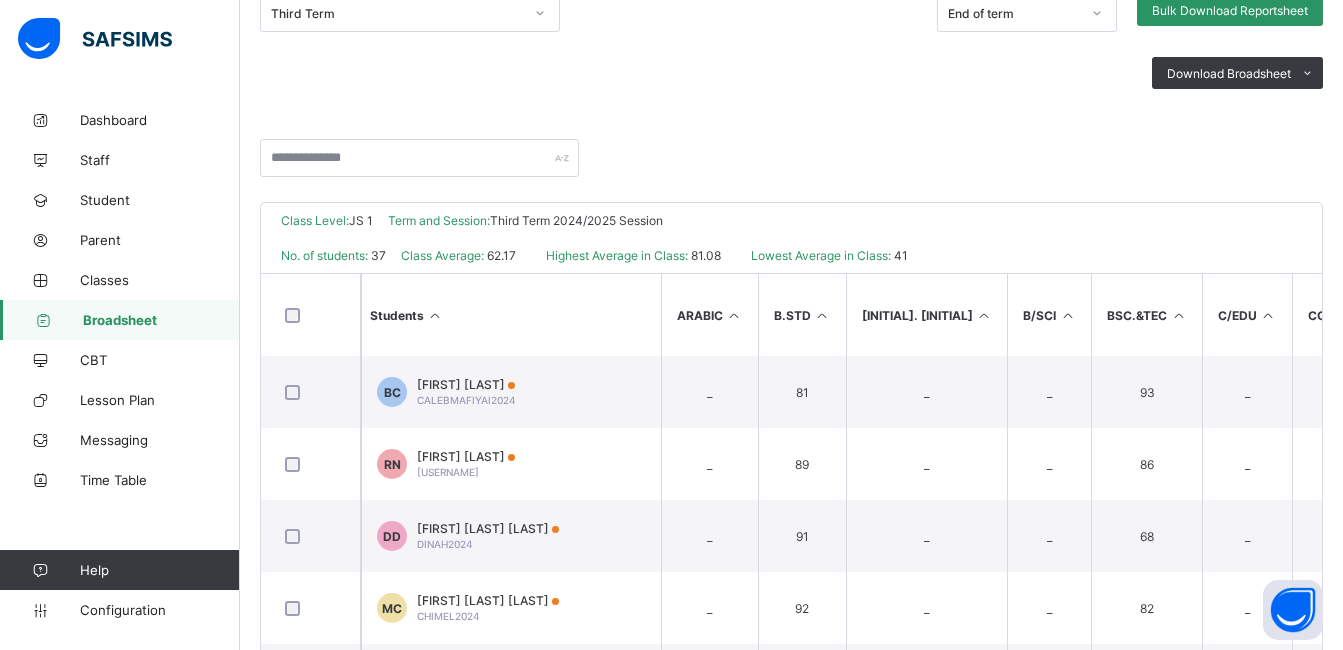scroll, scrollTop: 0, scrollLeft: 0, axis: both 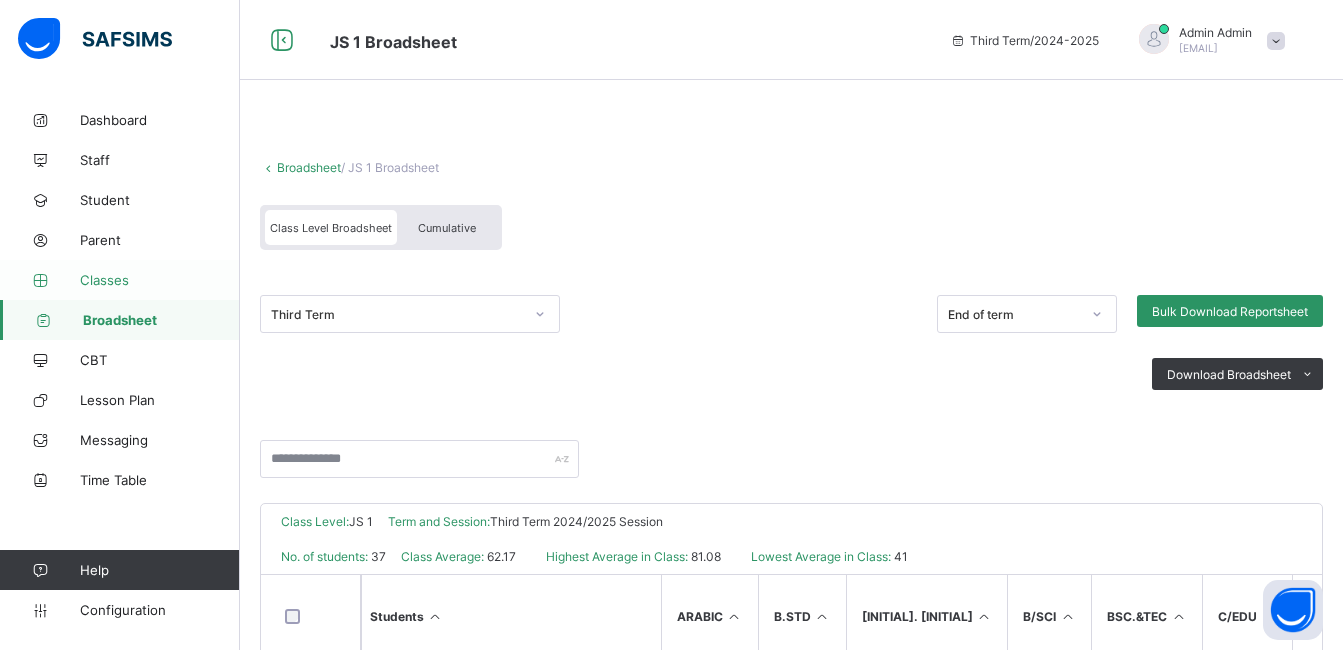 click on "Classes" at bounding box center [160, 280] 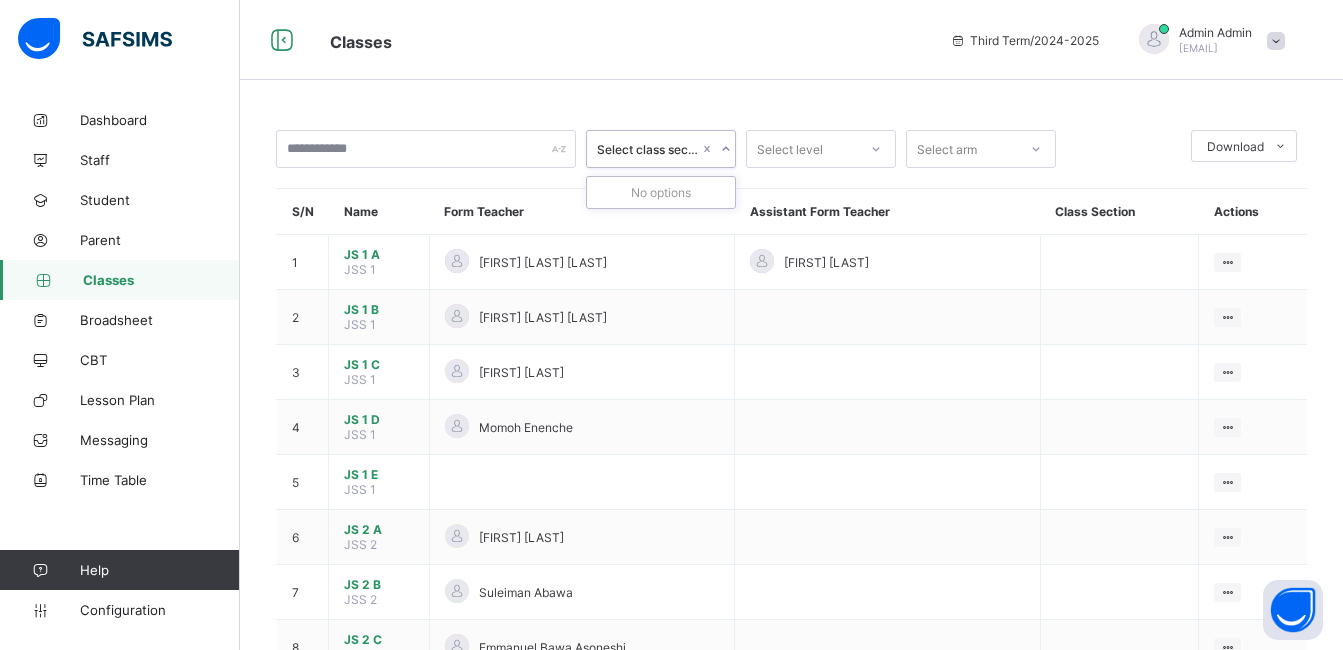 click 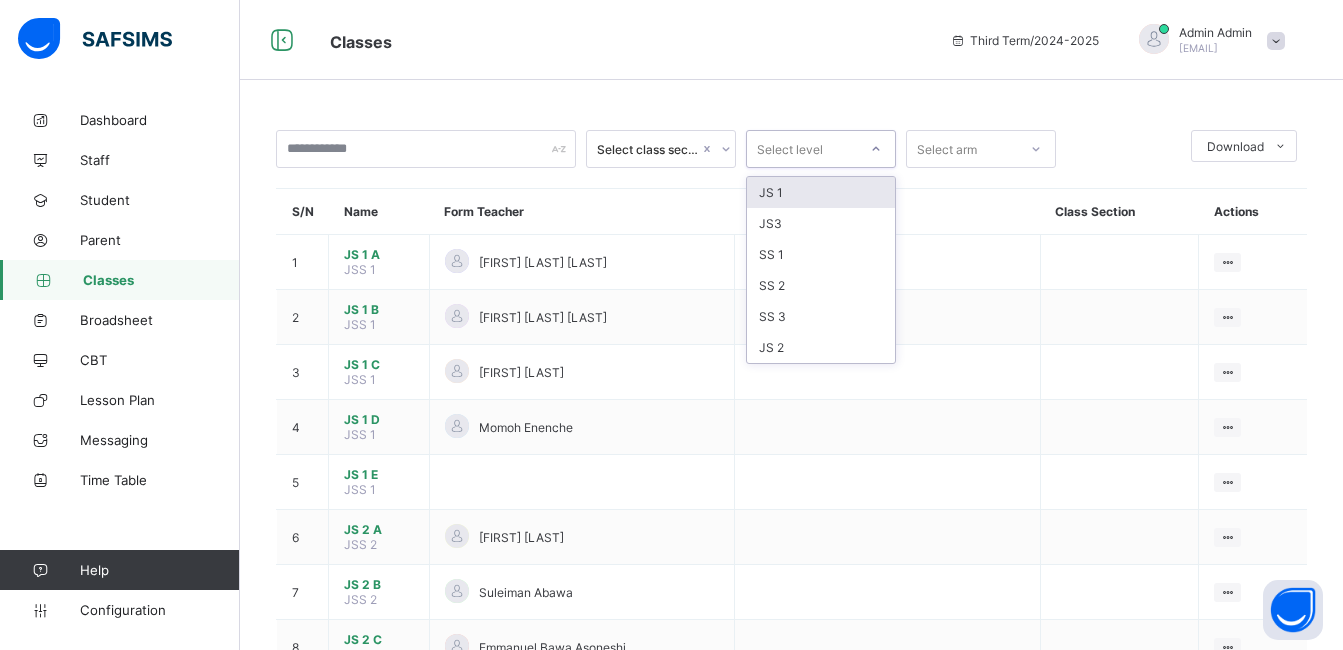 click 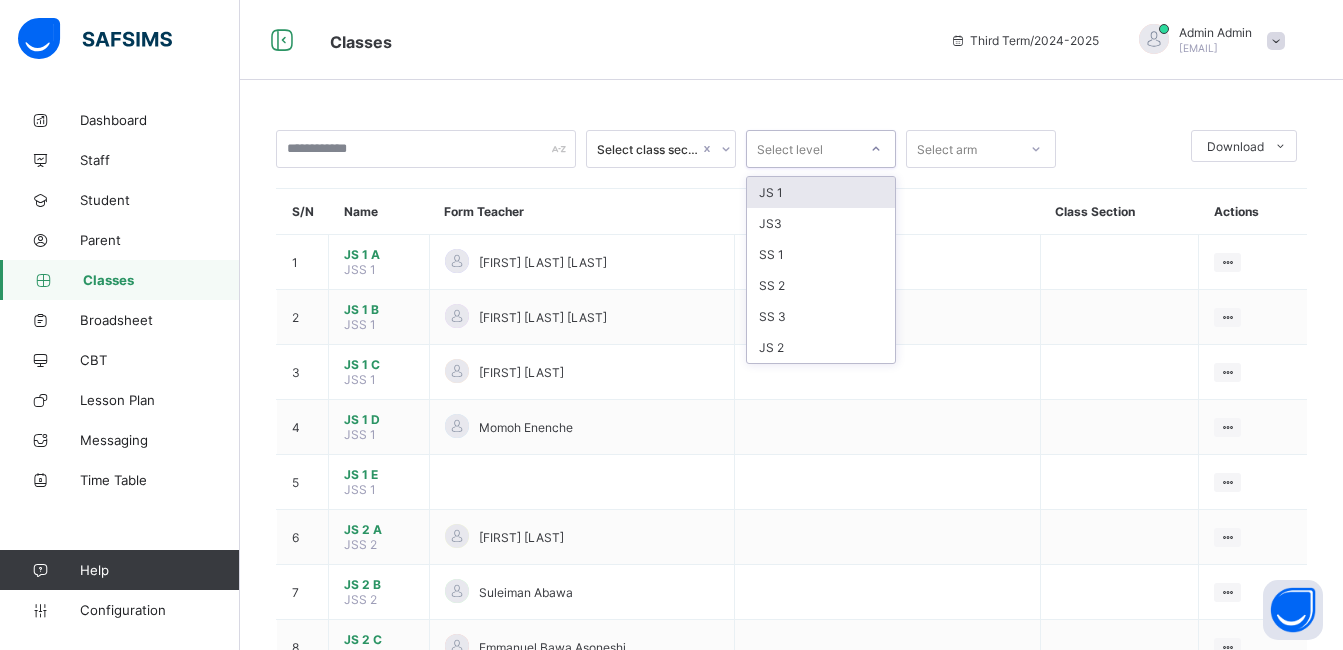 click on "JS 1" at bounding box center [821, 192] 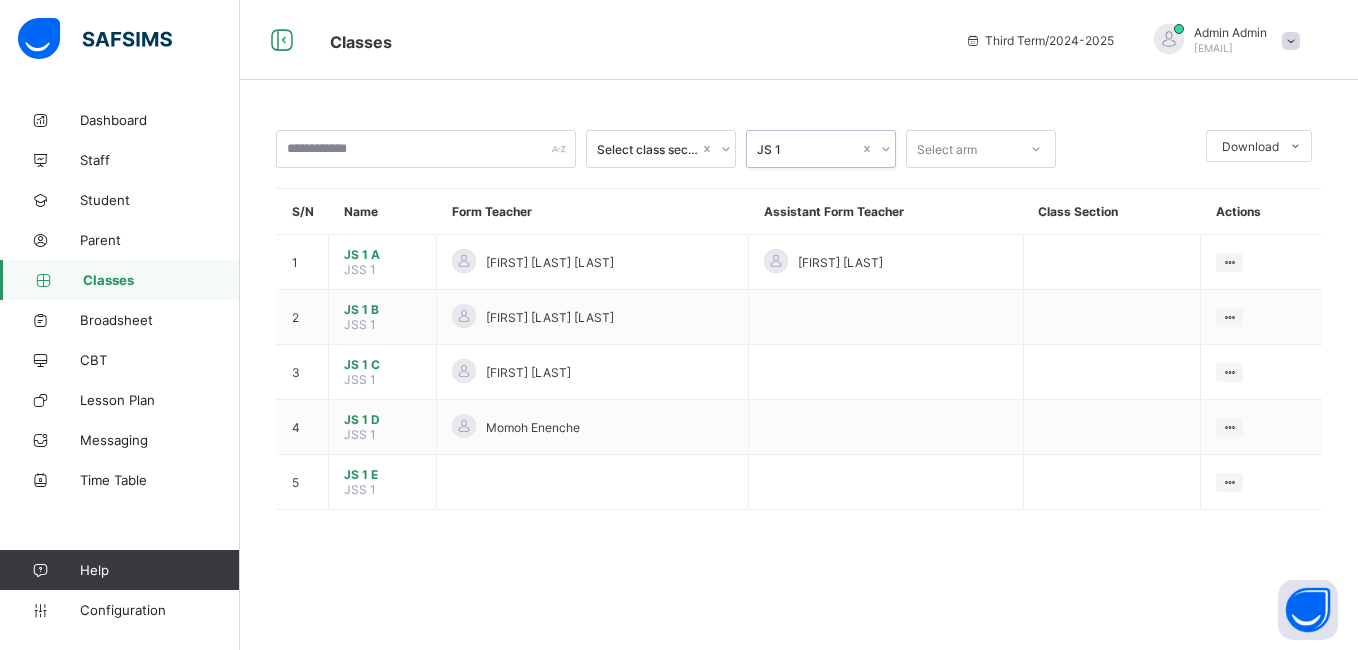 click 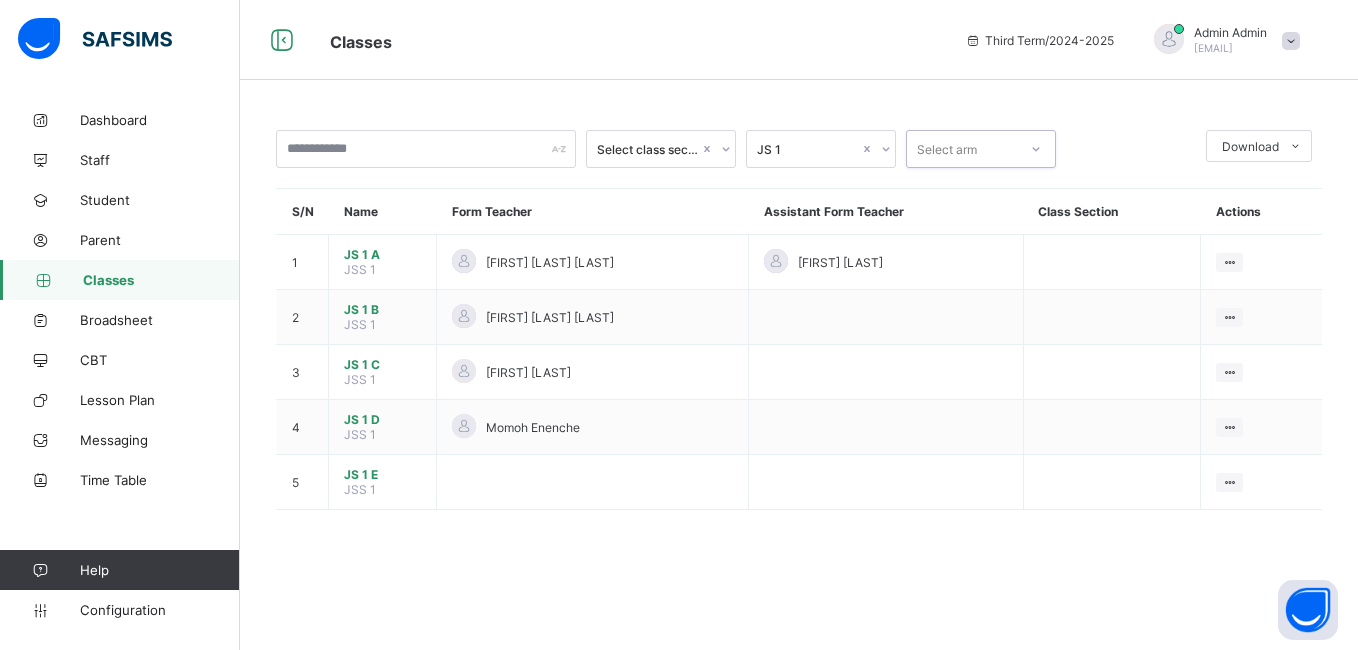 click 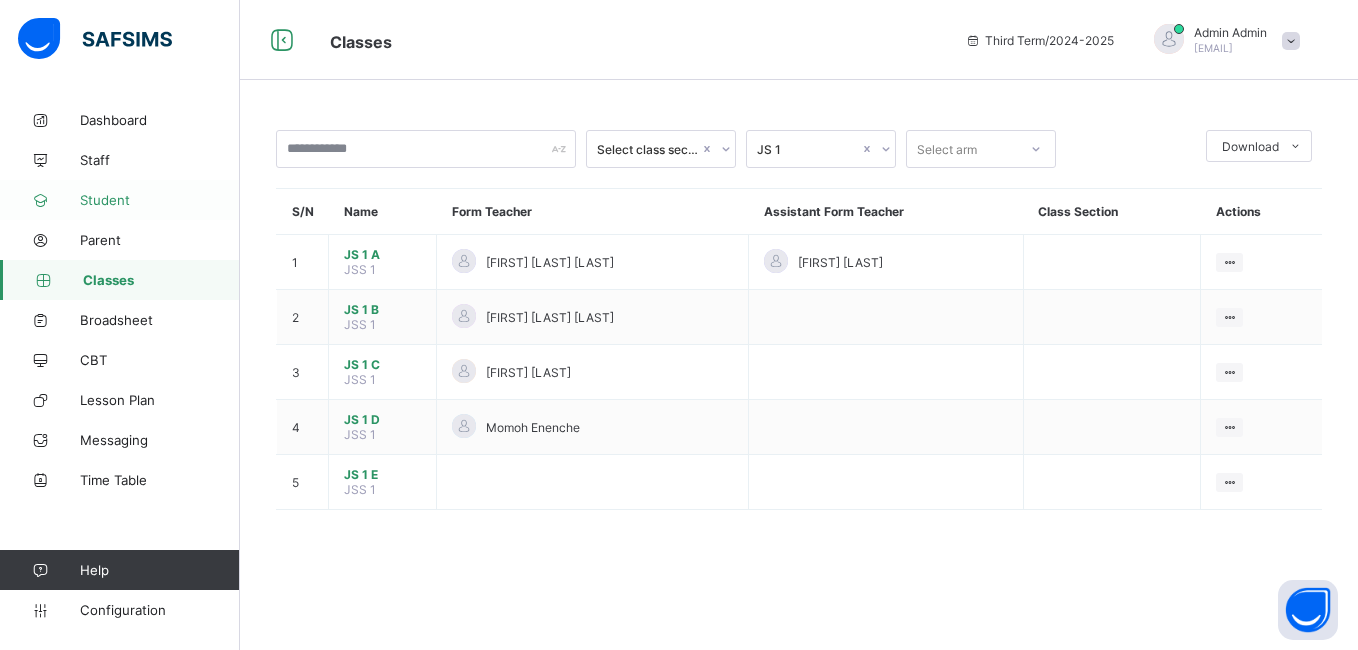 click on "Student" at bounding box center (160, 200) 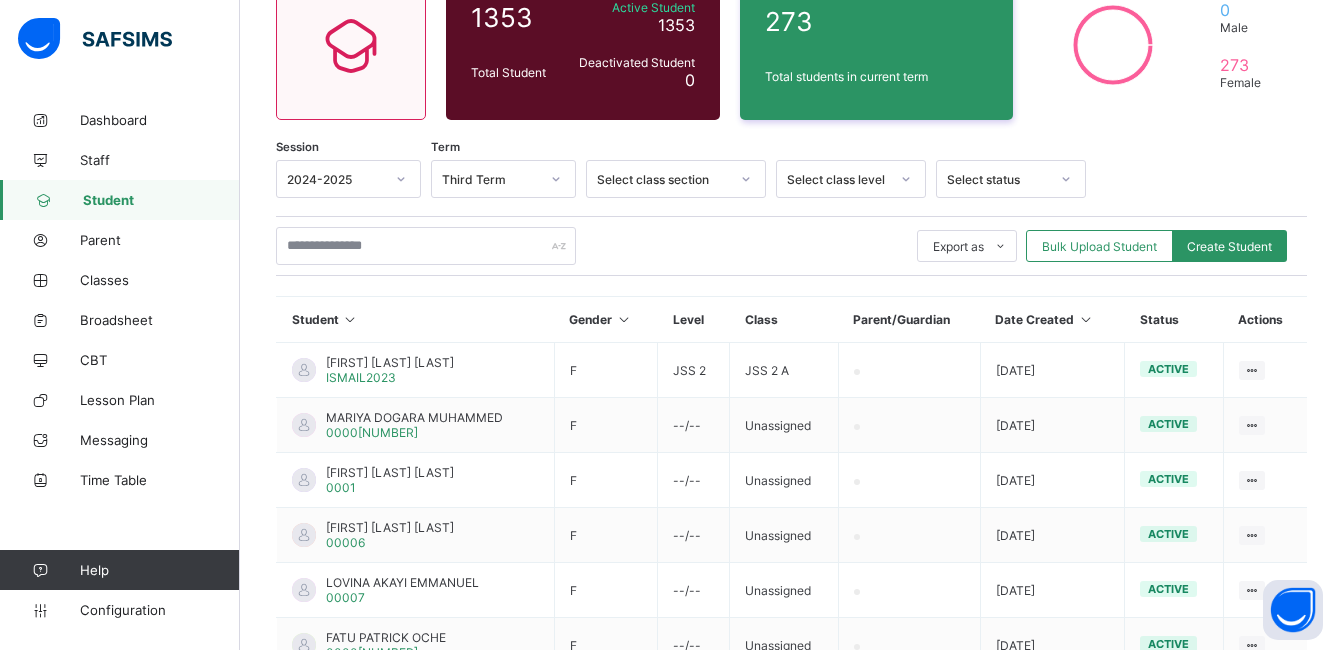 scroll, scrollTop: 0, scrollLeft: 0, axis: both 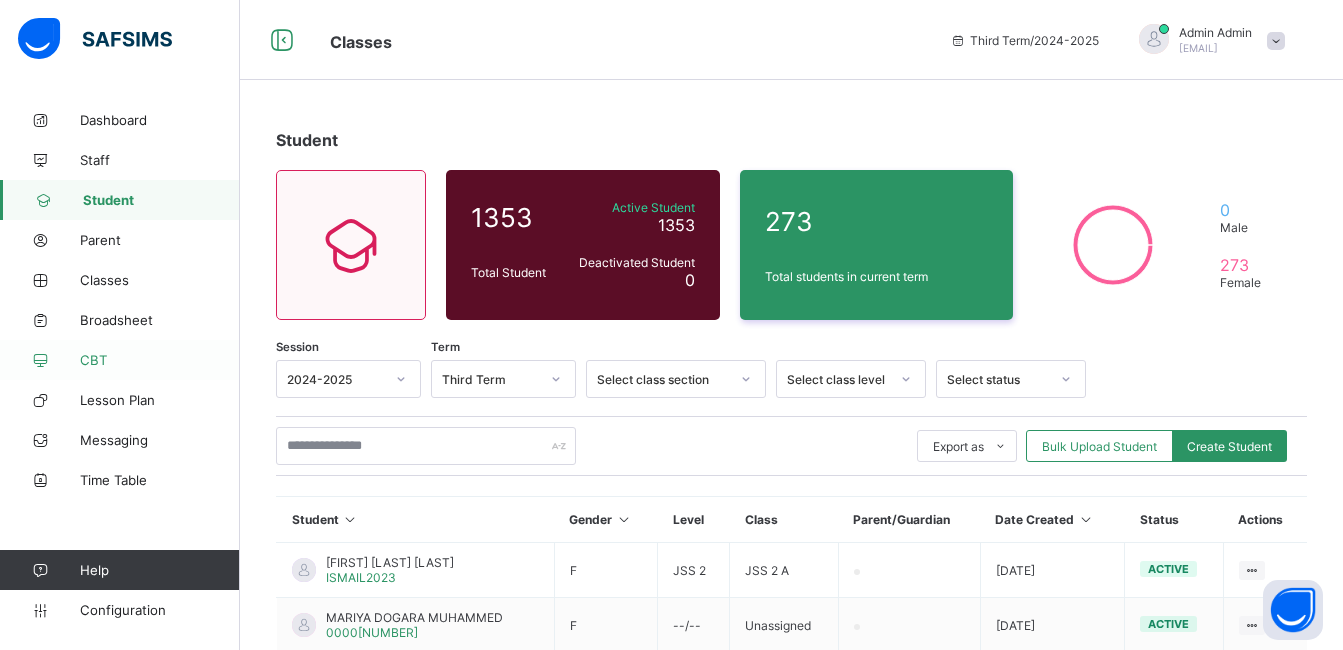 click on "CBT" at bounding box center (160, 360) 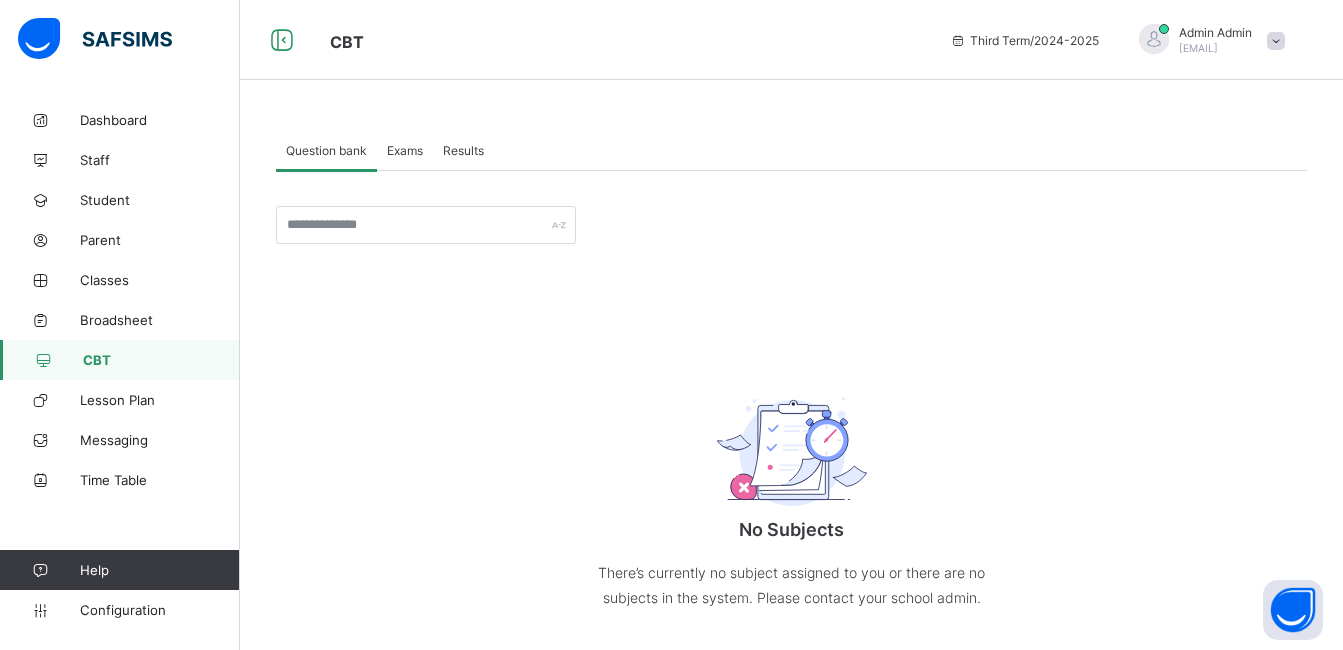 click on "Exams" at bounding box center (405, 150) 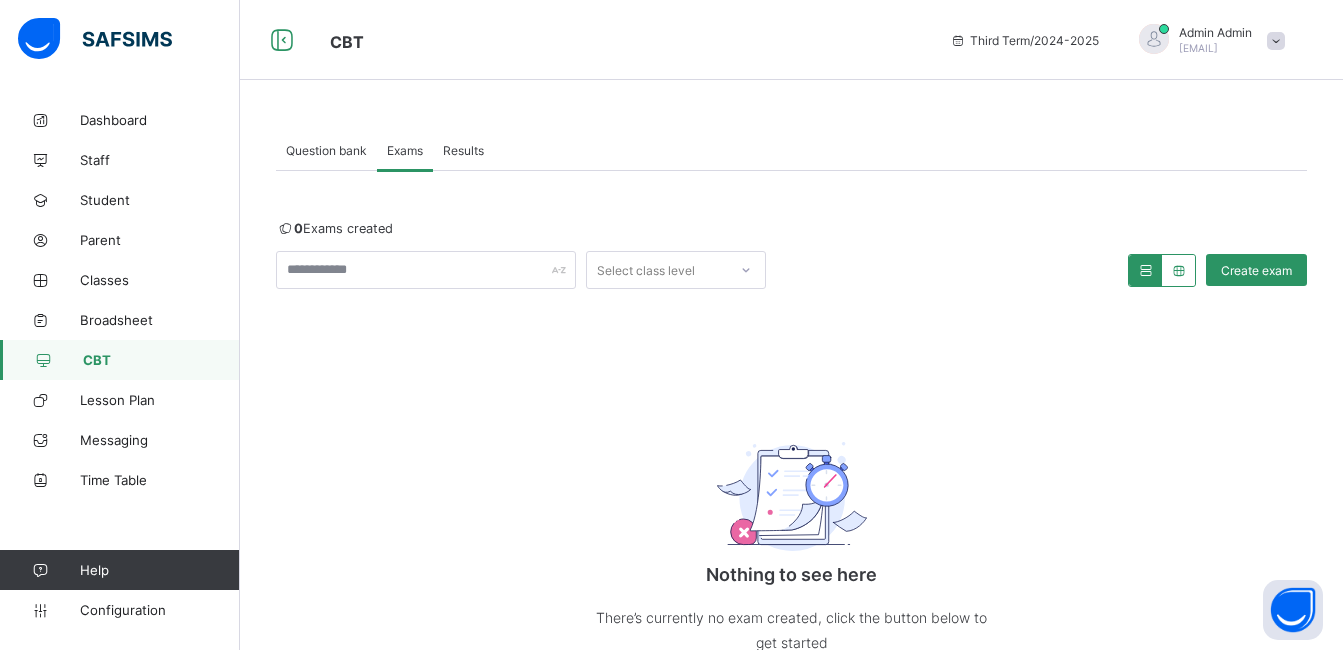 click on "Results" at bounding box center [463, 150] 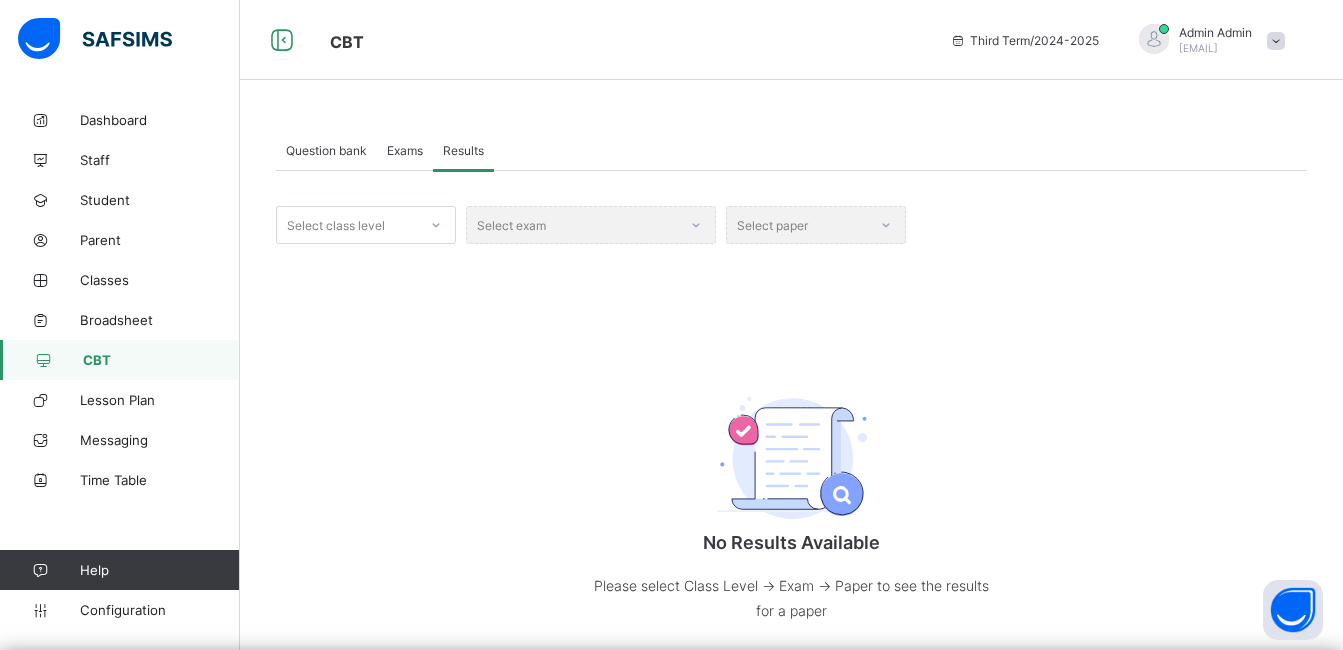 scroll, scrollTop: 44, scrollLeft: 0, axis: vertical 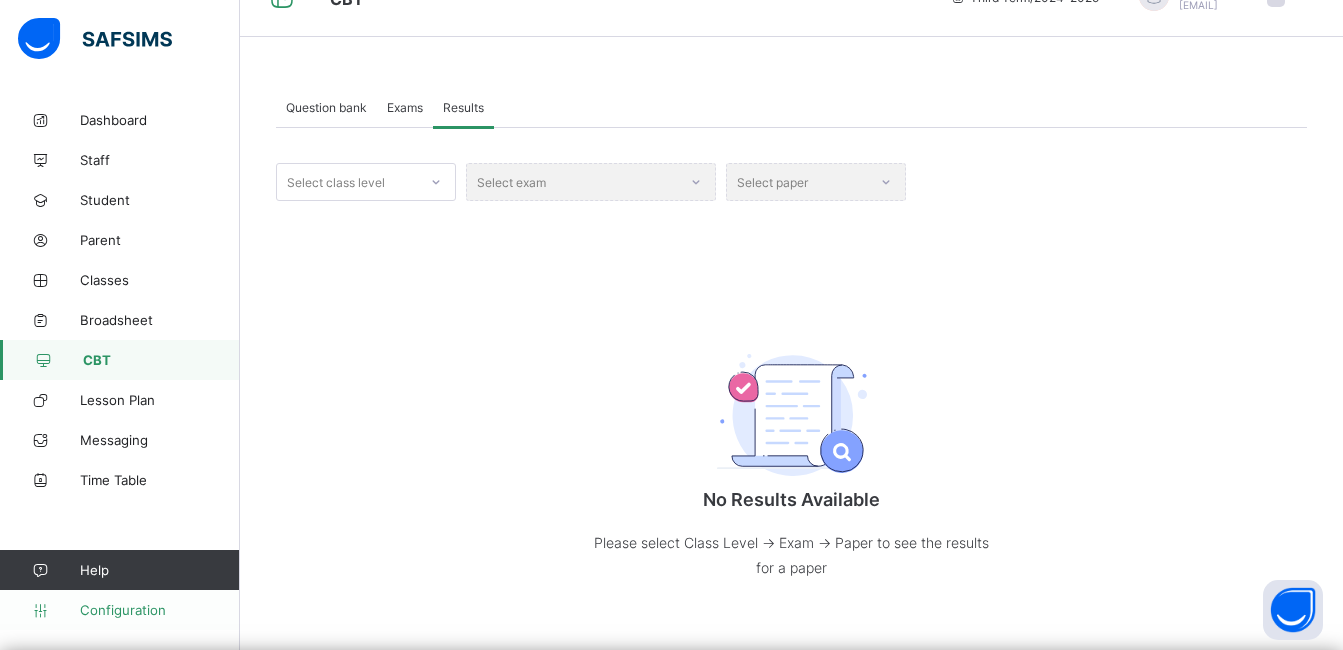 click on "Configuration" at bounding box center (119, 610) 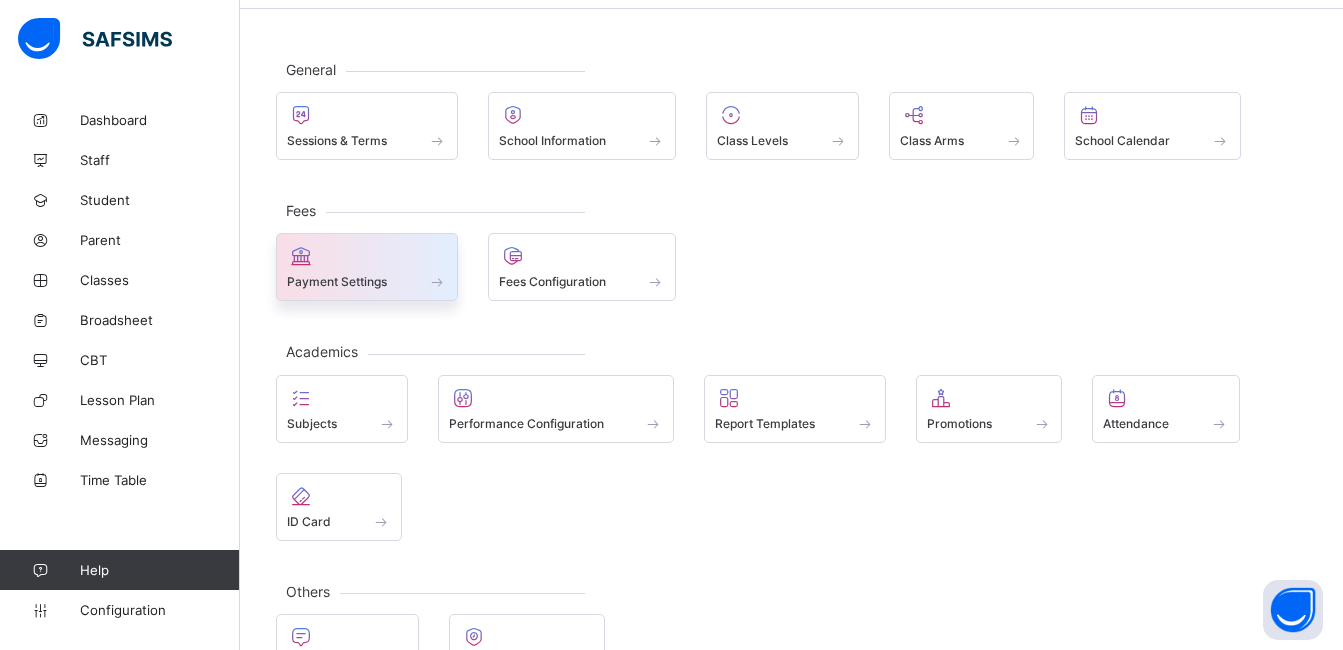 scroll, scrollTop: 0, scrollLeft: 0, axis: both 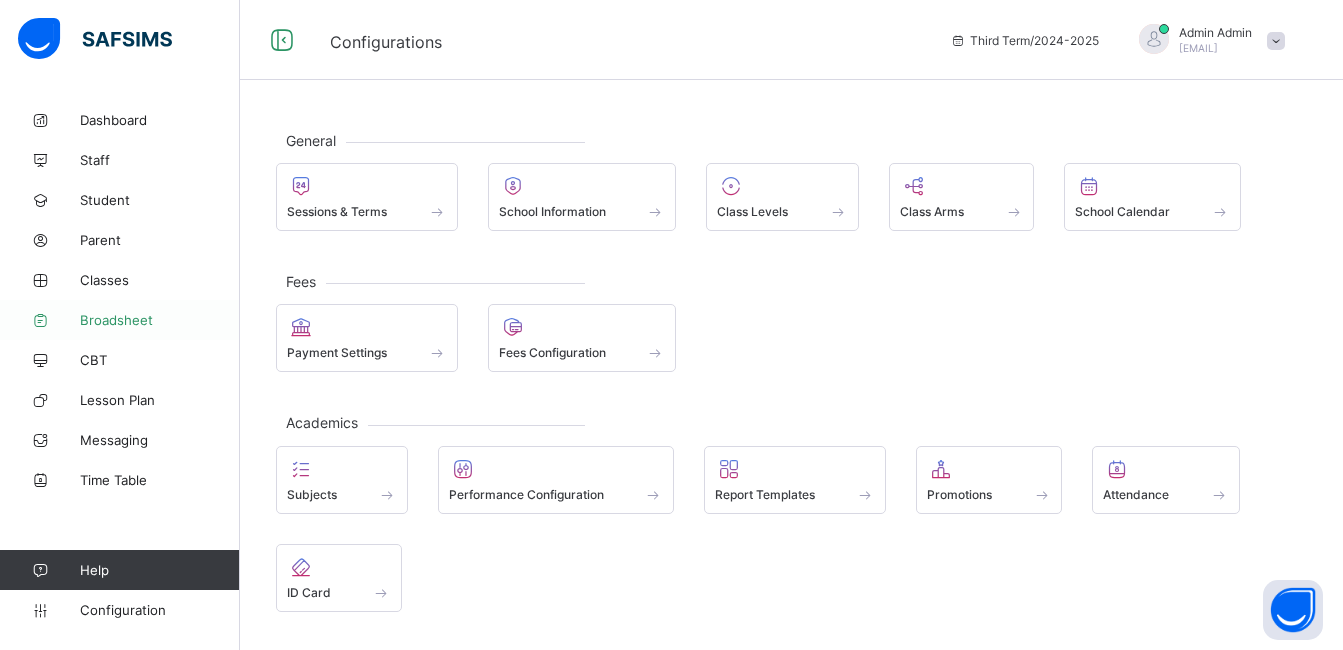 click on "Broadsheet" at bounding box center (160, 320) 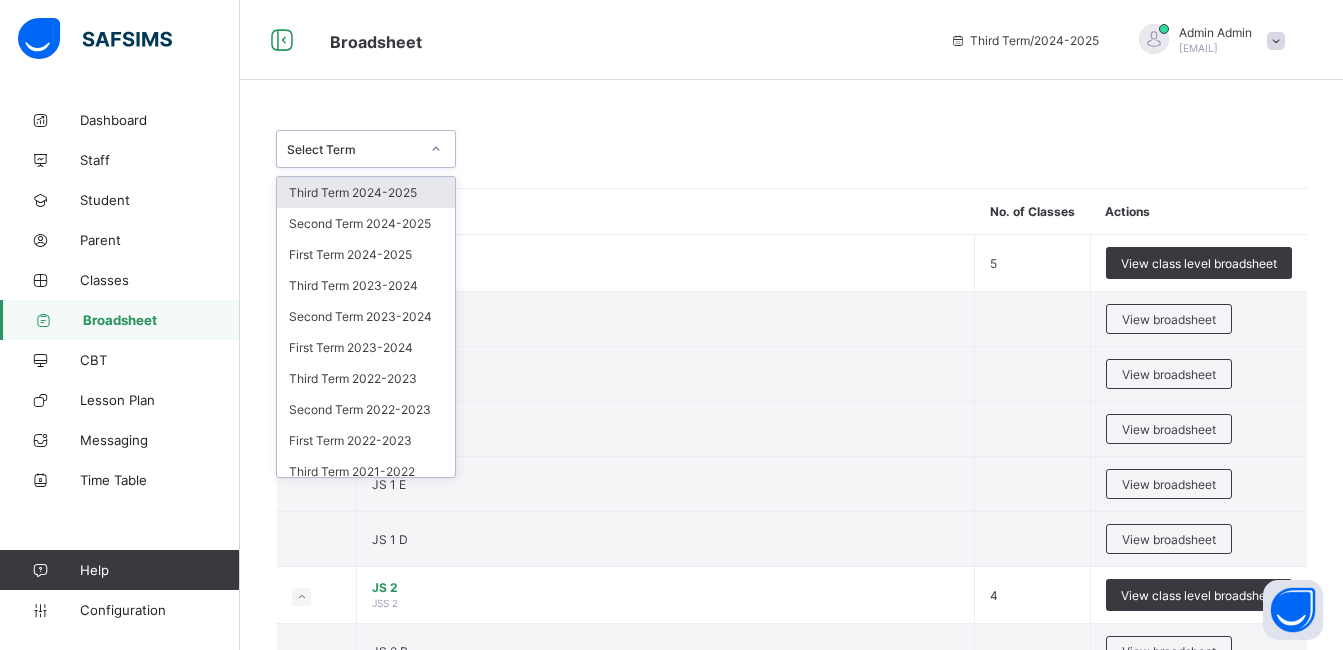 click 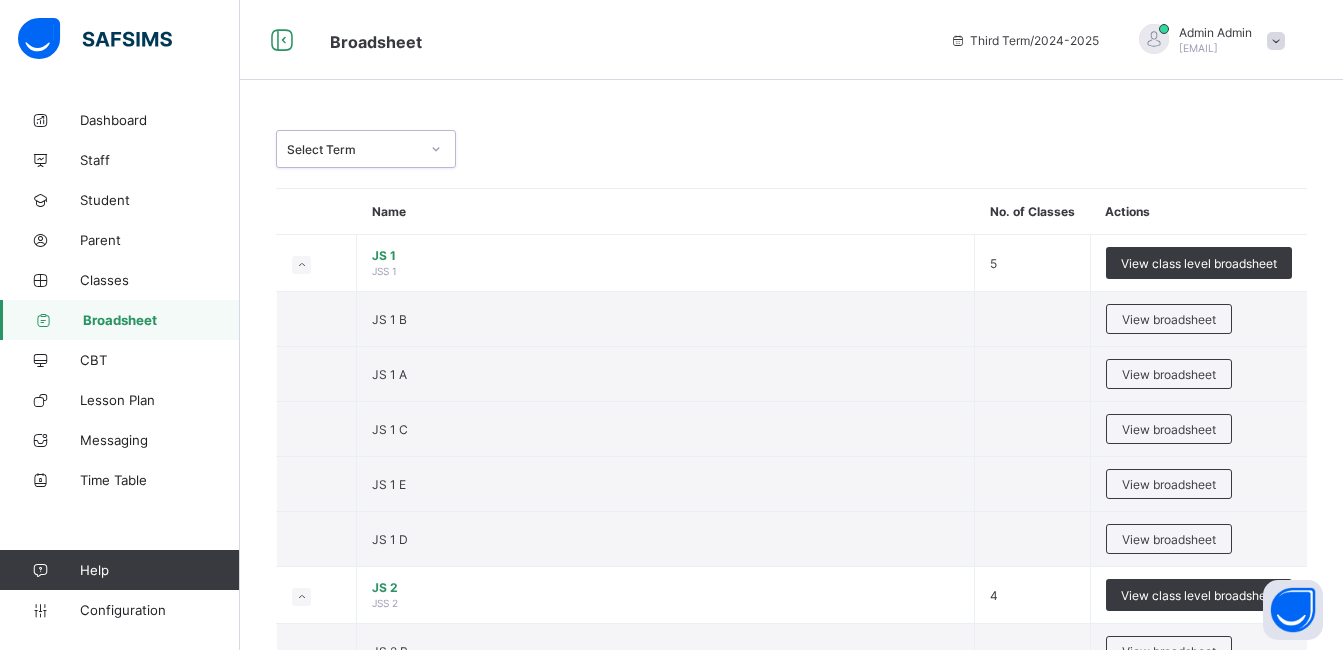 click 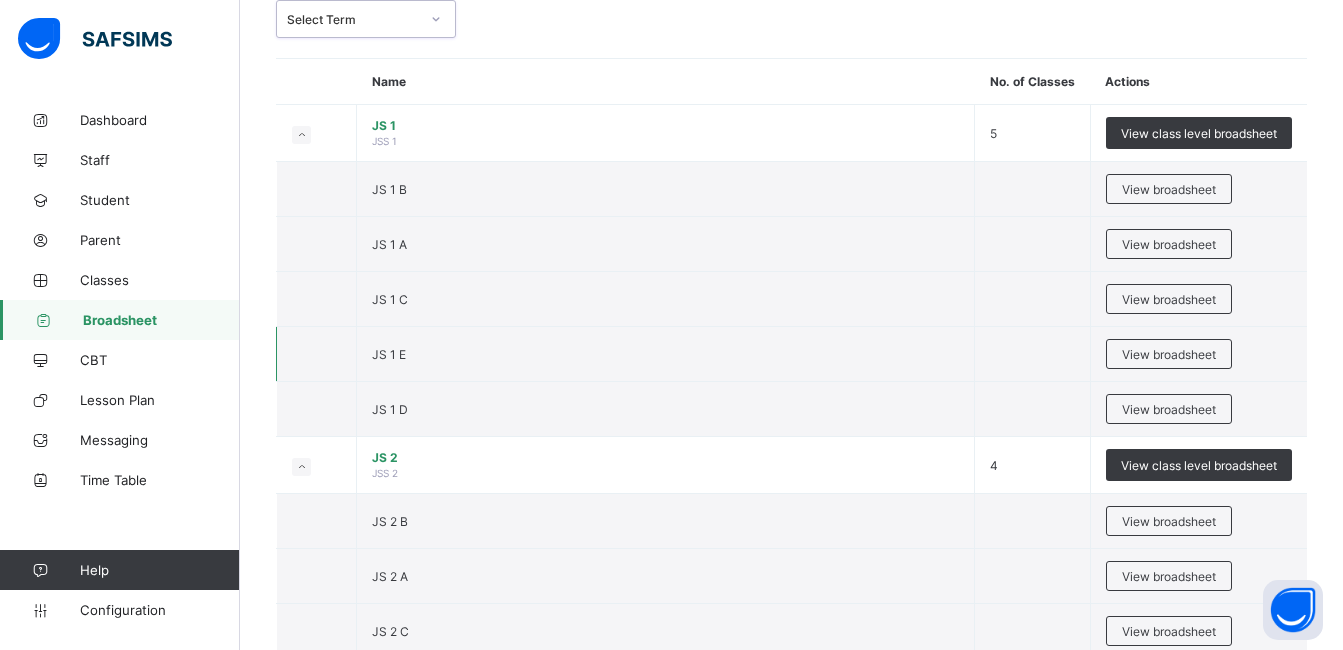 scroll, scrollTop: 100, scrollLeft: 0, axis: vertical 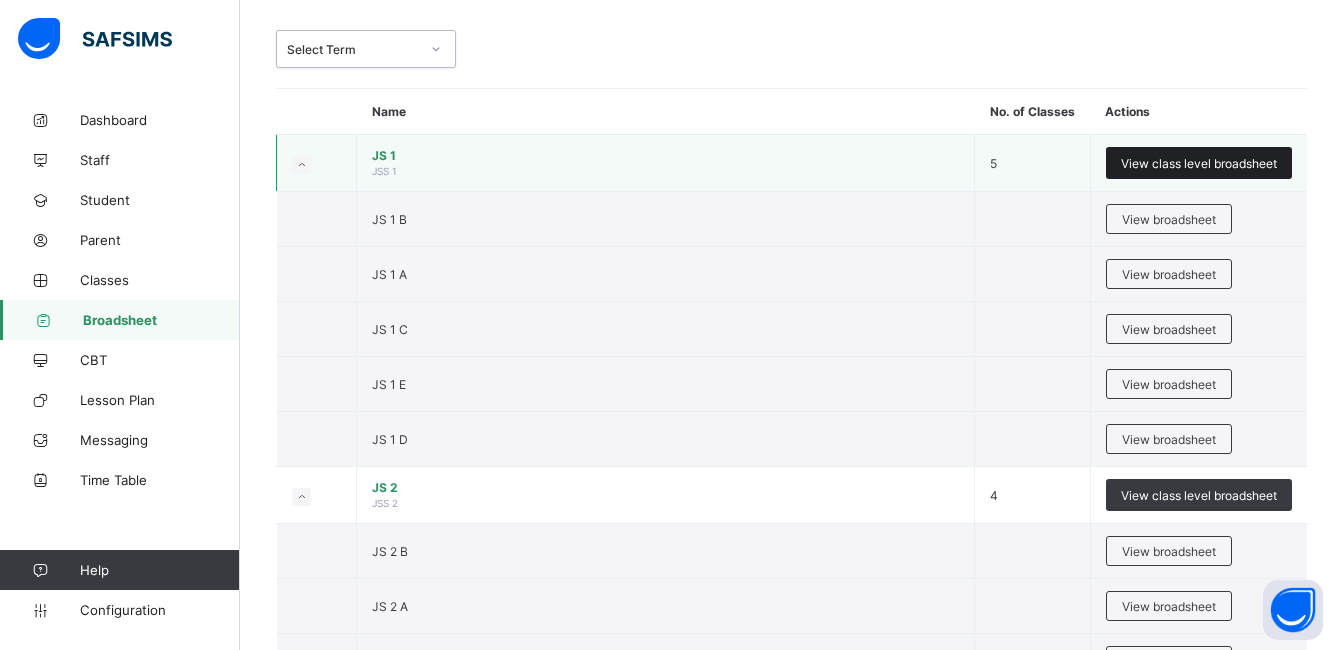 click on "View class level broadsheet" at bounding box center [1199, 163] 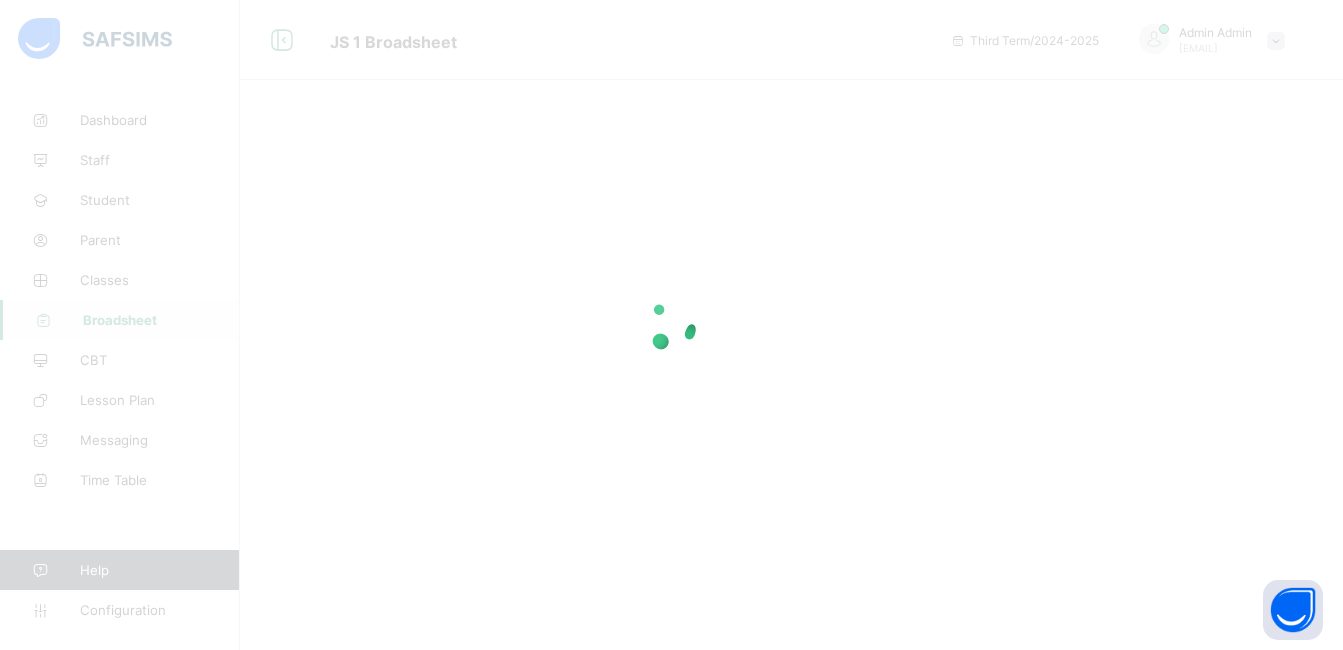 scroll, scrollTop: 0, scrollLeft: 0, axis: both 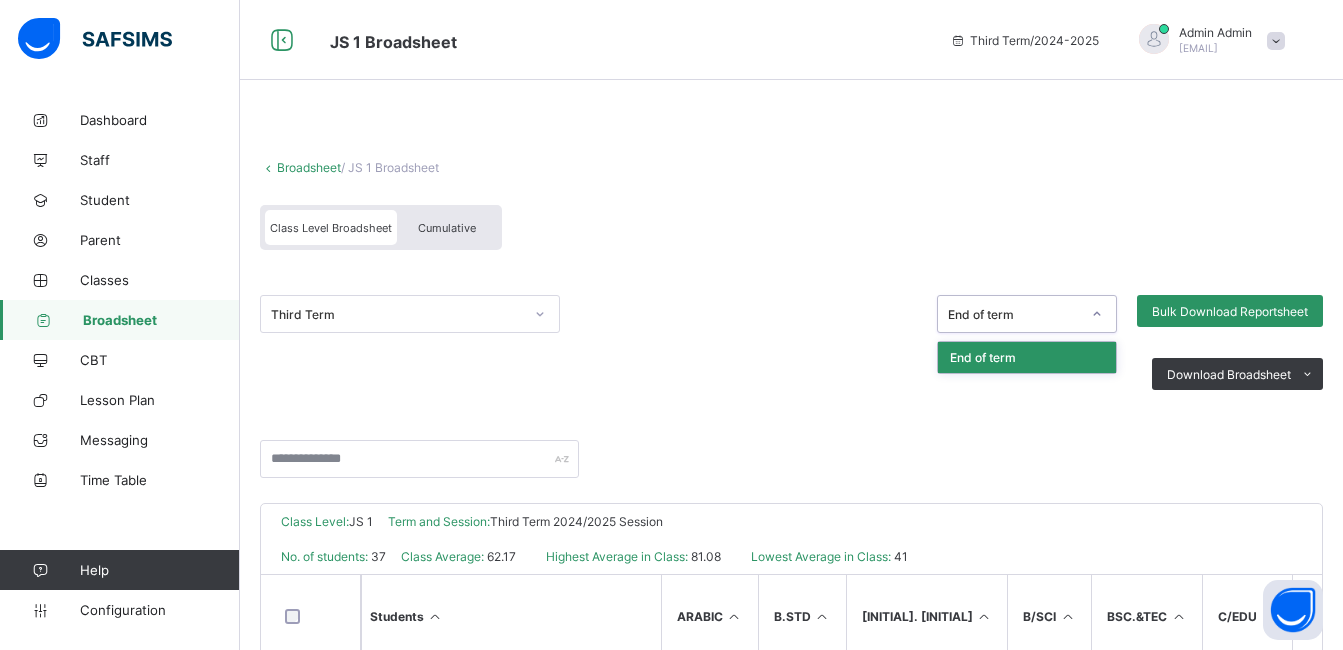 click 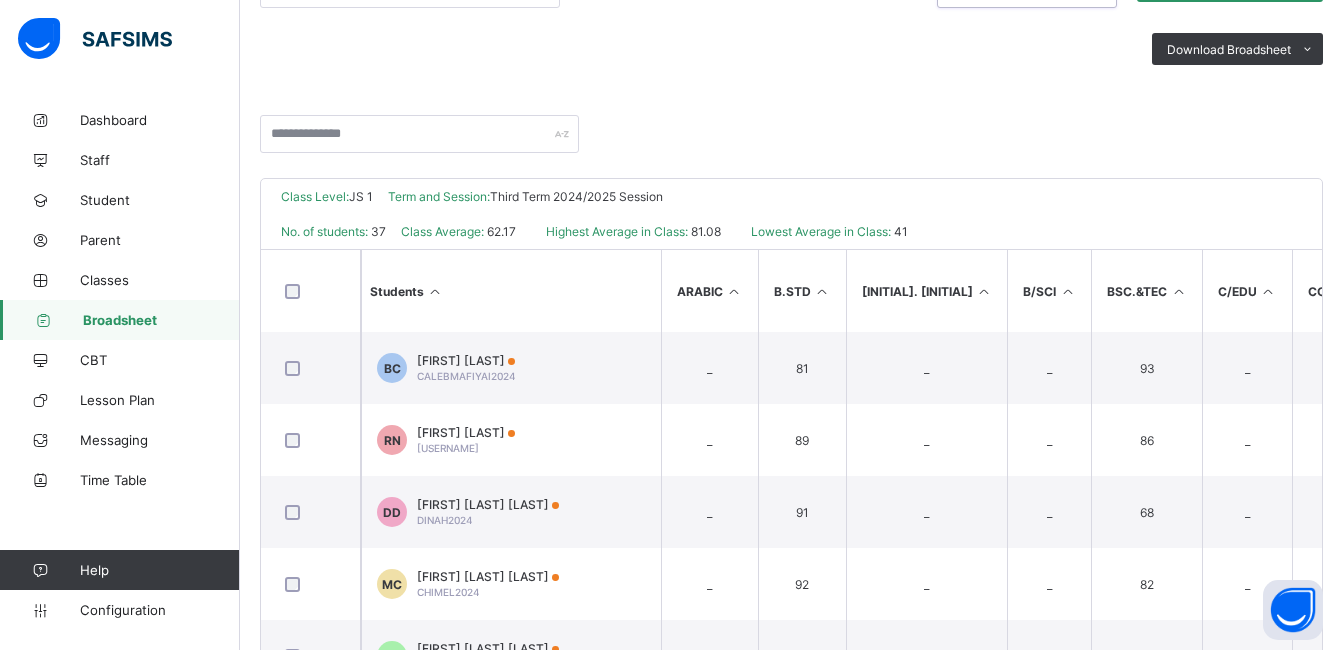 scroll, scrollTop: 400, scrollLeft: 0, axis: vertical 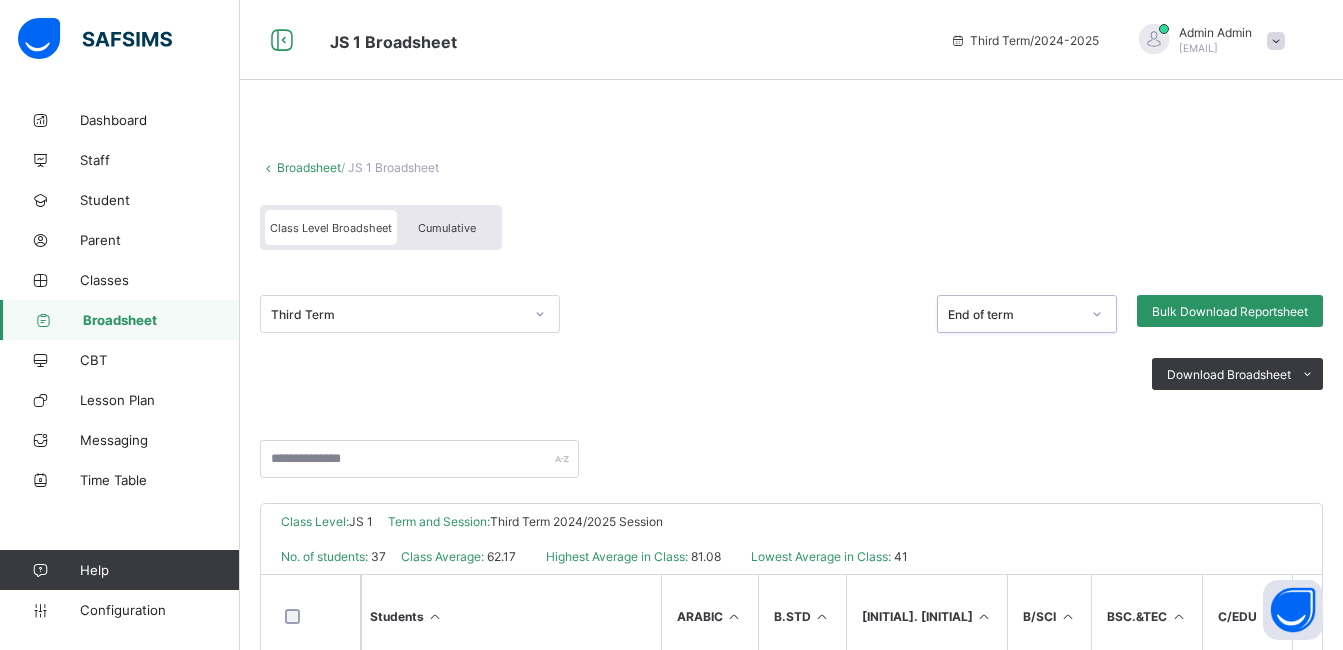 click on "Help" at bounding box center (119, 570) 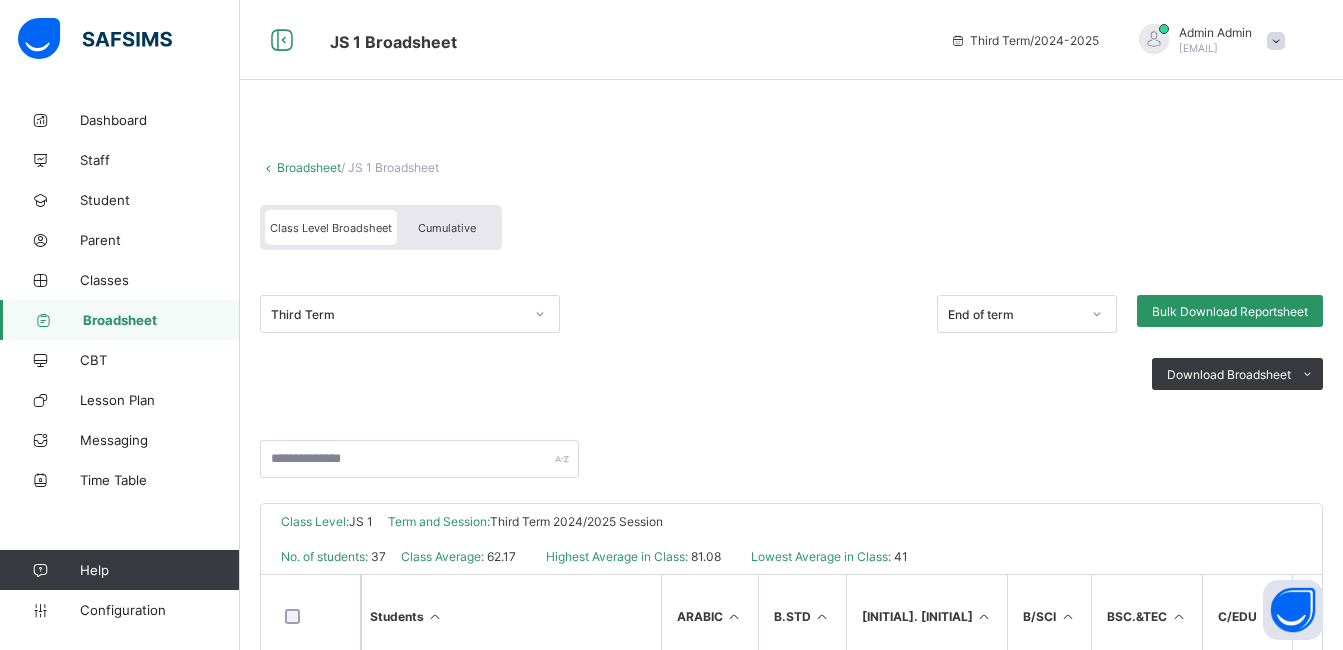 click on "Help" at bounding box center (159, 570) 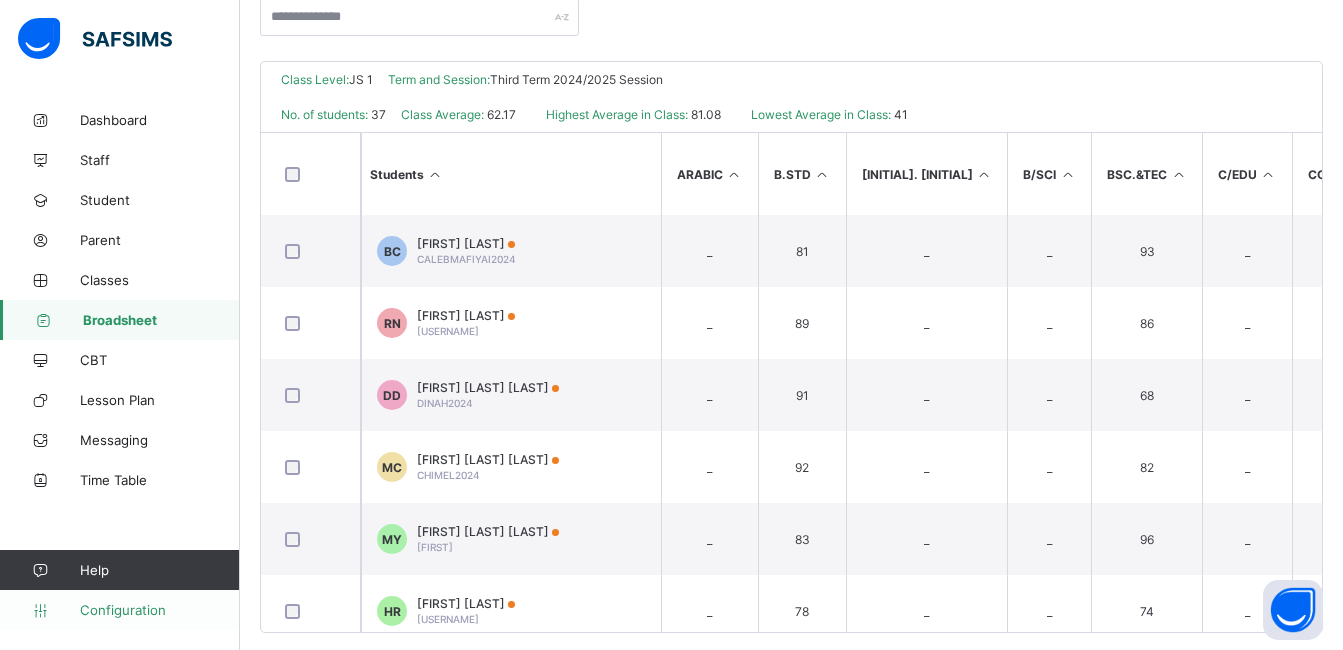 scroll, scrollTop: 465, scrollLeft: 0, axis: vertical 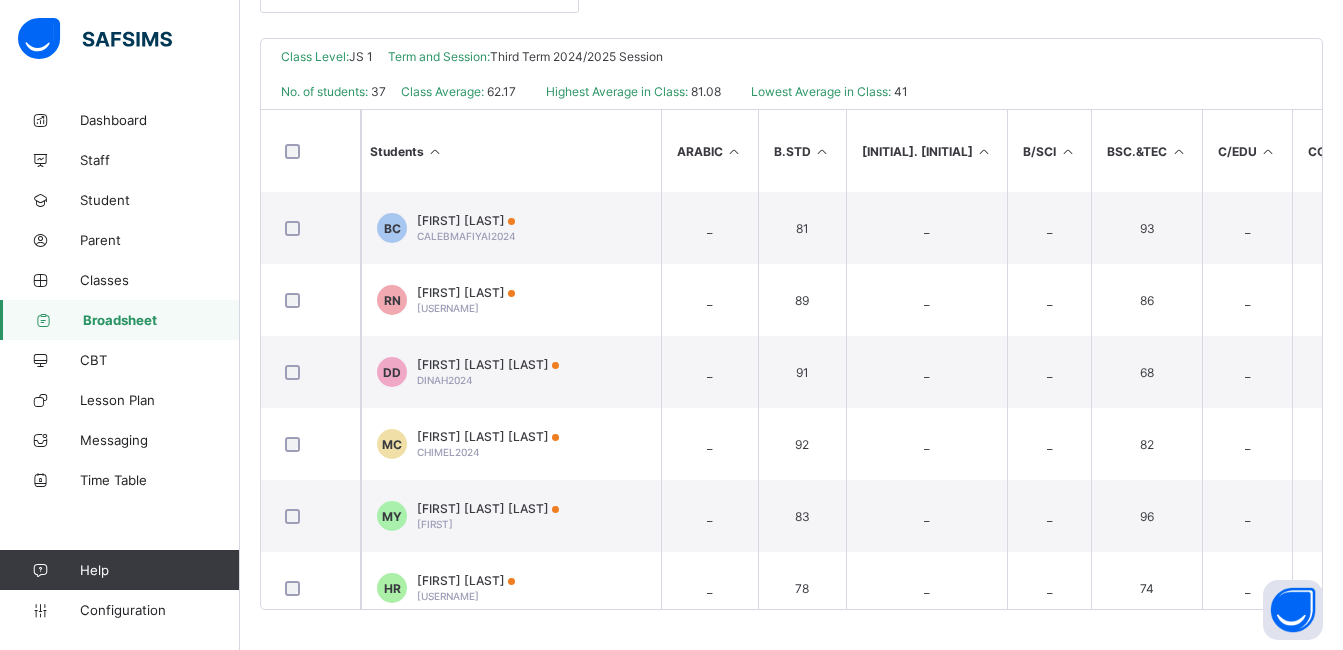 click at bounding box center [40, 570] 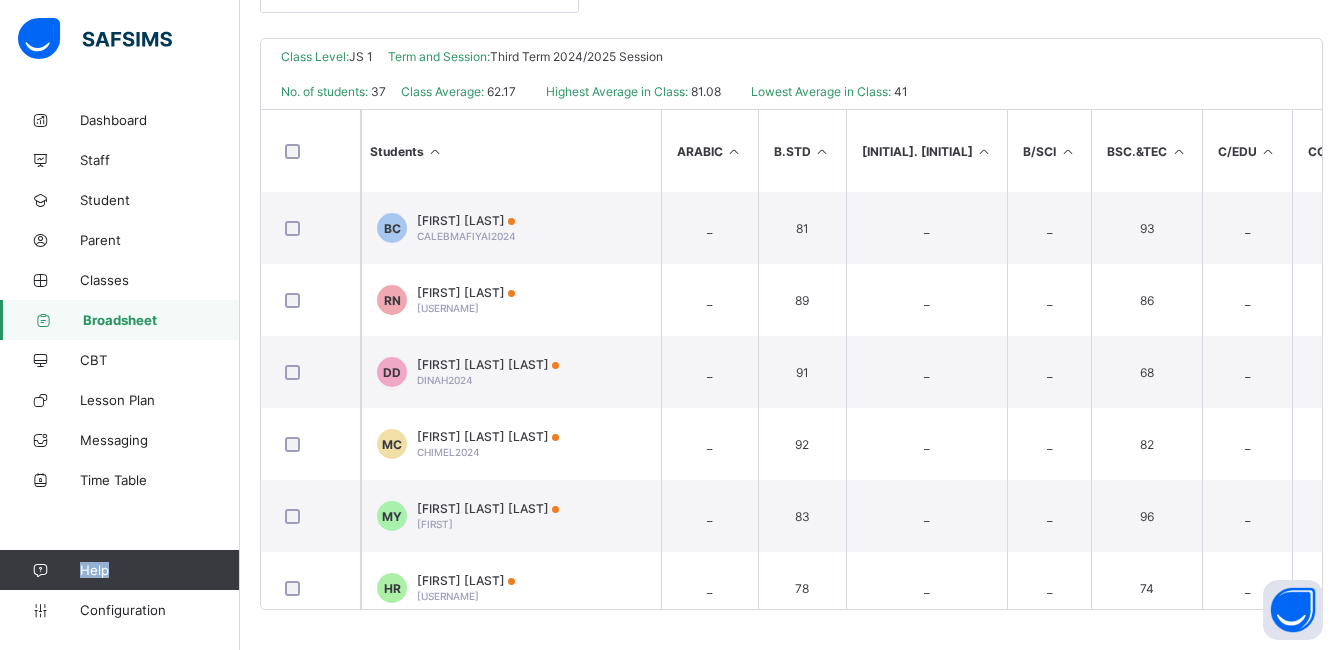 click on "Help" at bounding box center (159, 570) 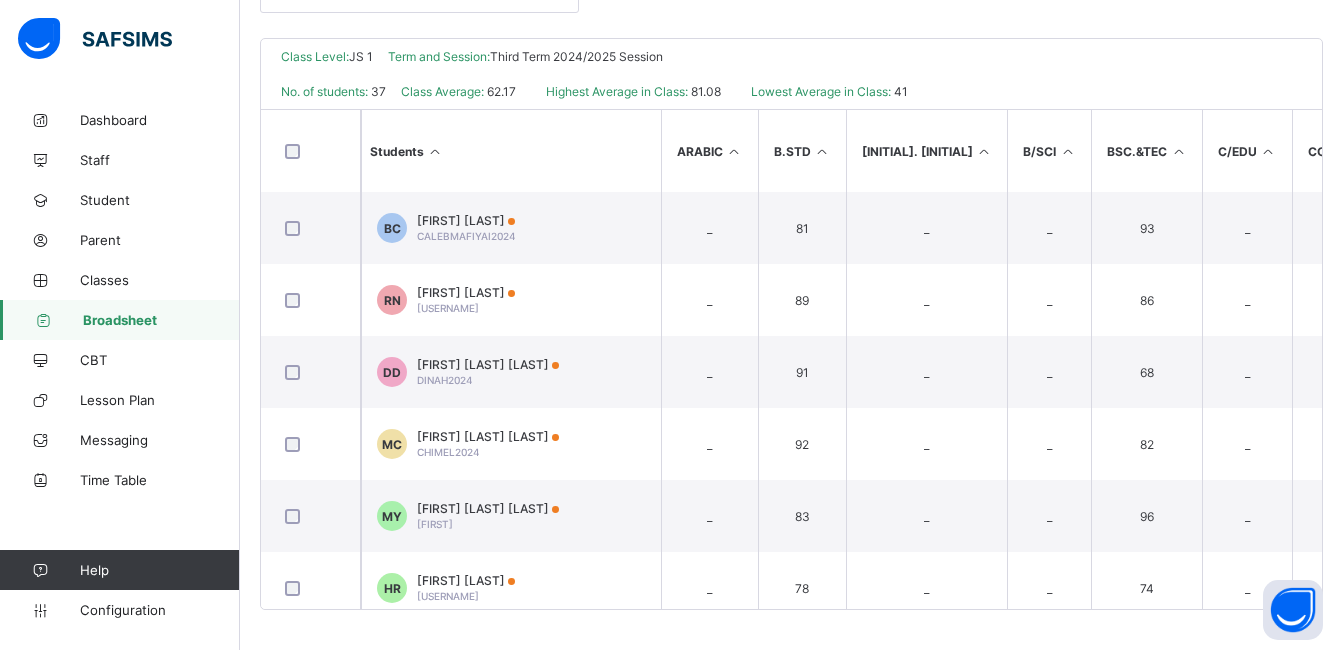click at bounding box center (40, 570) 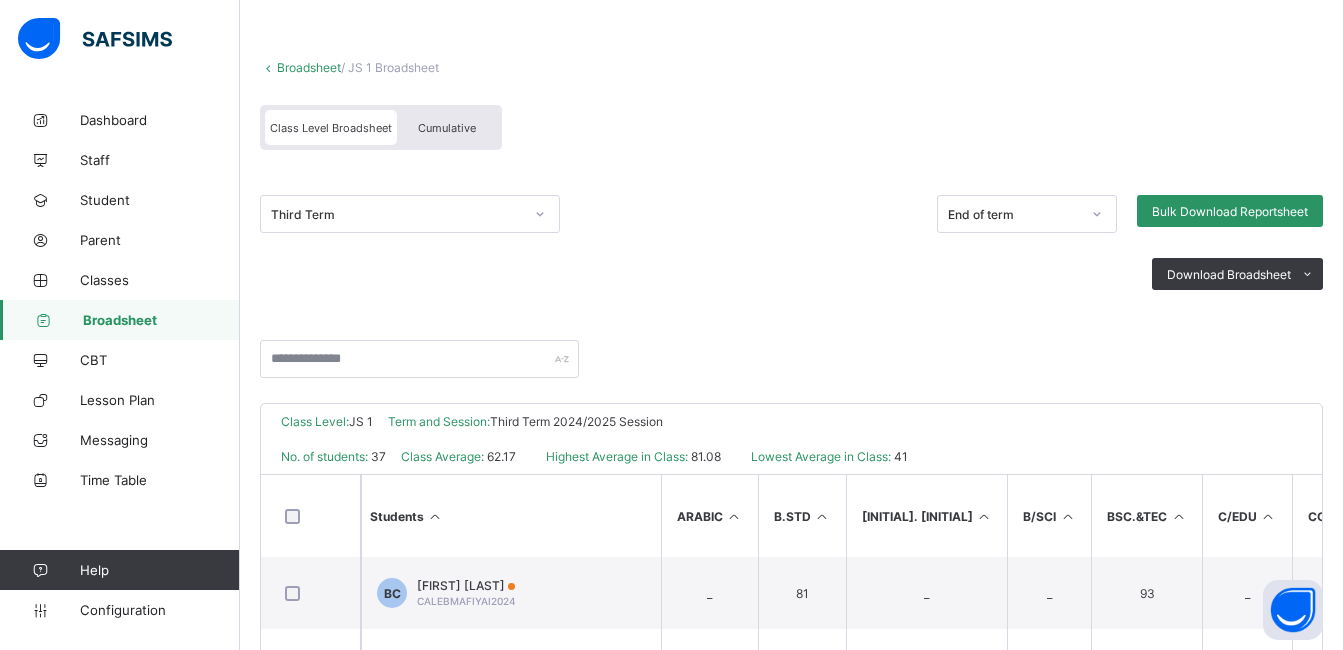 scroll, scrollTop: 65, scrollLeft: 0, axis: vertical 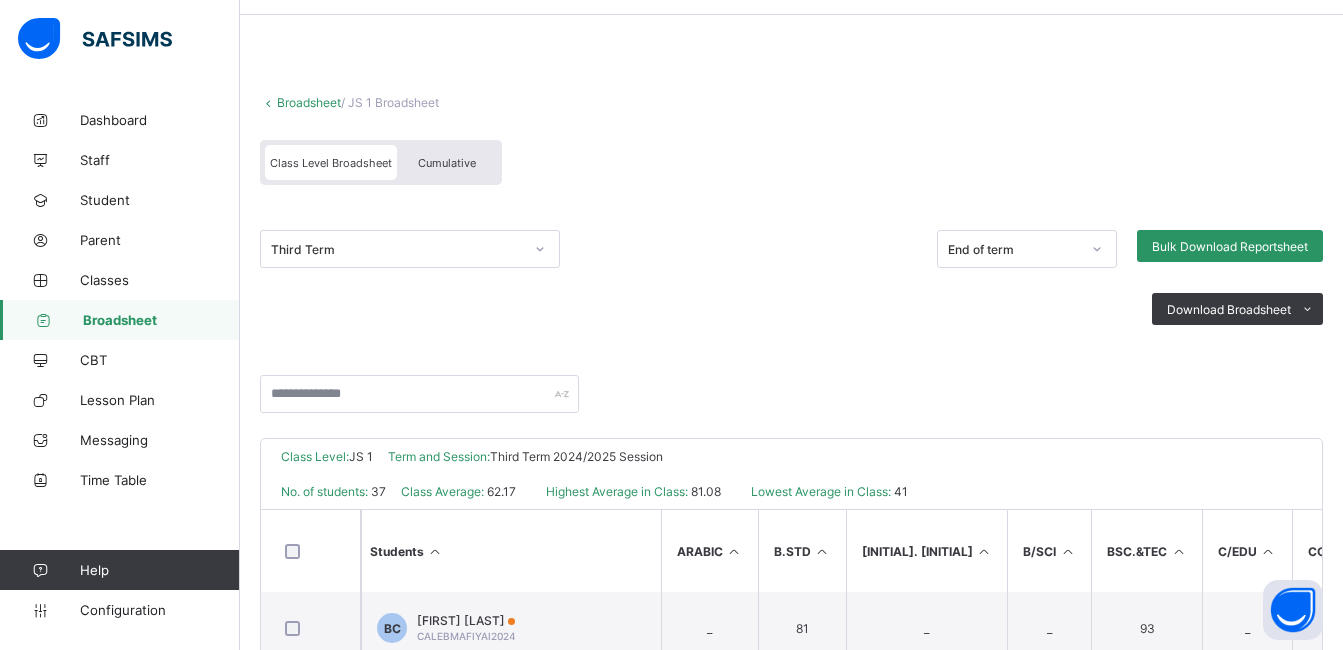 click on "Cumulative" at bounding box center (447, 163) 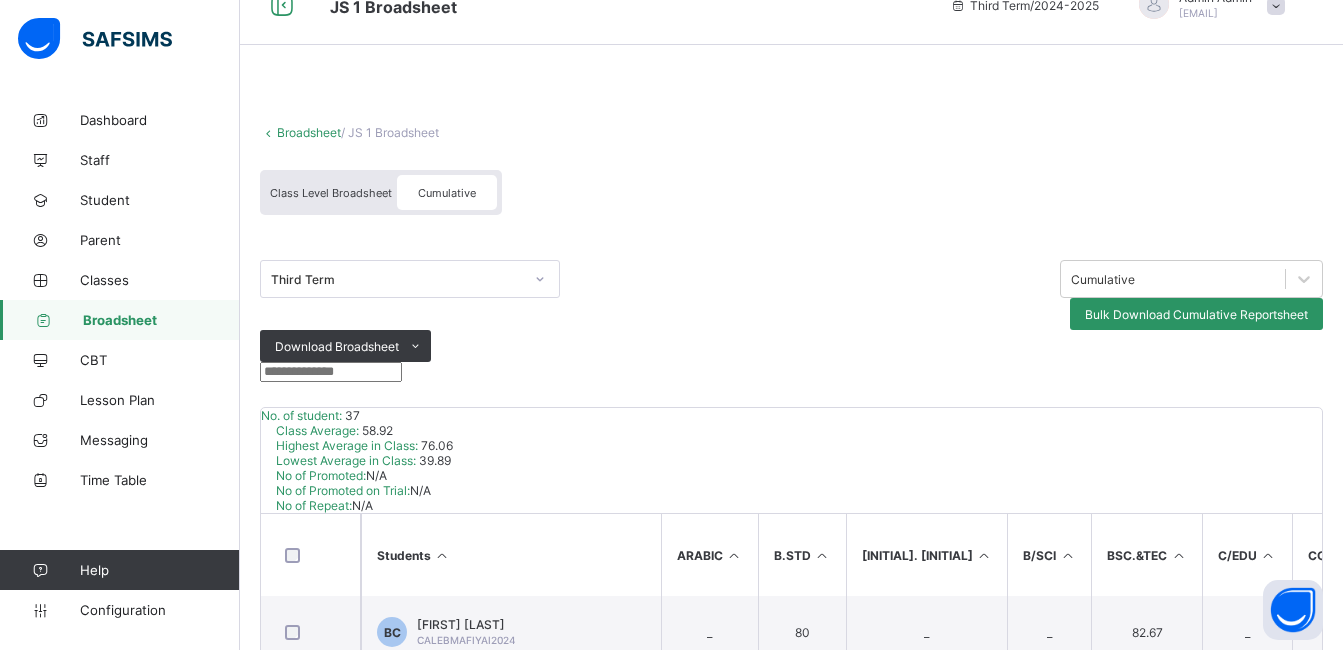 scroll, scrollTop: 0, scrollLeft: 0, axis: both 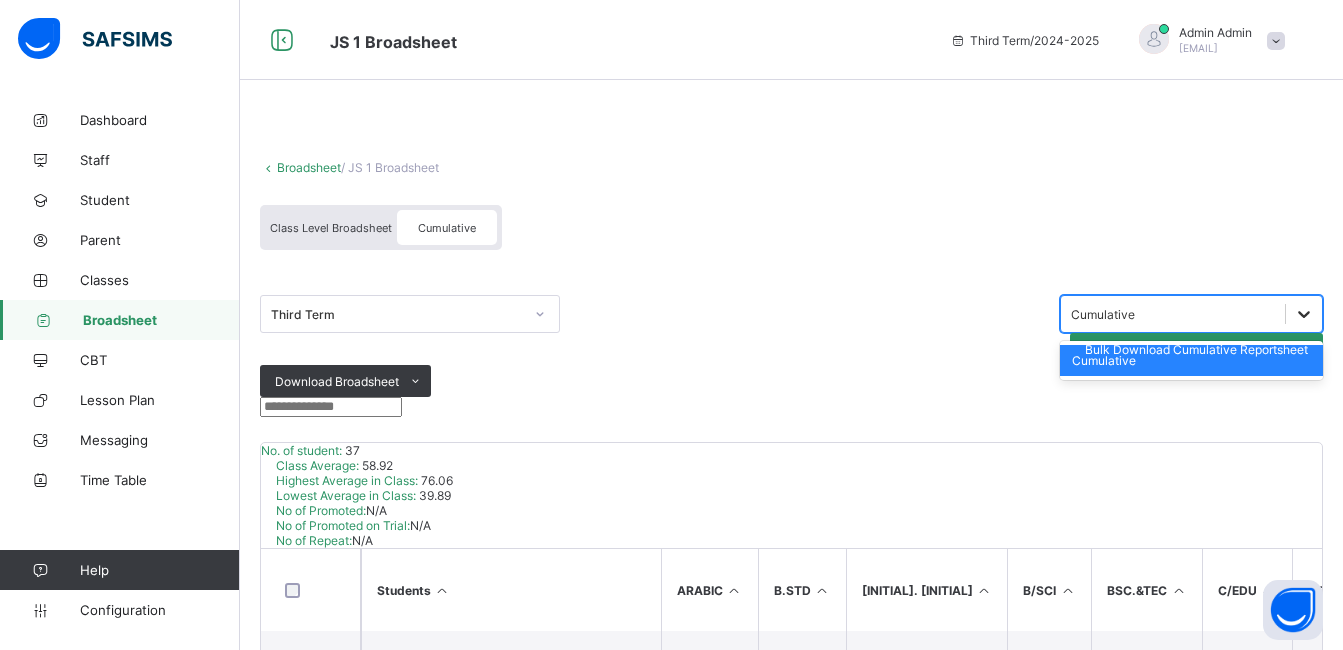 click at bounding box center (1304, 314) 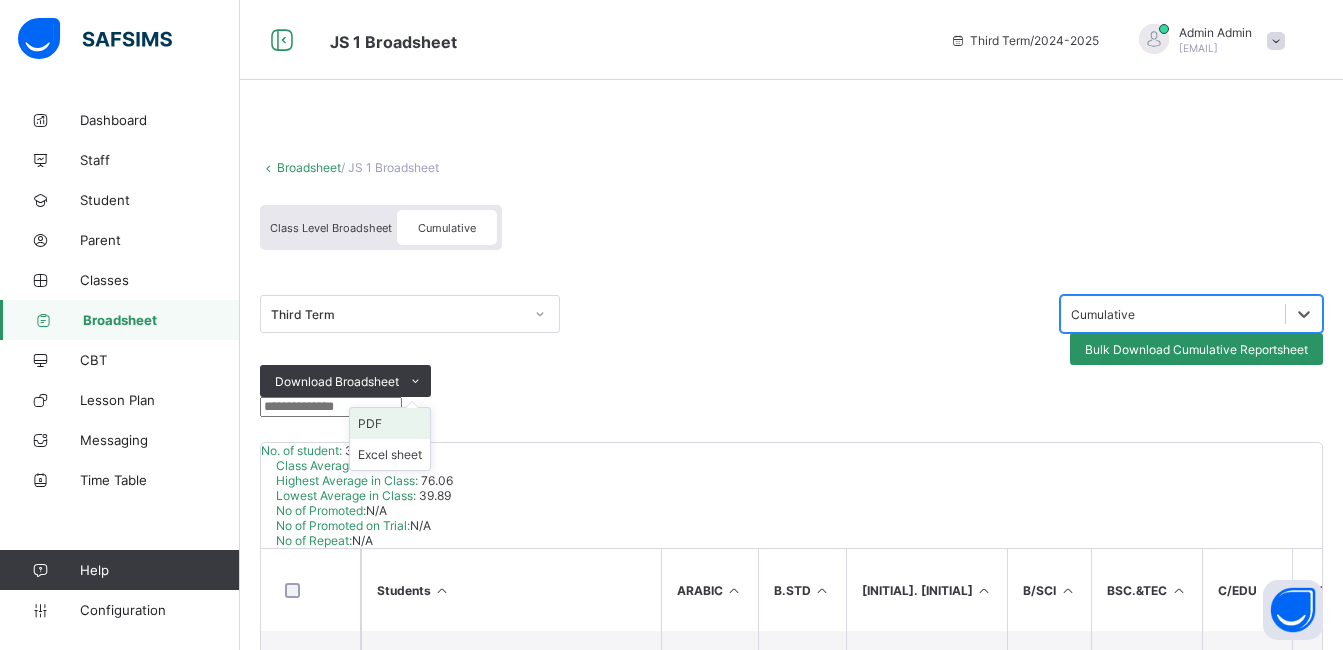 click on "PDF" at bounding box center (390, 423) 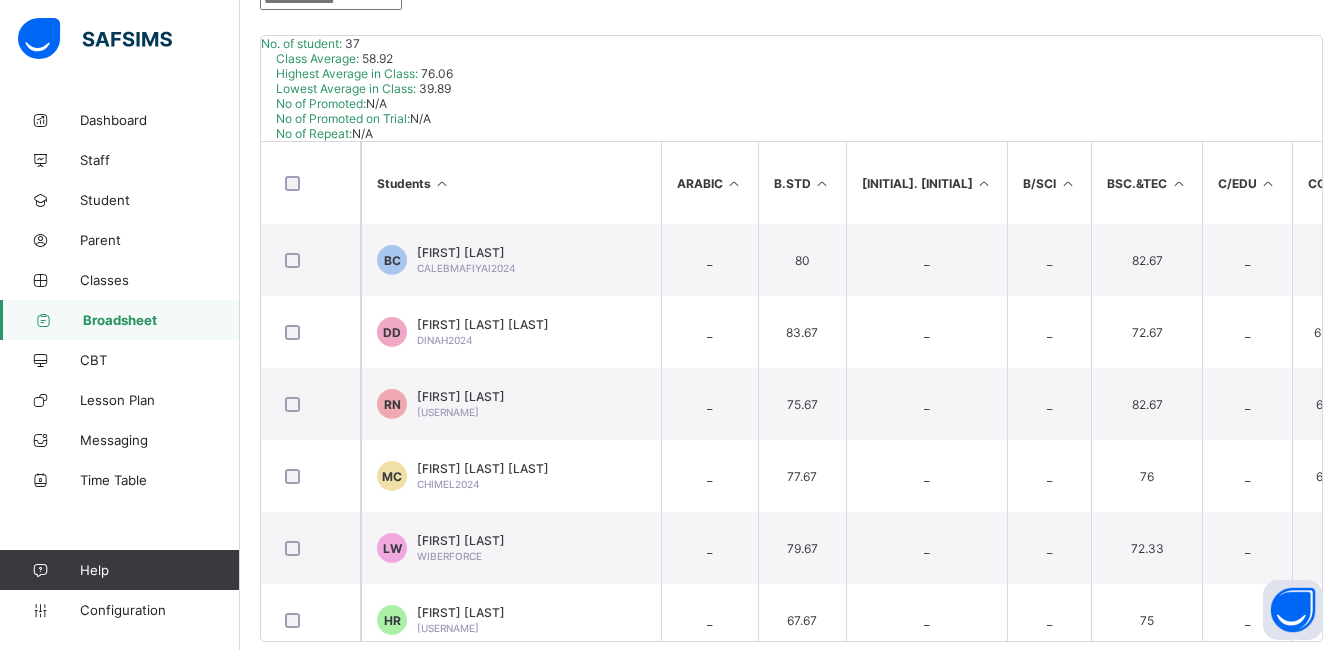 scroll, scrollTop: 430, scrollLeft: 0, axis: vertical 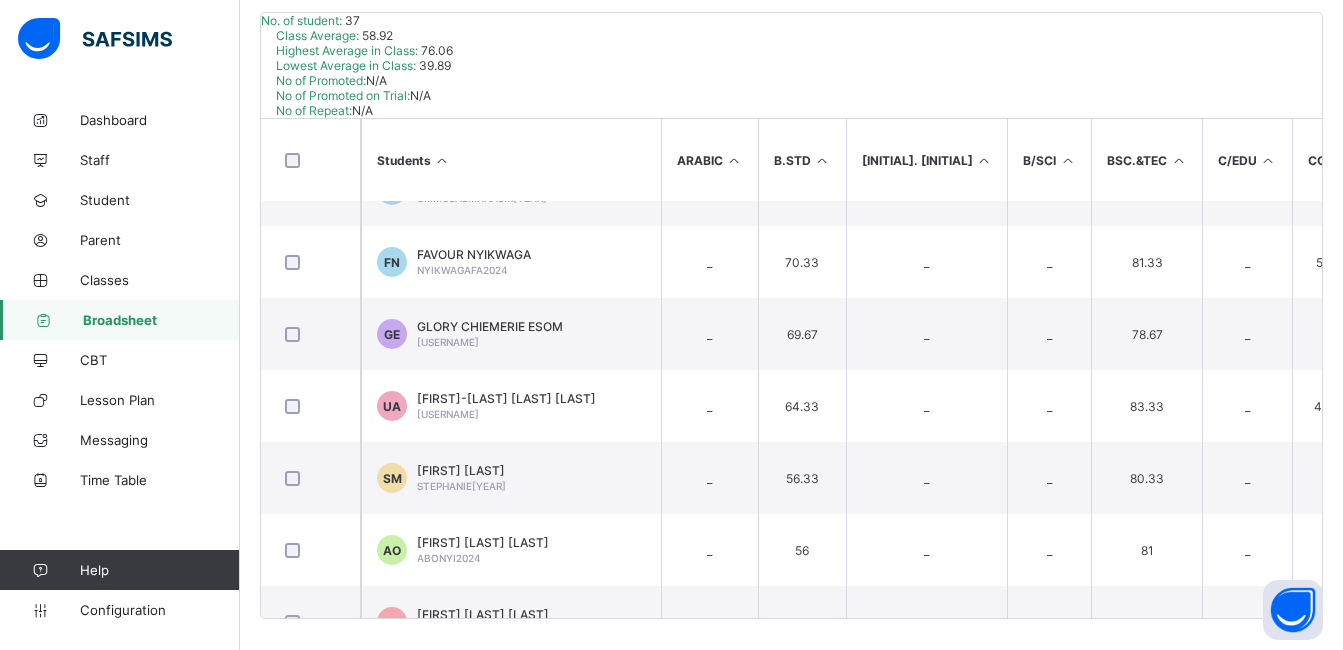 click on "Broadsheet" at bounding box center [161, 320] 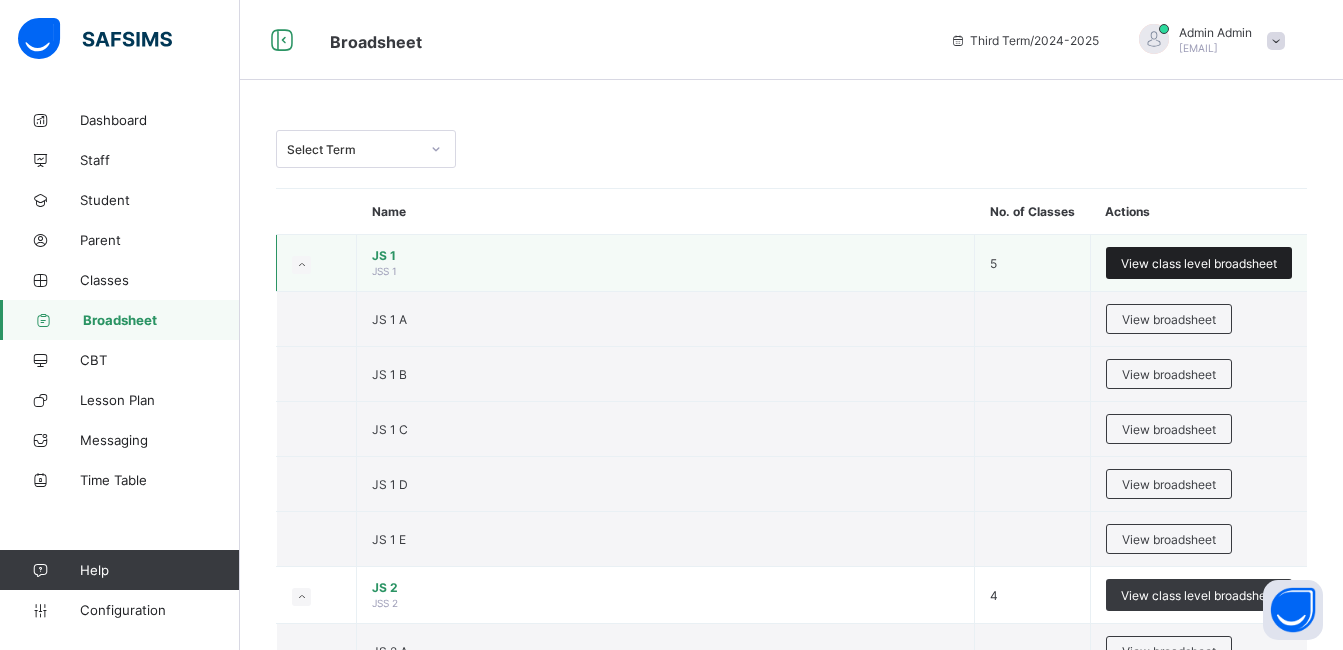 click on "View class level broadsheet" at bounding box center [1199, 263] 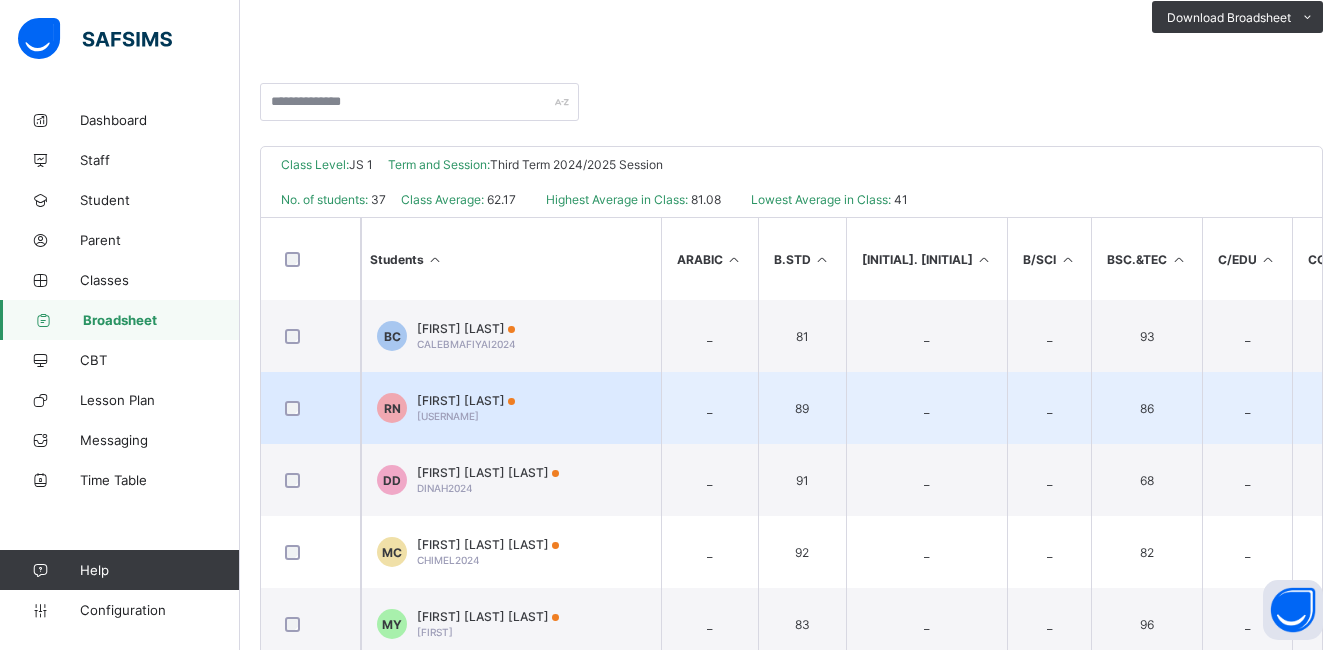 scroll, scrollTop: 465, scrollLeft: 0, axis: vertical 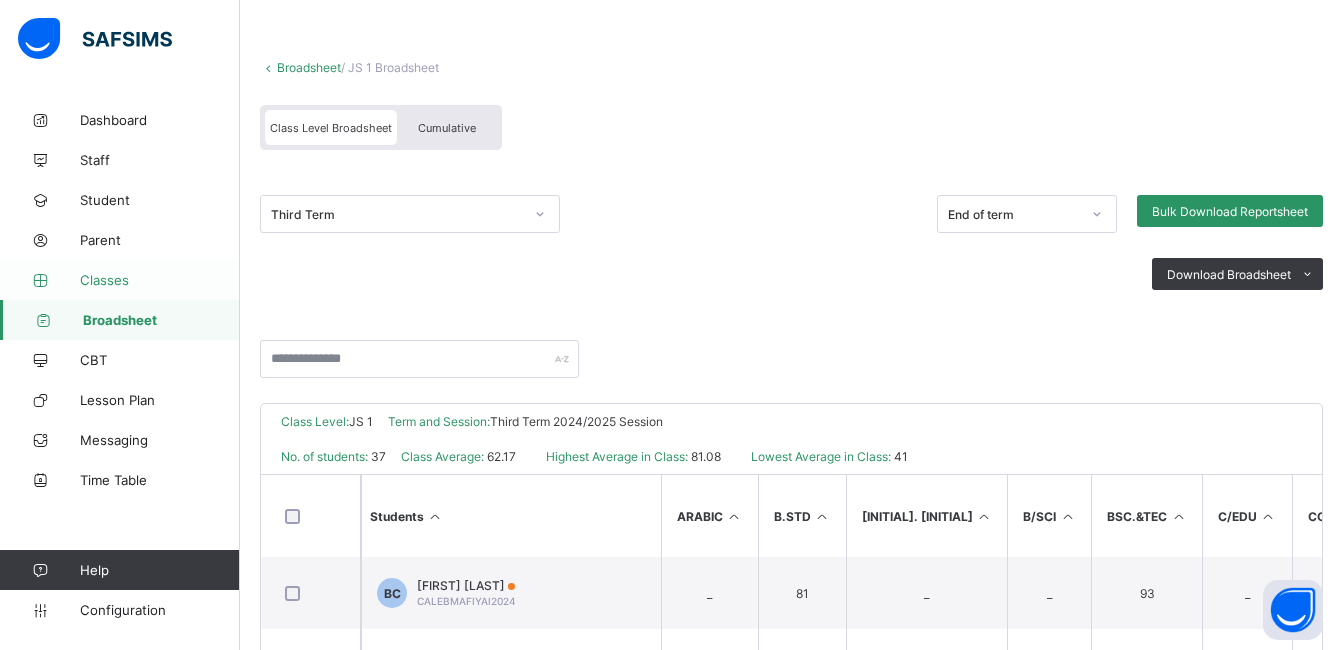 click on "Classes" at bounding box center [120, 280] 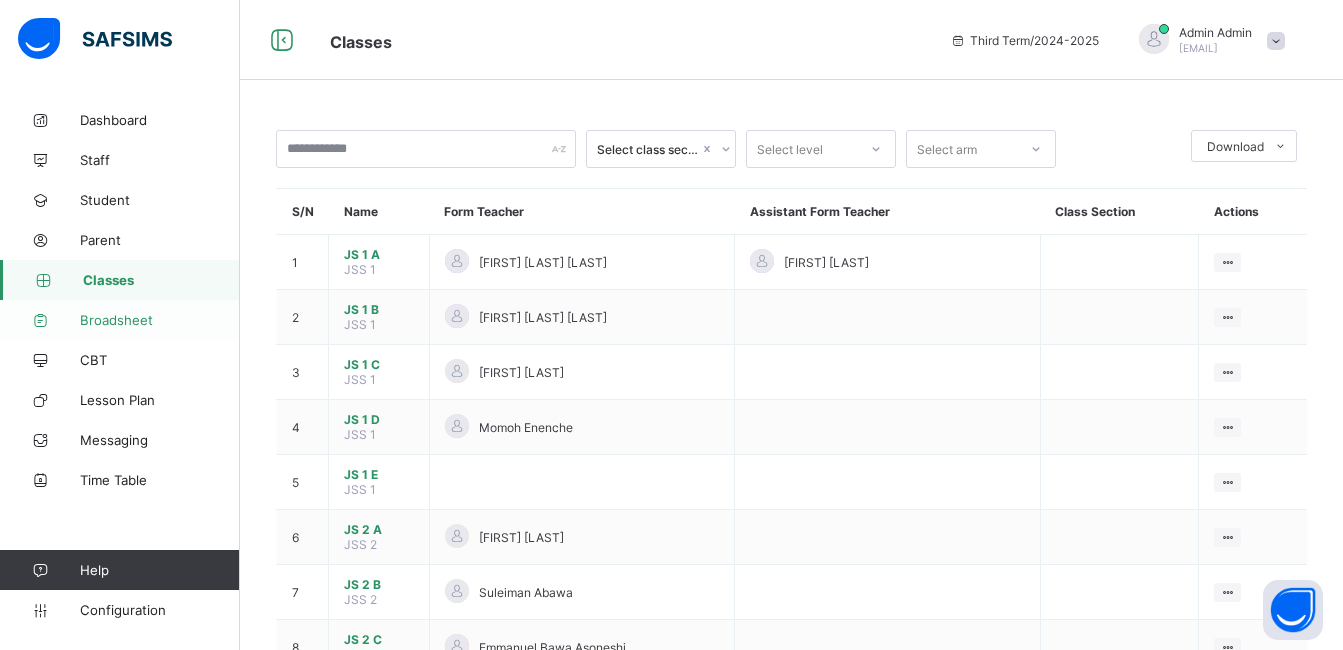click on "Broadsheet" at bounding box center [120, 320] 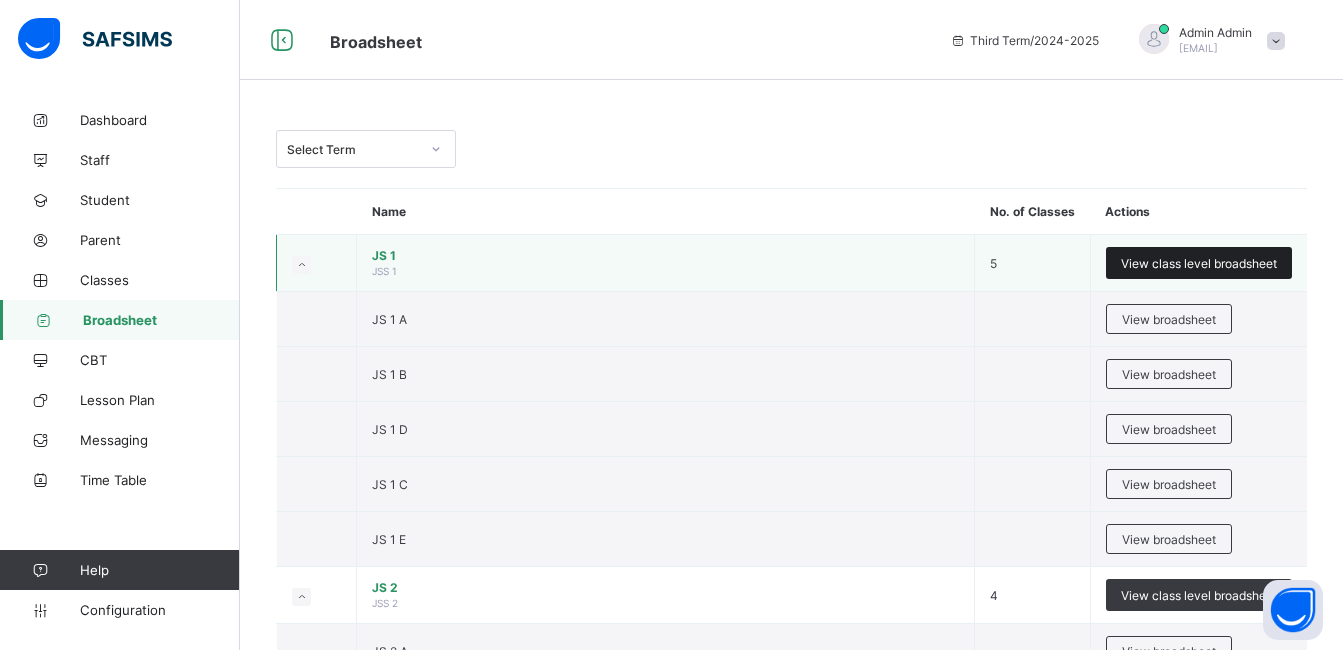 click on "View class level broadsheet" at bounding box center [1199, 263] 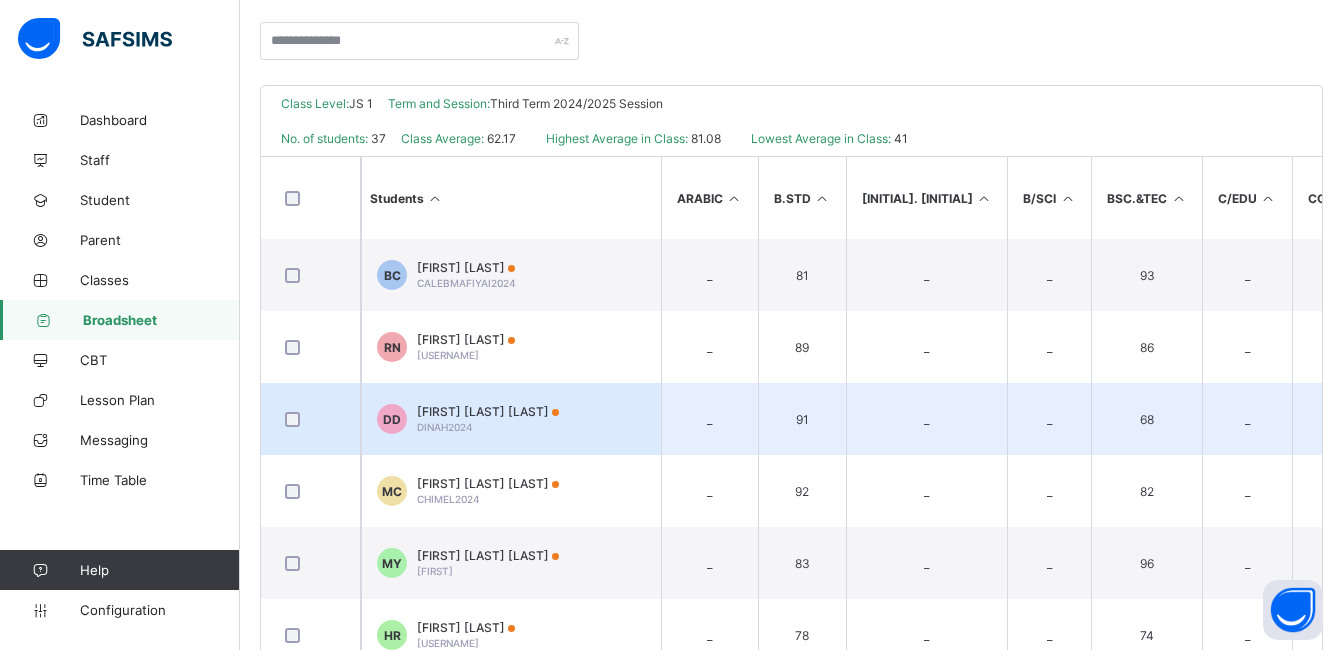 scroll, scrollTop: 465, scrollLeft: 0, axis: vertical 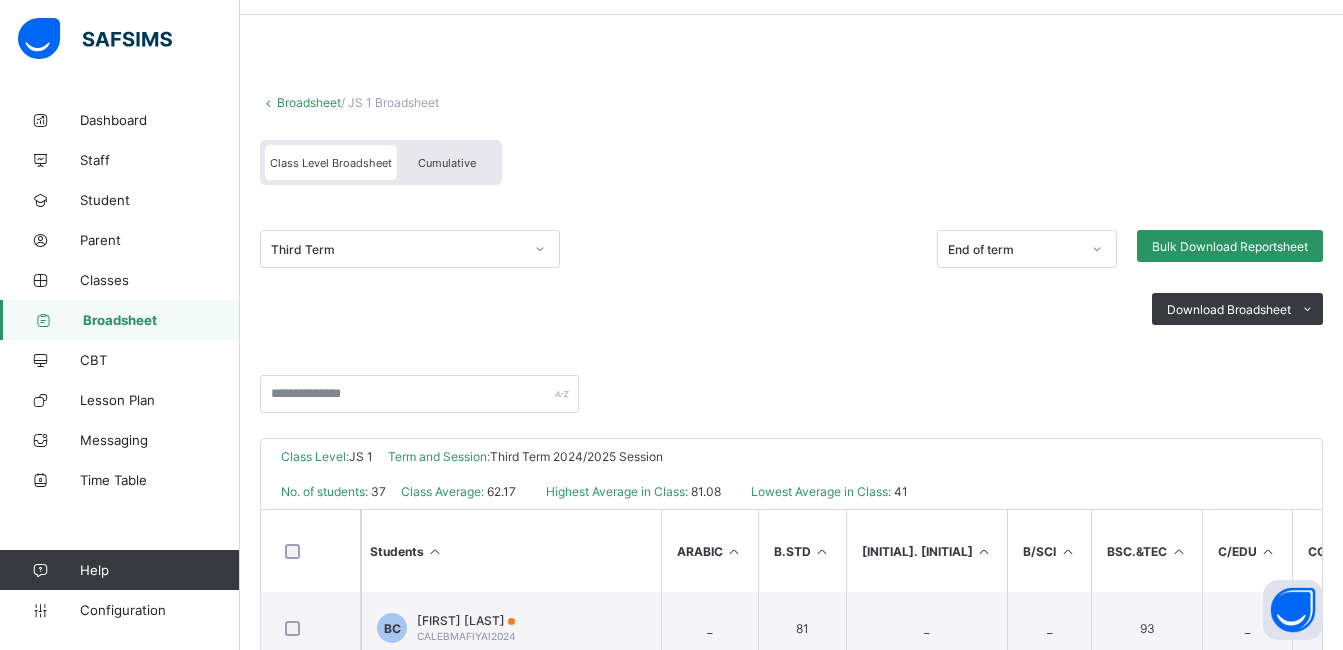 click on "Cumulative" at bounding box center (447, 162) 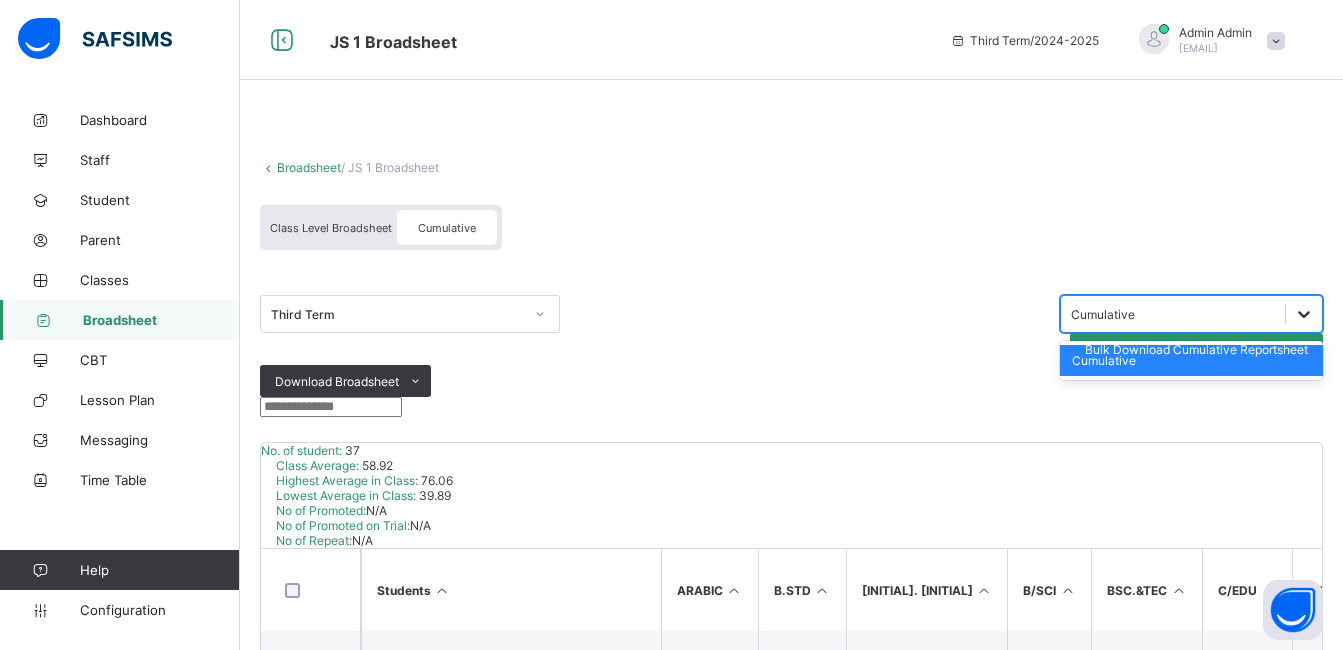 click at bounding box center [1304, 314] 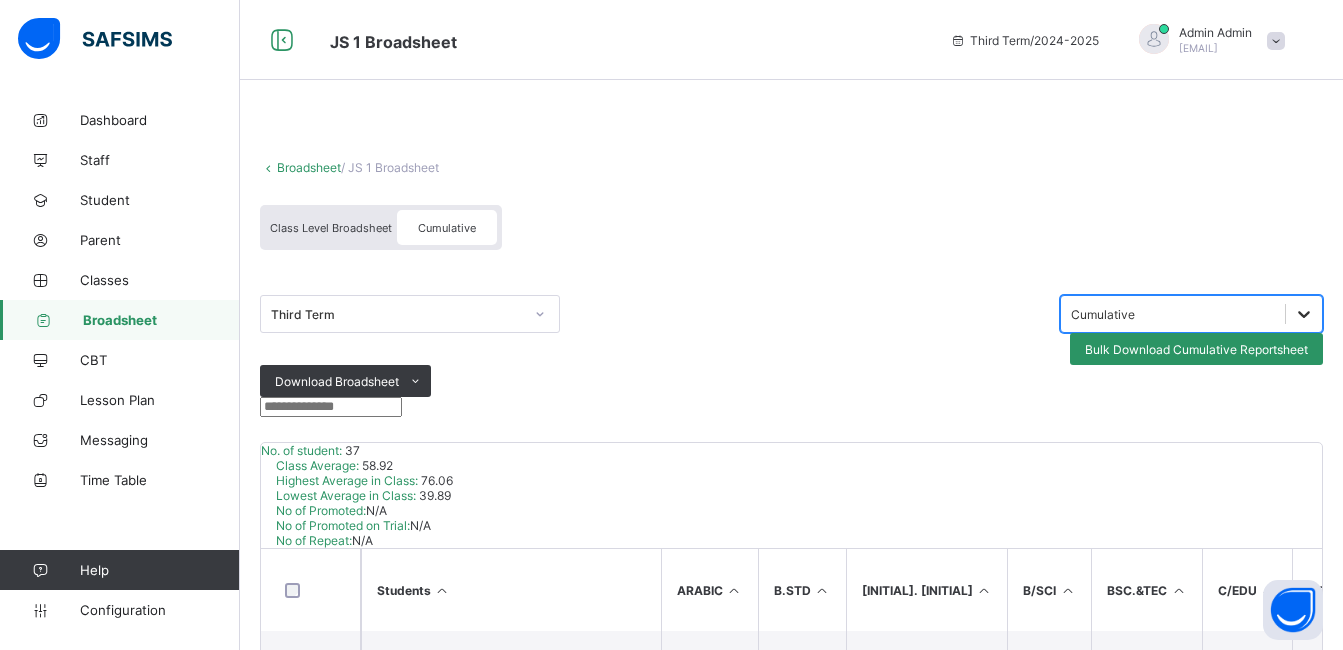 click 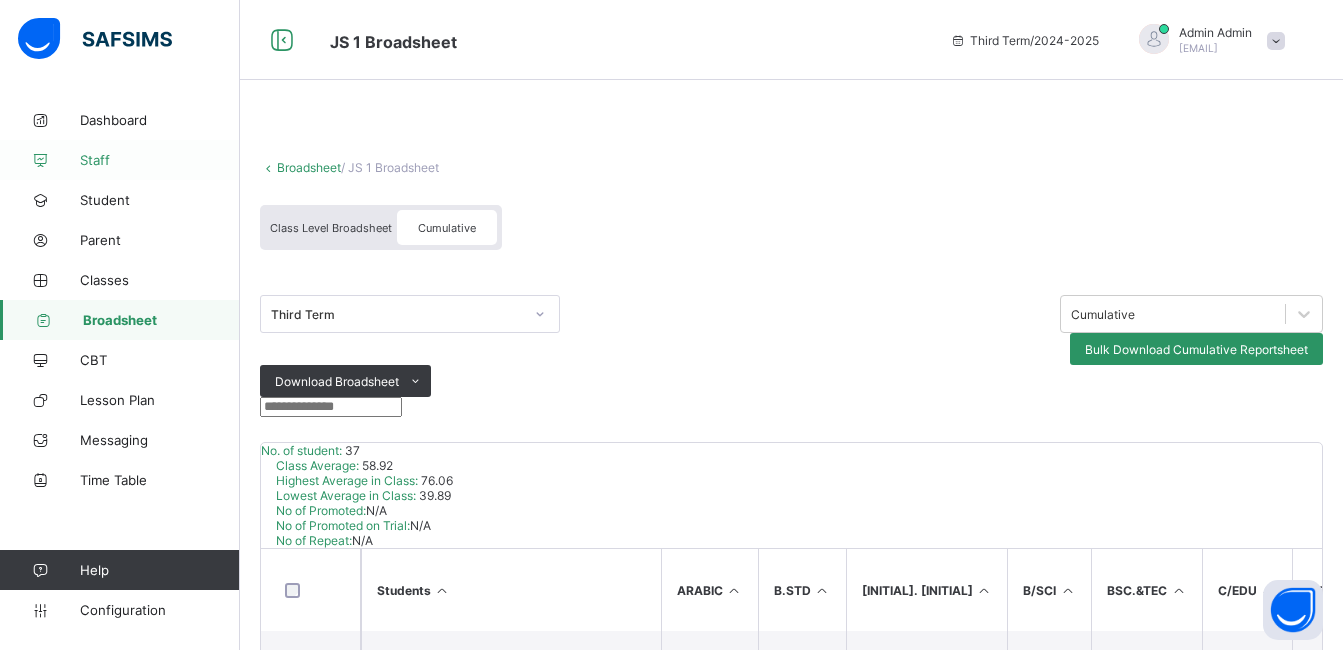 click on "Staff" at bounding box center (160, 160) 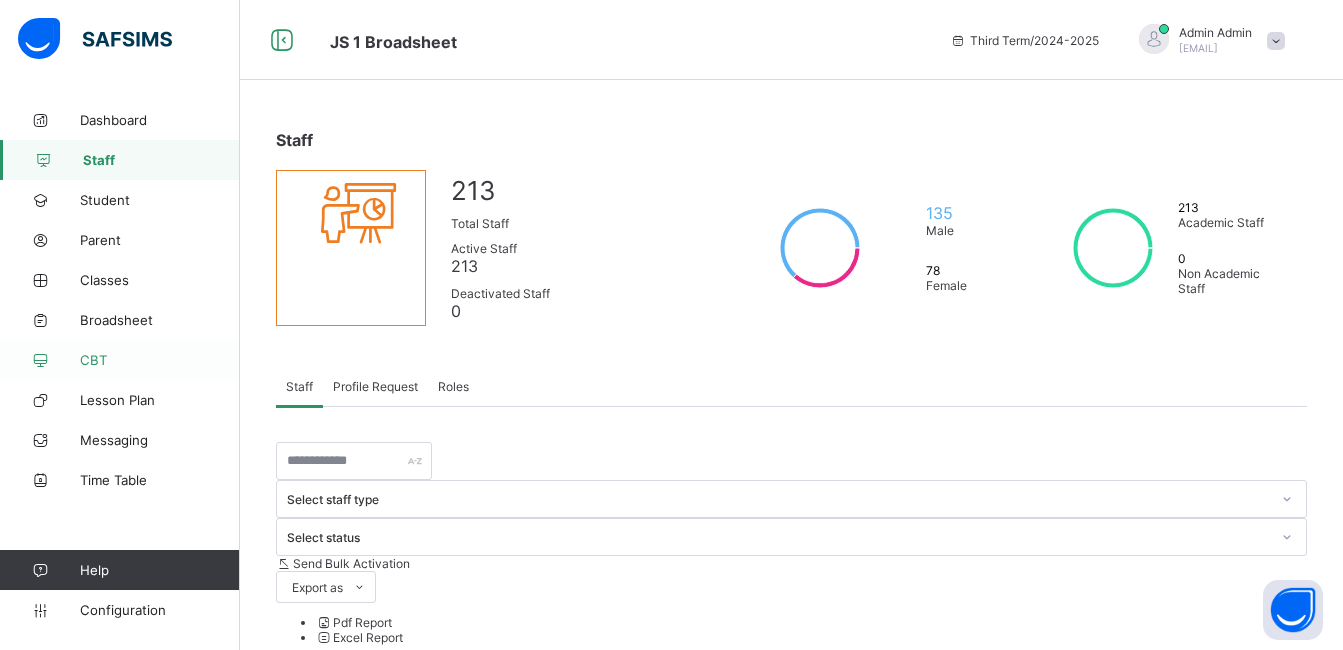 click on "CBT" at bounding box center (160, 360) 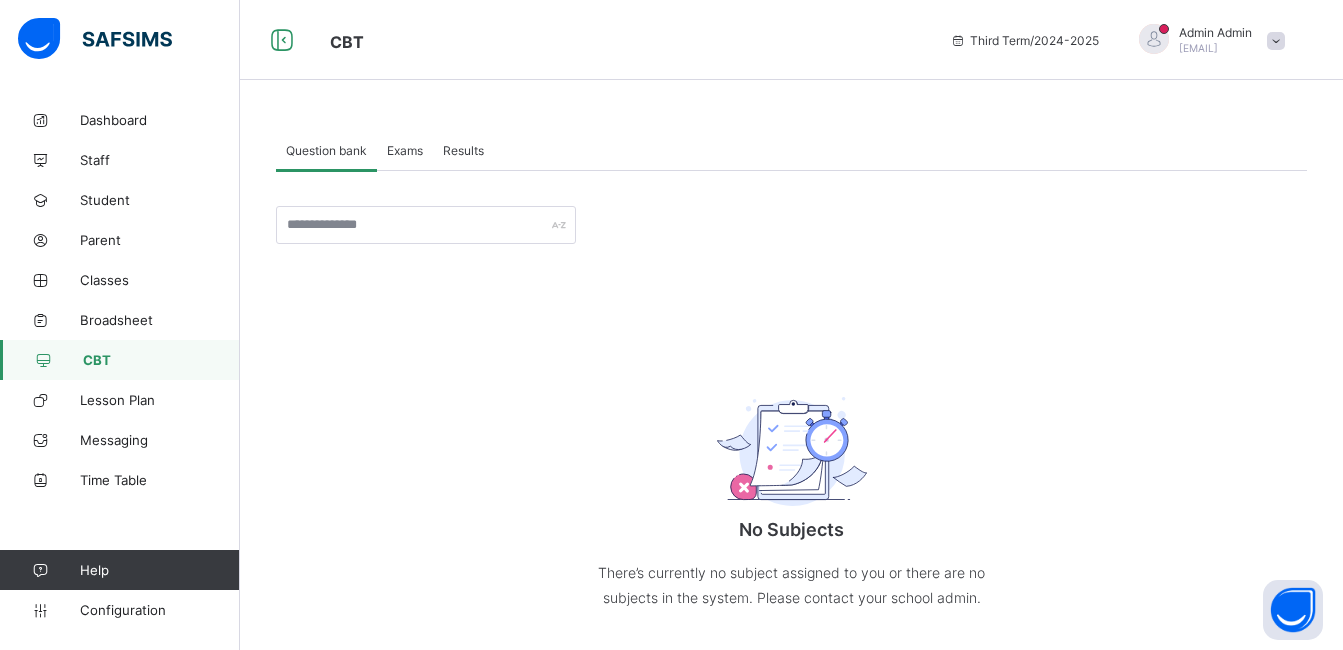 click on "Results" at bounding box center [463, 150] 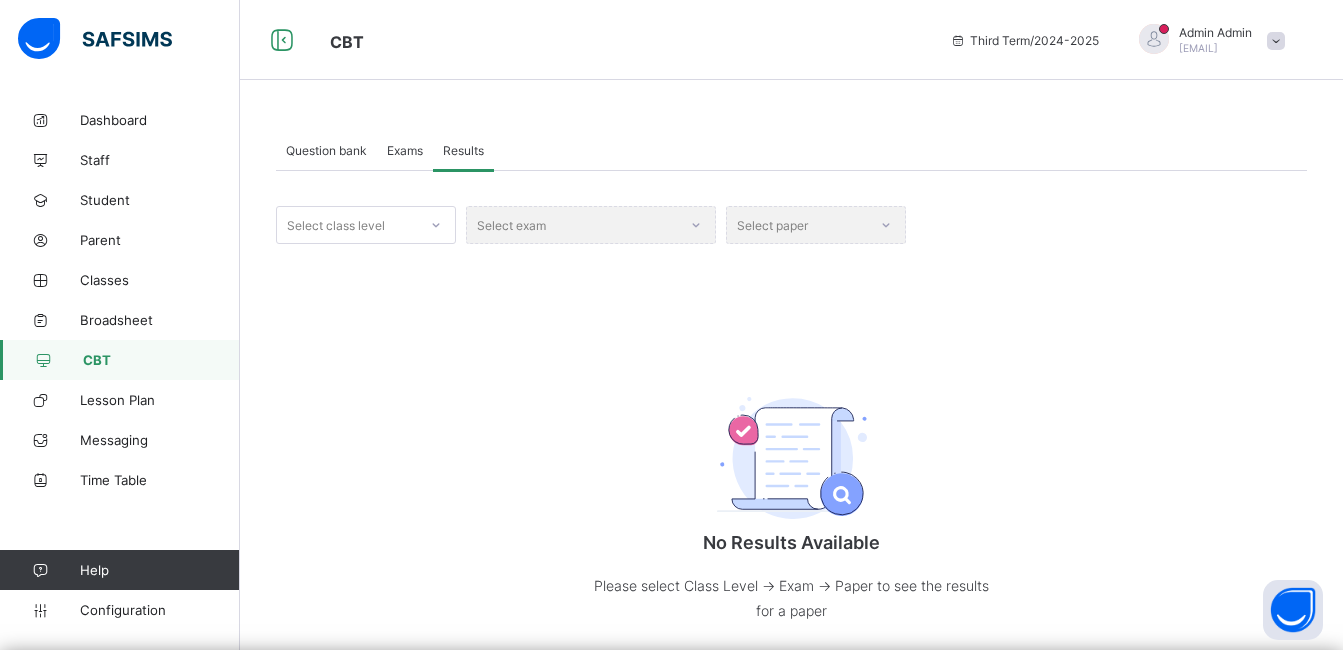 click at bounding box center [436, 225] 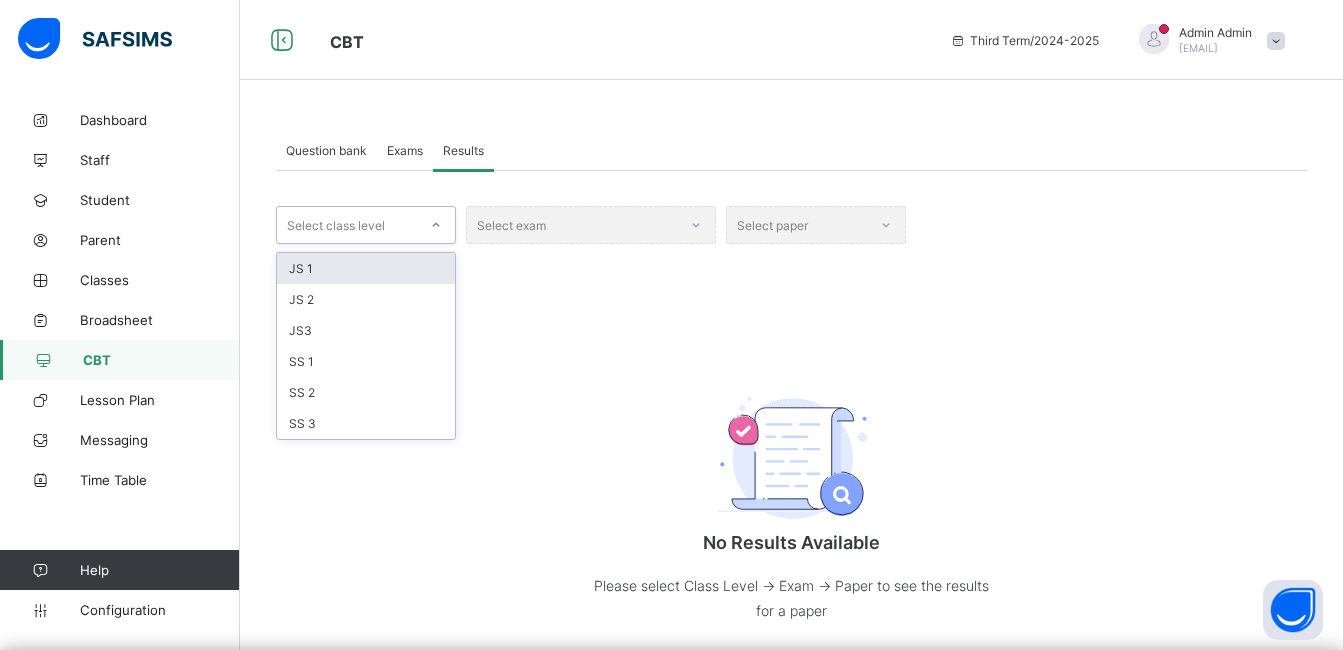 click on "JS 1" at bounding box center [366, 268] 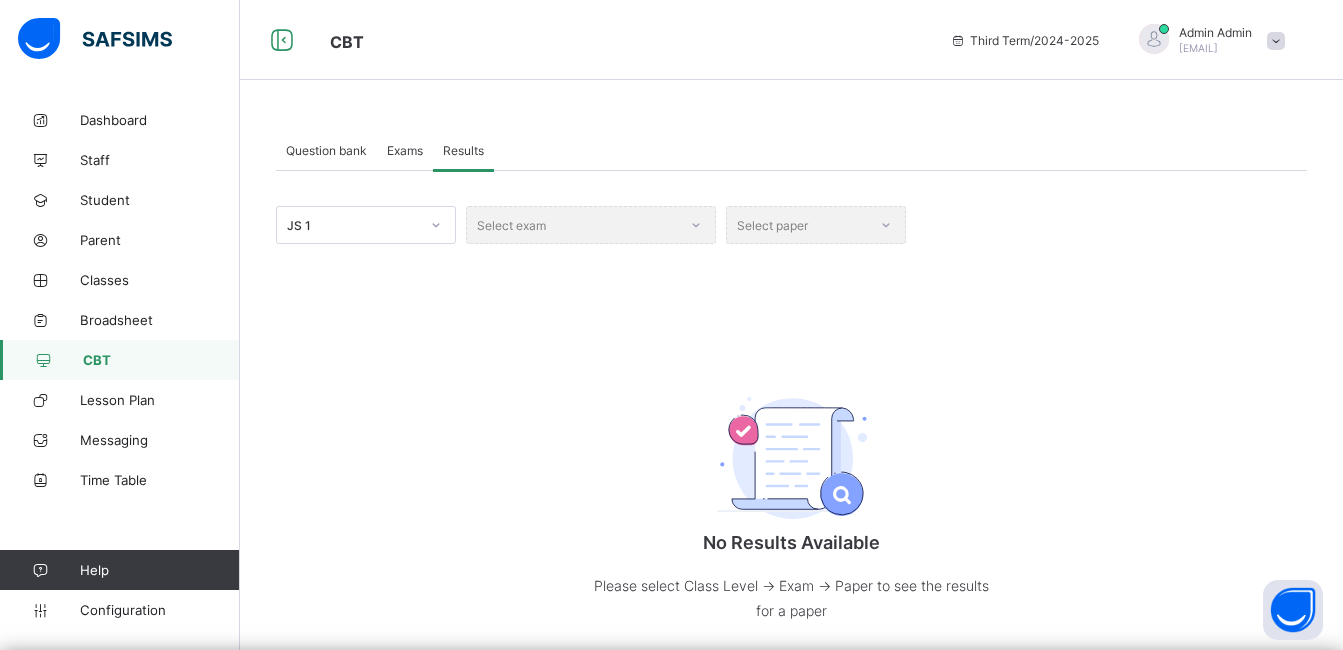 click on "Select exam" at bounding box center (591, 225) 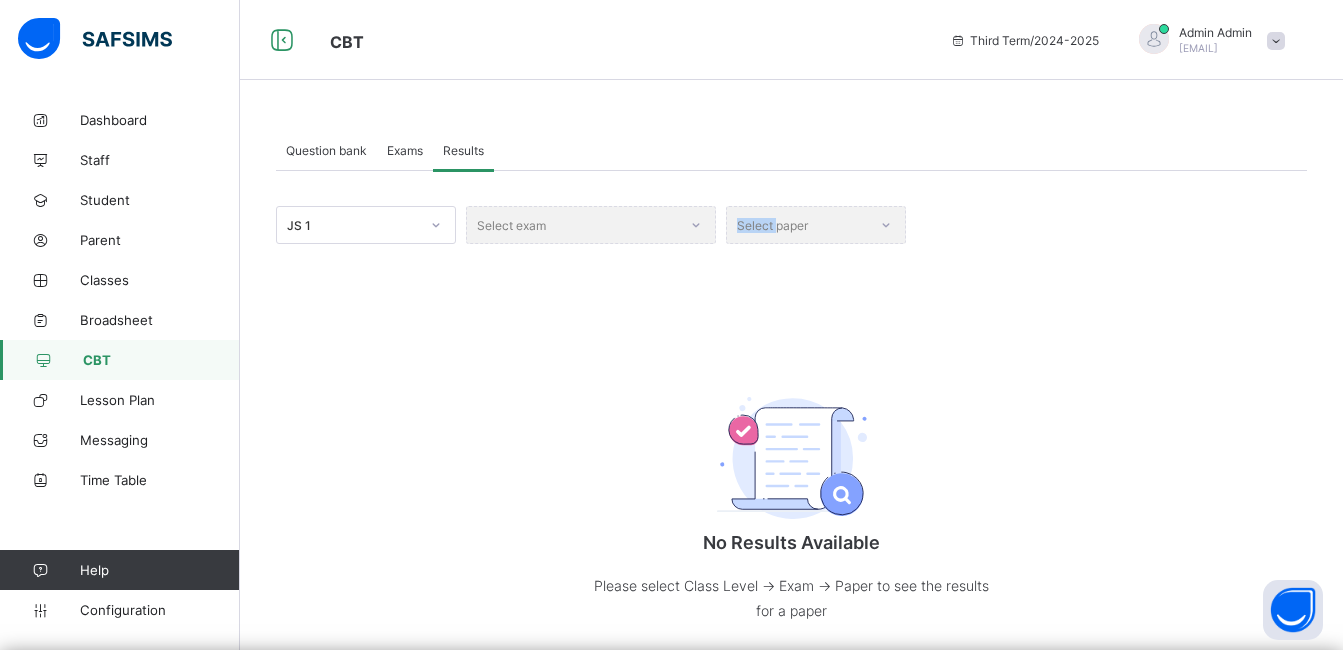 click on "Select exam" at bounding box center (591, 225) 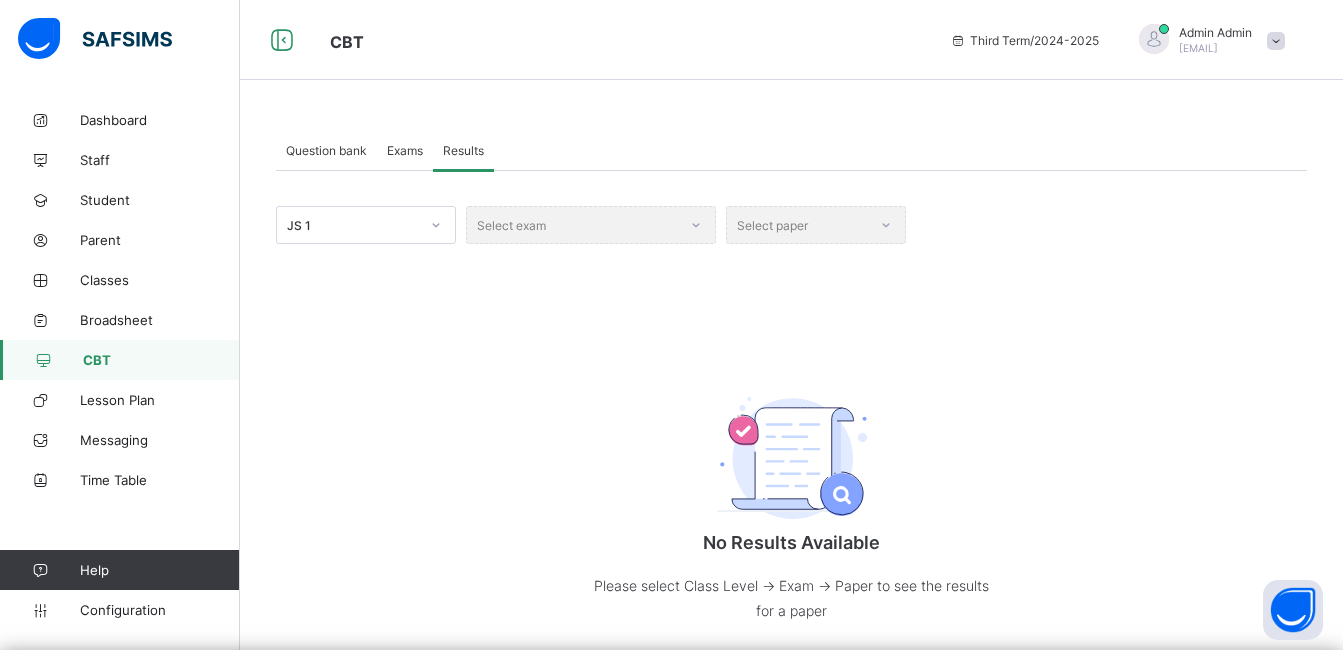click on "Select paper" at bounding box center [816, 225] 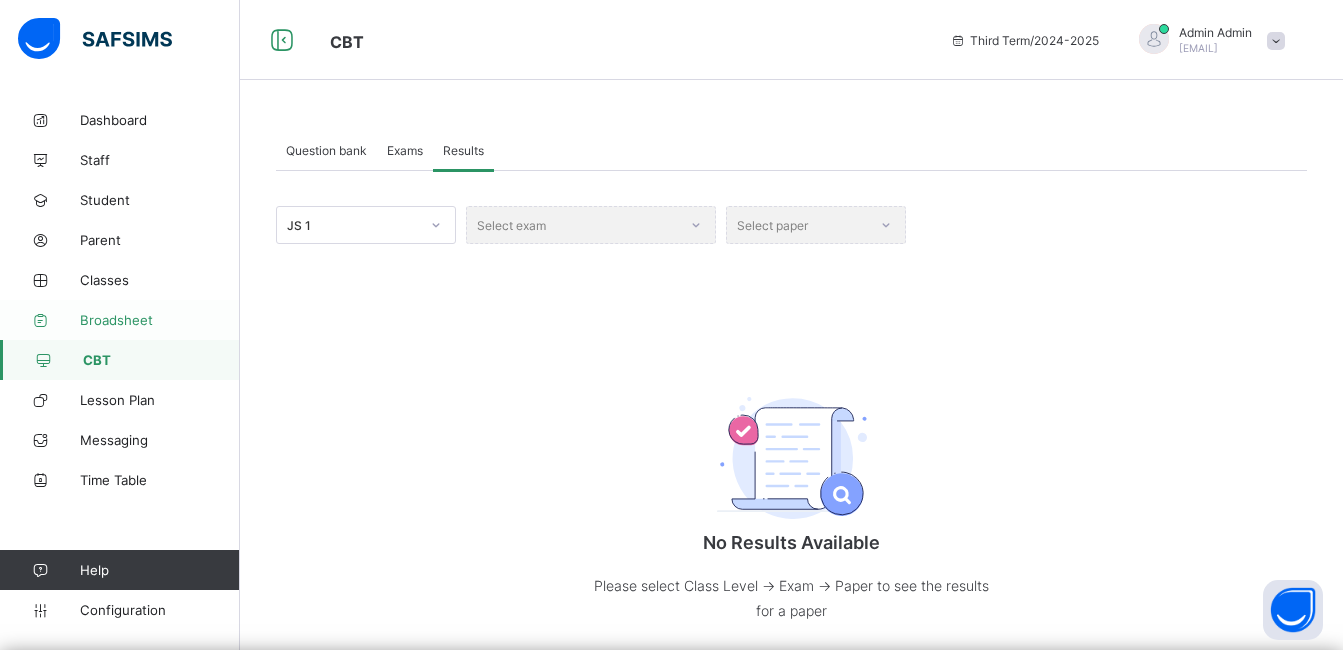 click on "Broadsheet" at bounding box center [160, 320] 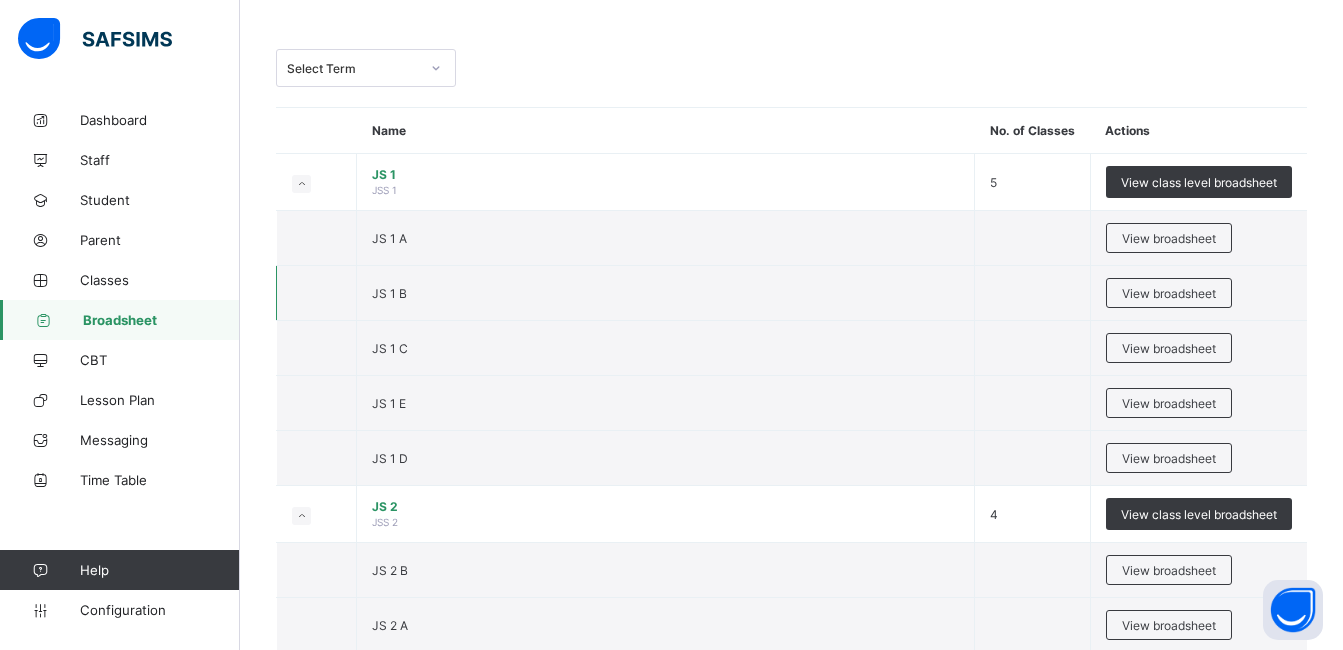 scroll, scrollTop: 0, scrollLeft: 0, axis: both 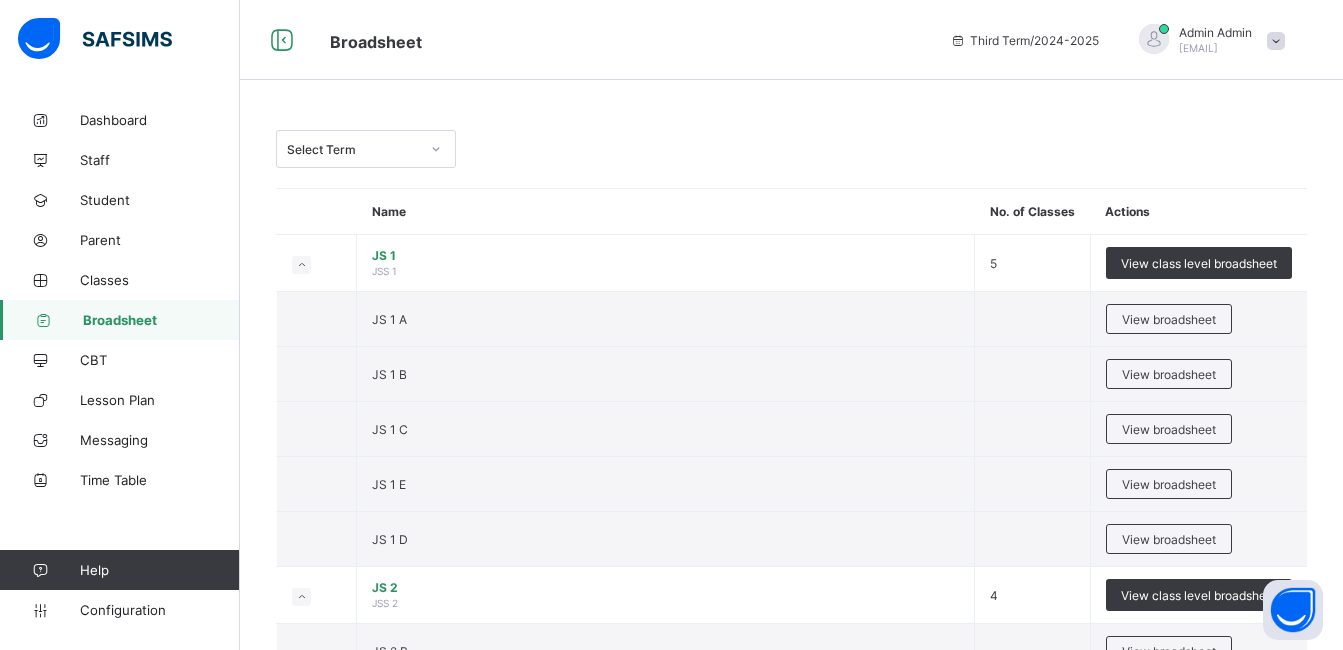 click at bounding box center (1276, 41) 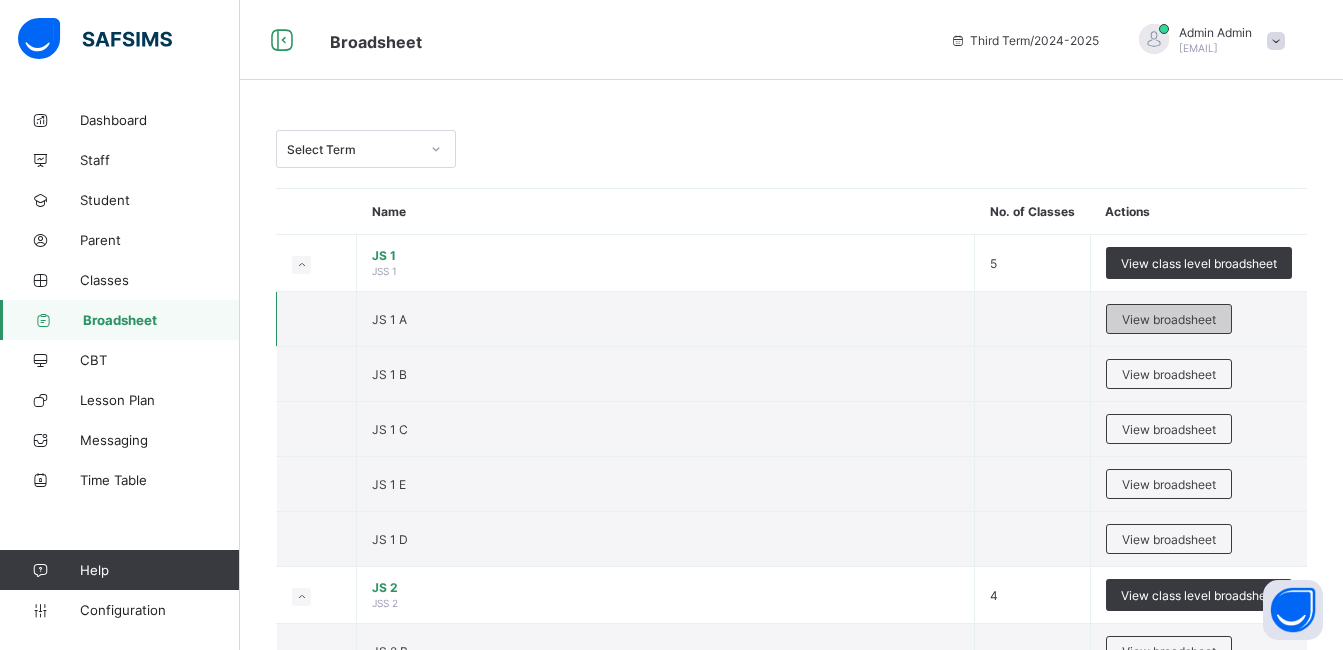 click on "View broadsheet" at bounding box center (1169, 319) 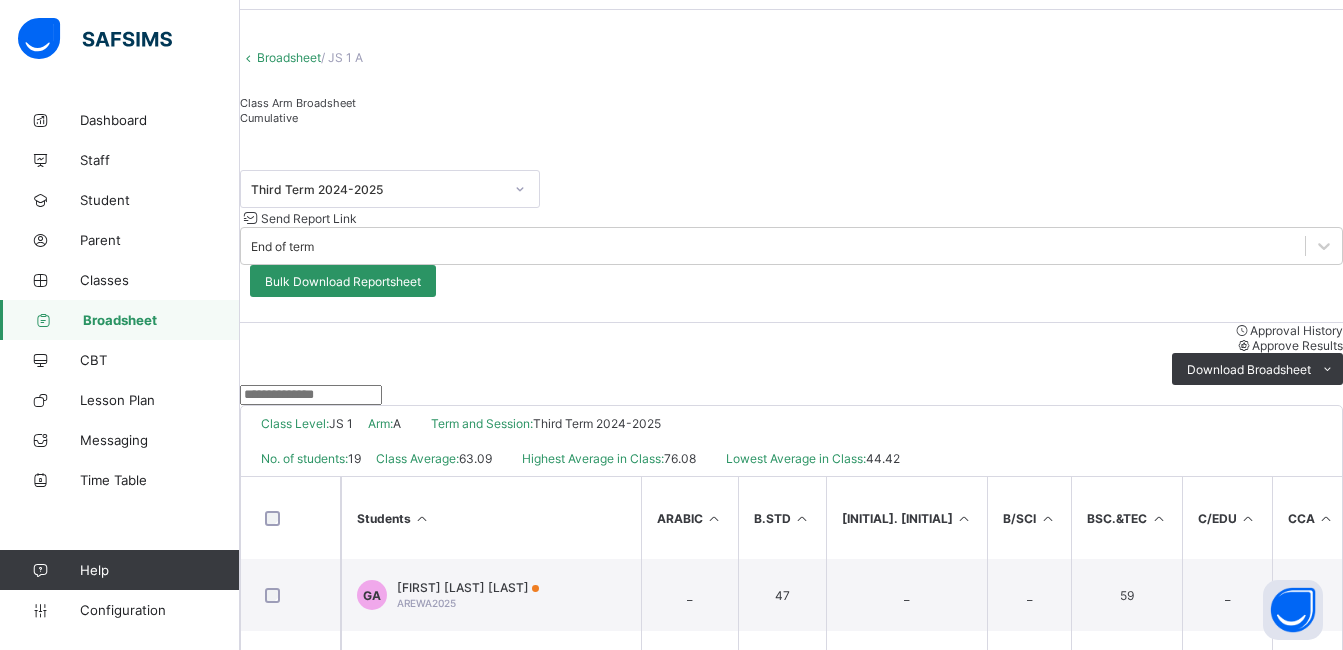 scroll, scrollTop: 100, scrollLeft: 0, axis: vertical 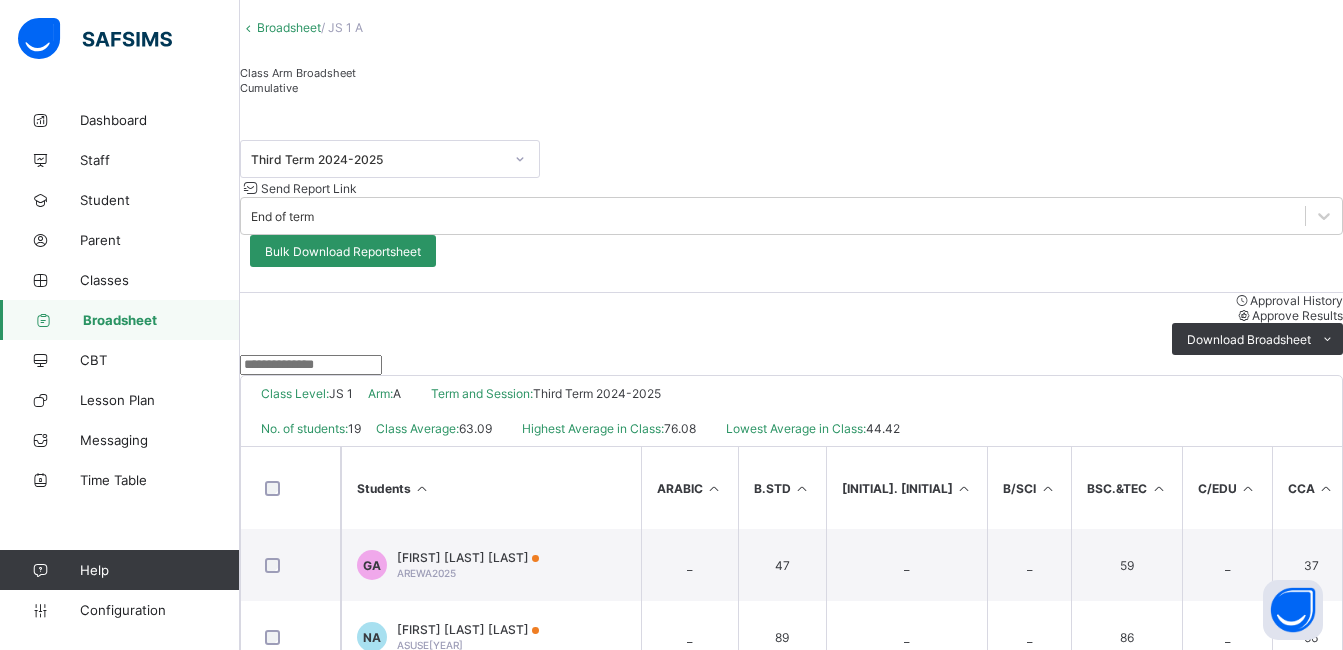 click on "Cumulative" at bounding box center [269, 88] 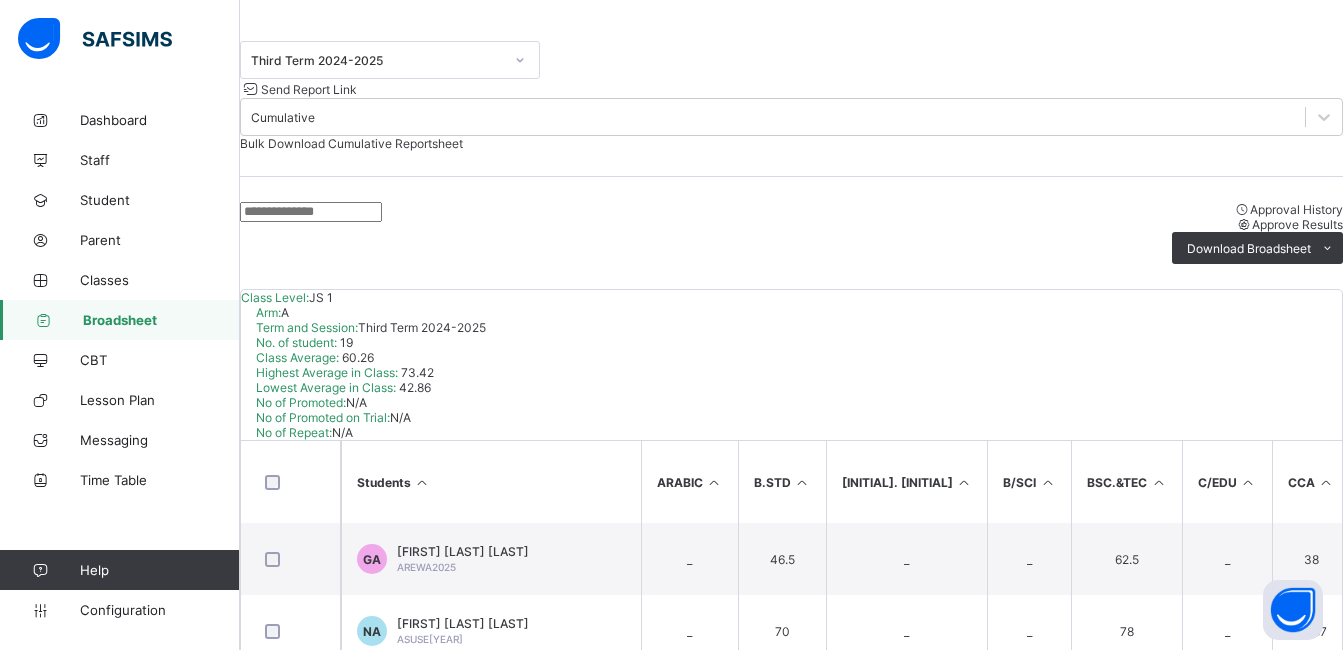 scroll, scrollTop: 200, scrollLeft: 0, axis: vertical 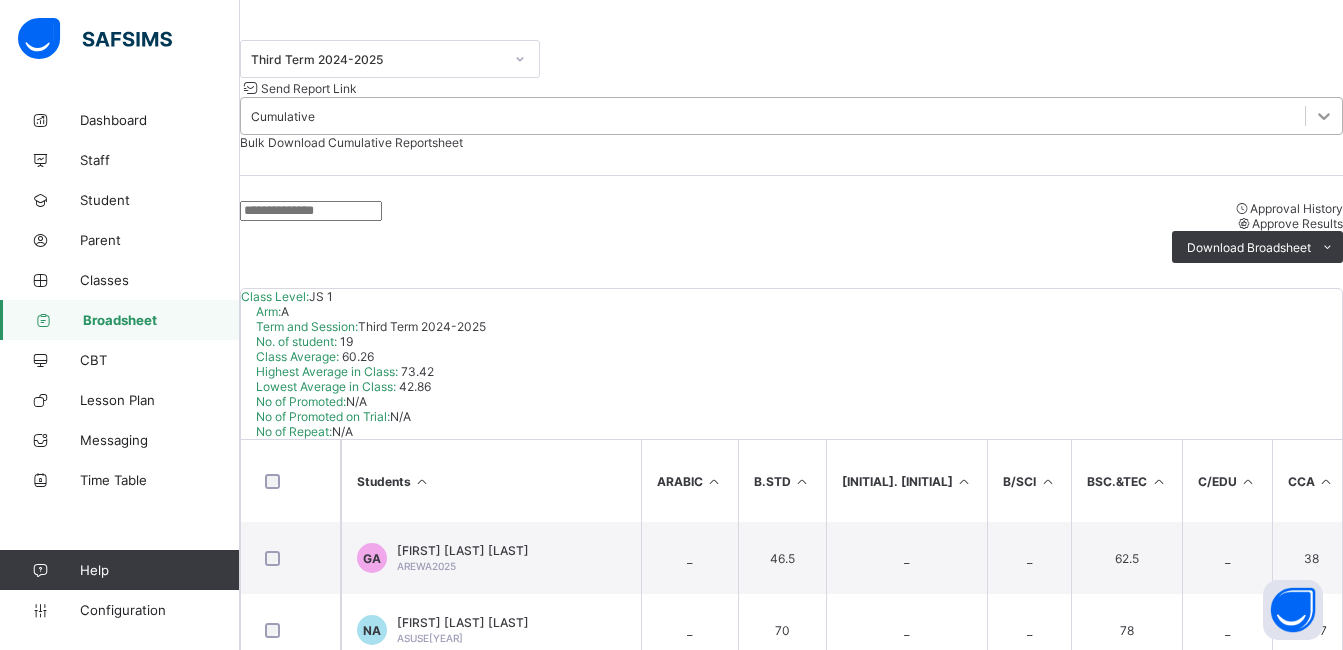 click at bounding box center (1324, 116) 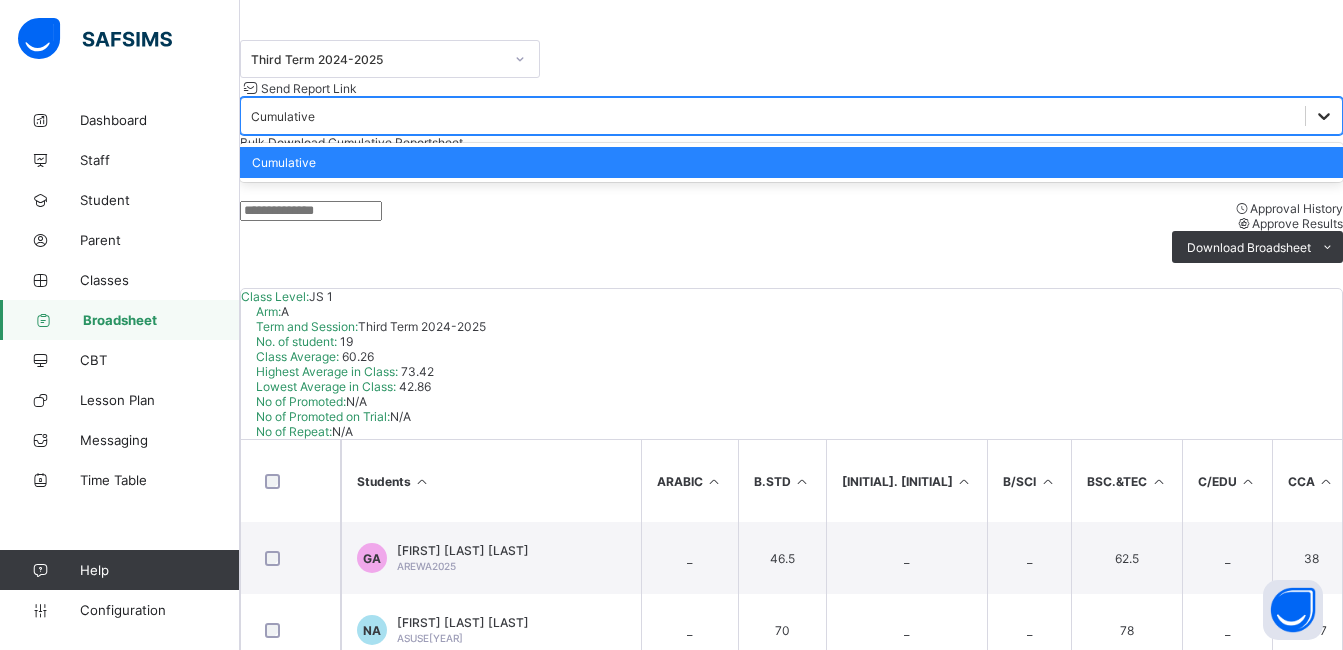 click at bounding box center [1324, 116] 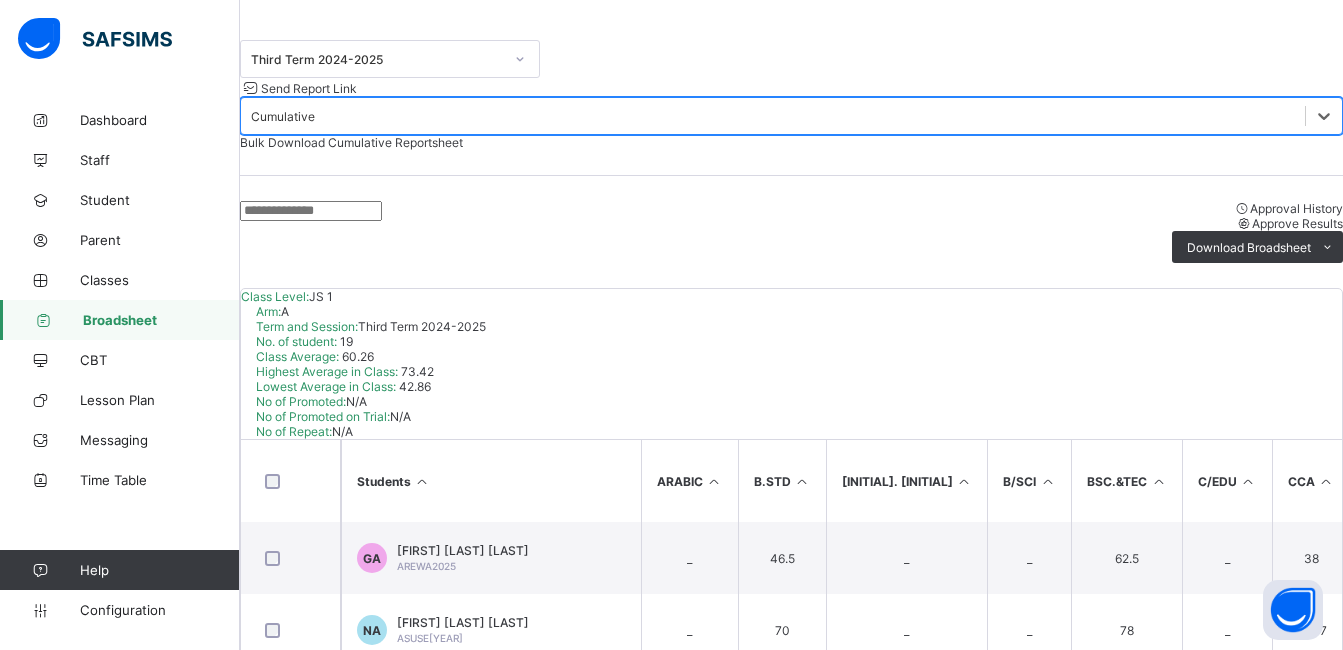 click on "Approval History  Approve Results Download Broadsheet PDF Excel sheet" at bounding box center (791, 232) 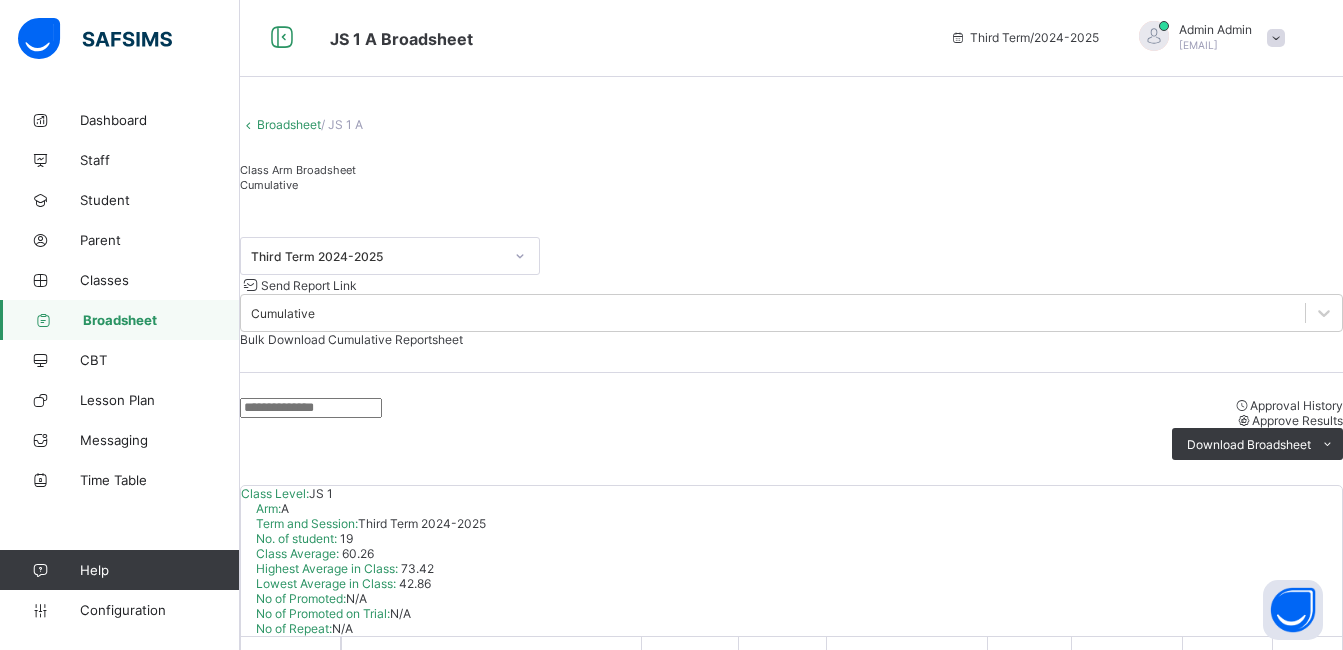 scroll, scrollTop: 0, scrollLeft: 0, axis: both 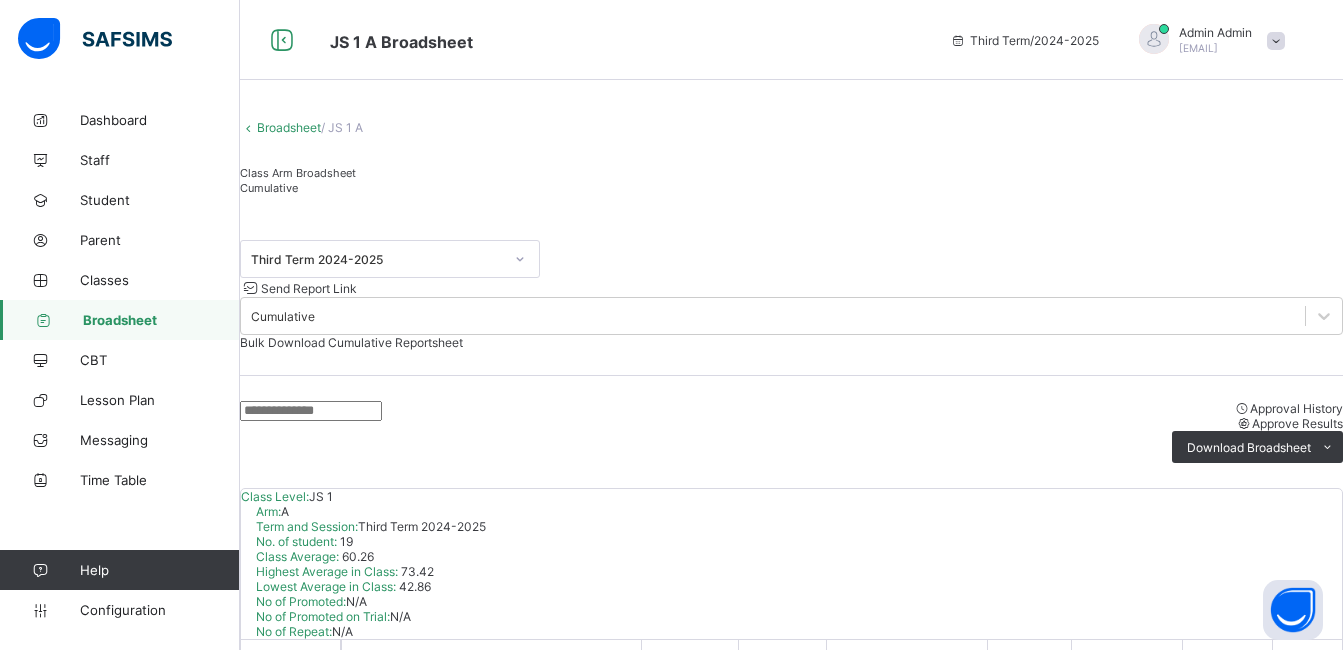 click on "Class Arm Broadsheet" at bounding box center (791, 172) 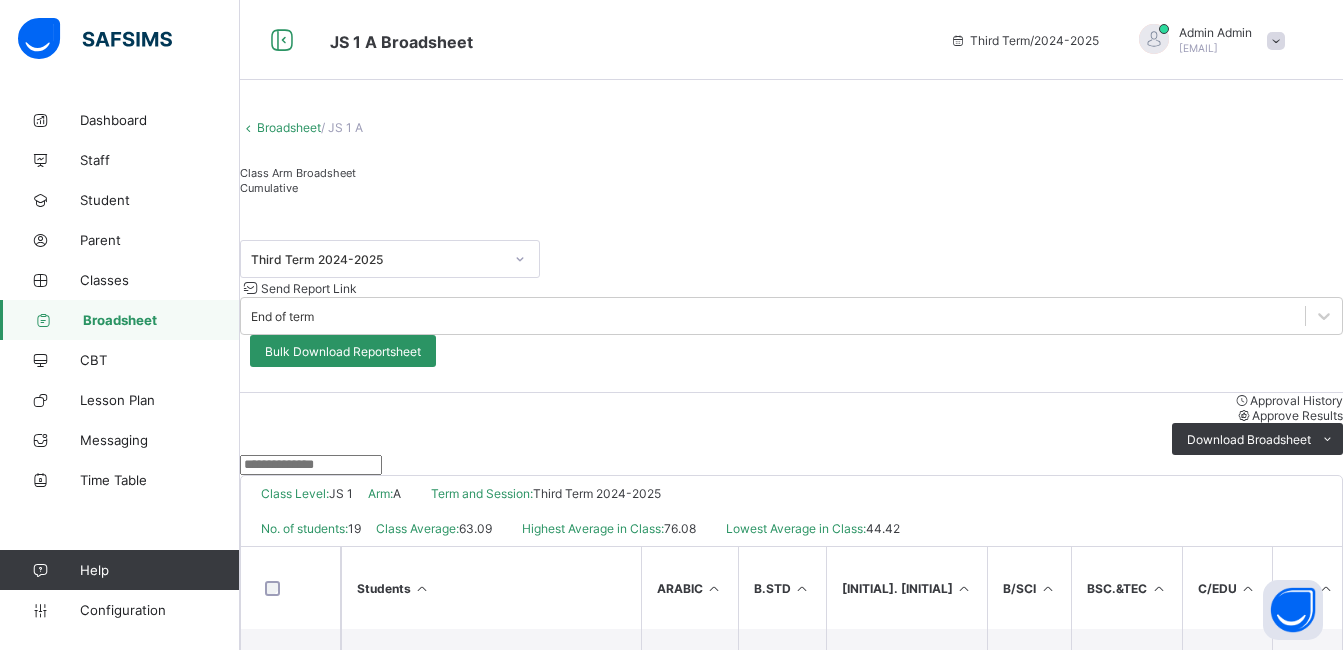 click on "Broadsheet" at bounding box center (161, 320) 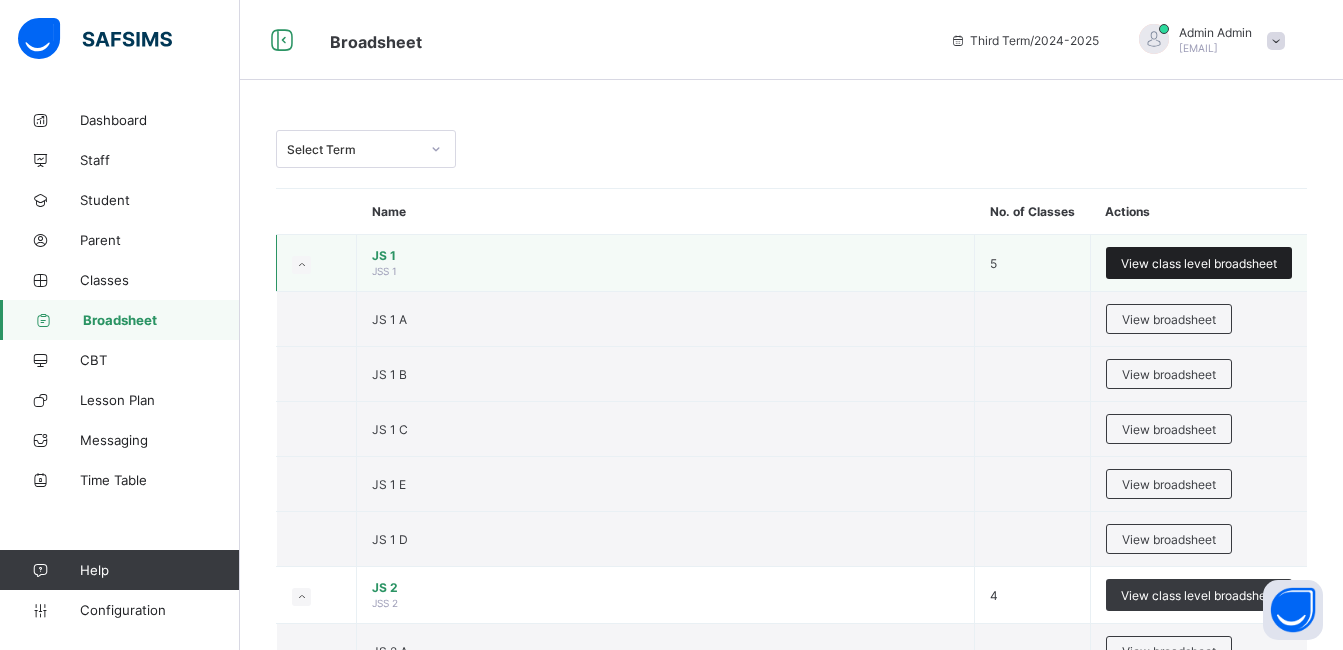 click on "View class level broadsheet" at bounding box center (1199, 263) 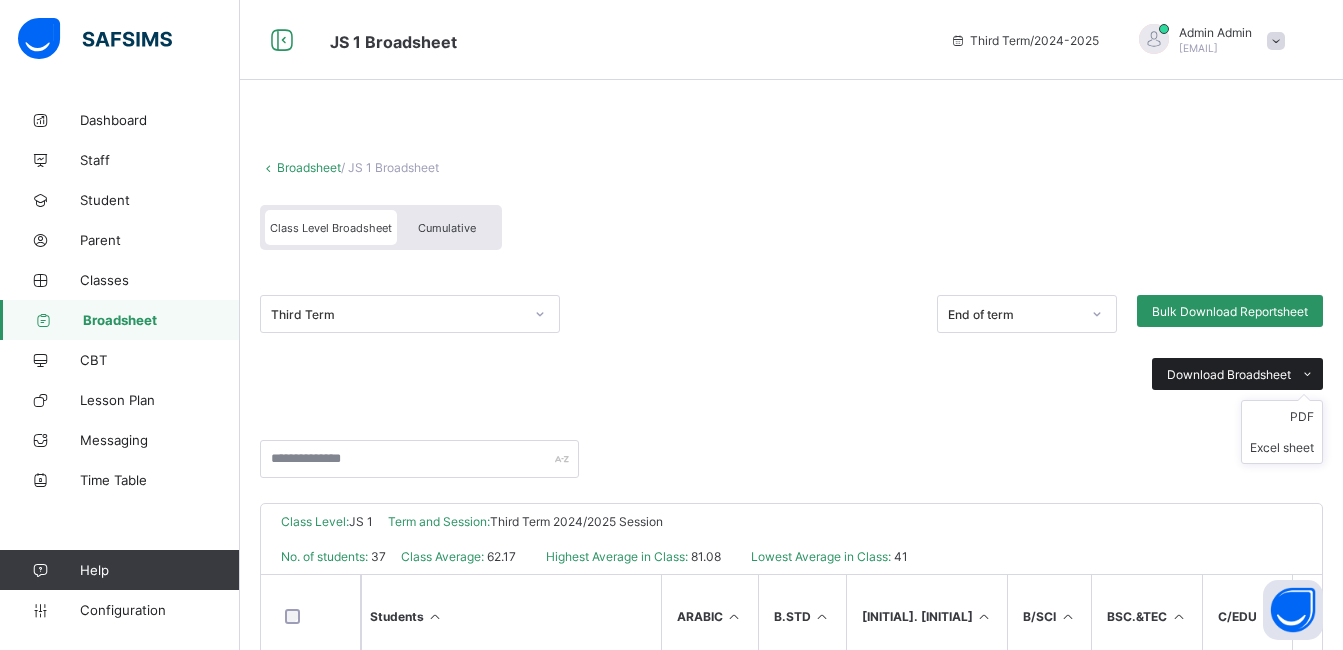 click at bounding box center [1307, 374] 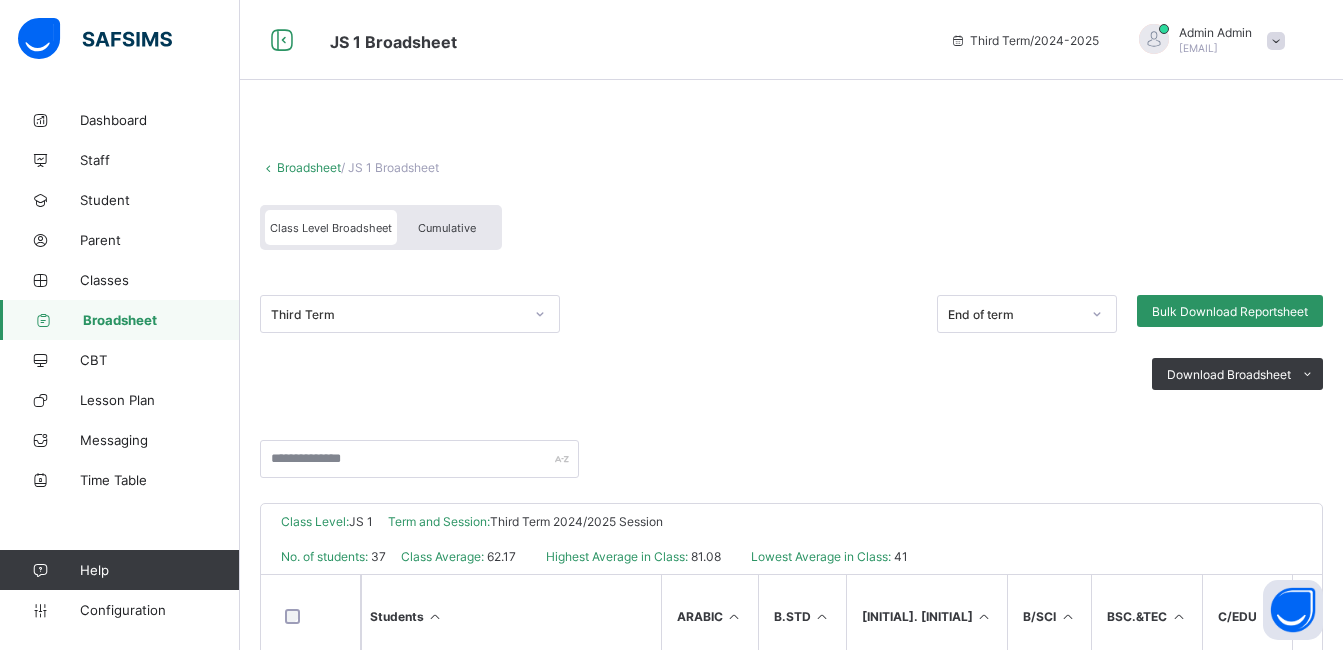 click at bounding box center [791, 471] 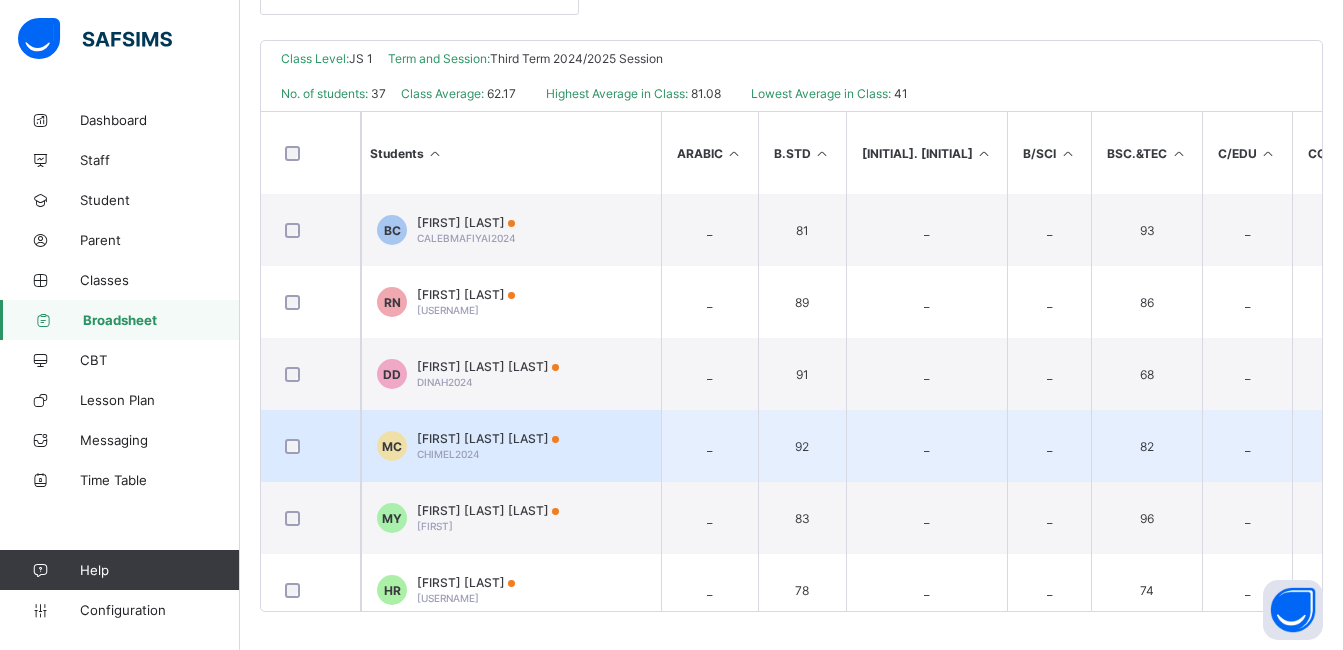scroll, scrollTop: 465, scrollLeft: 0, axis: vertical 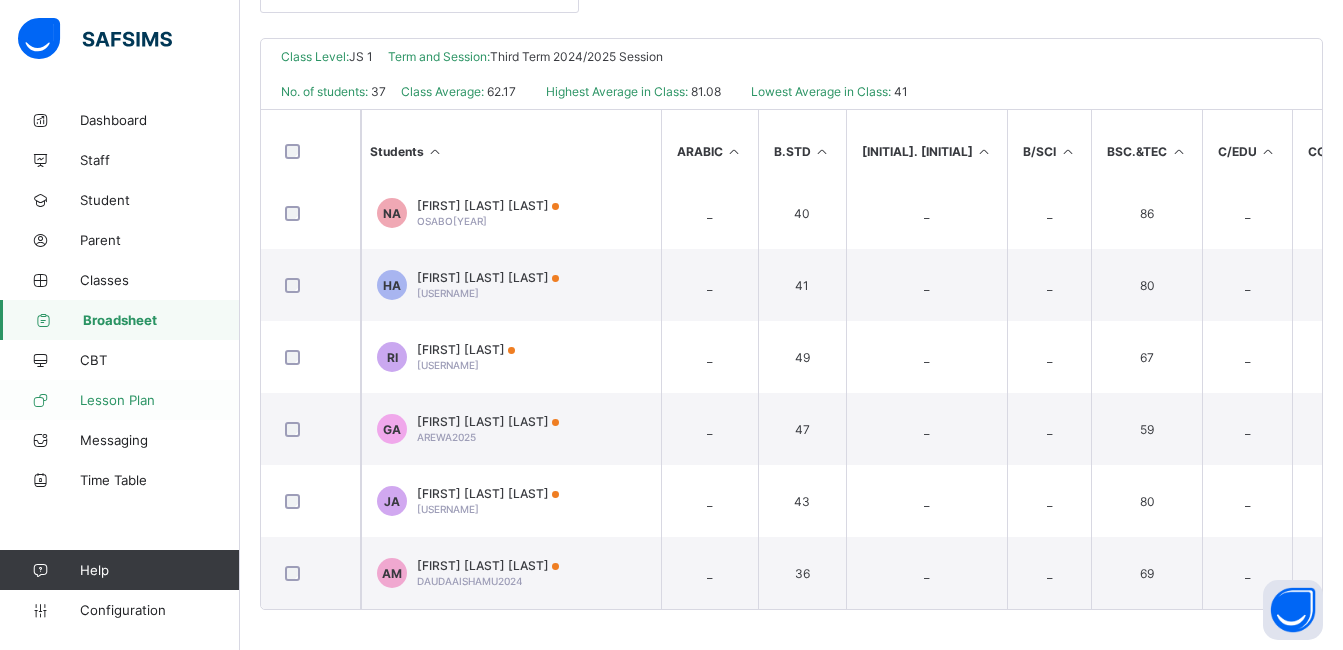 click on "Lesson Plan" at bounding box center [160, 400] 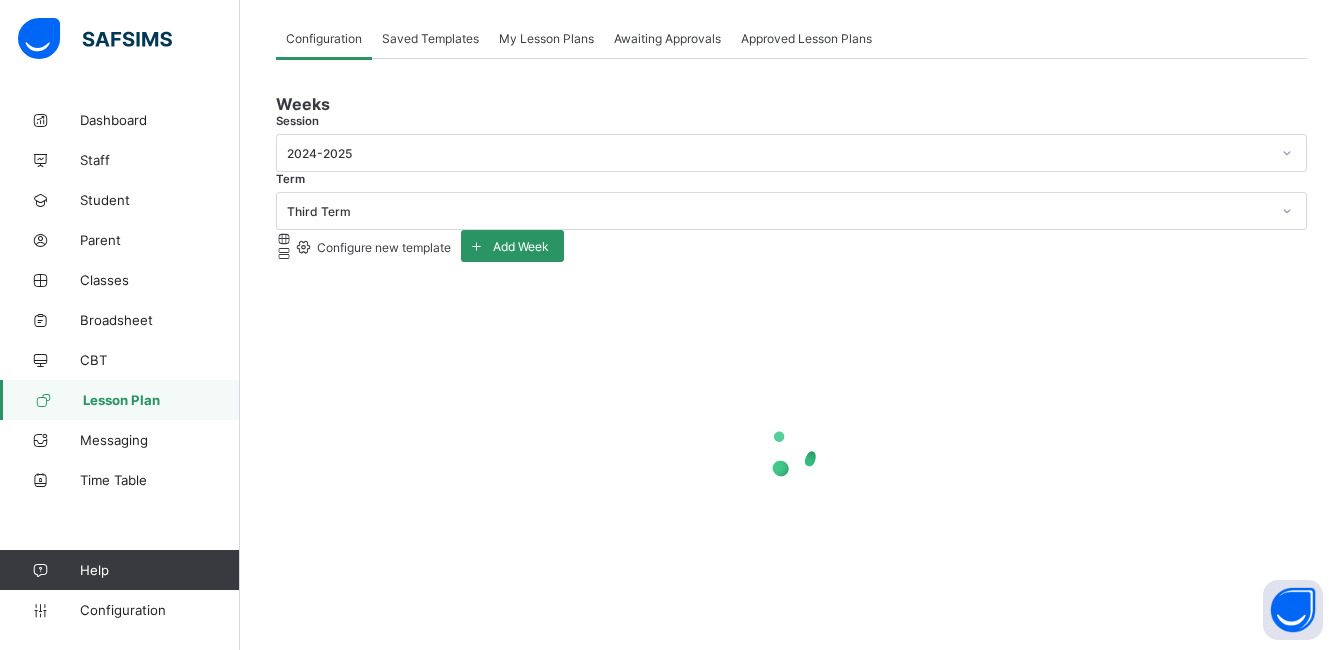 scroll, scrollTop: 209, scrollLeft: 0, axis: vertical 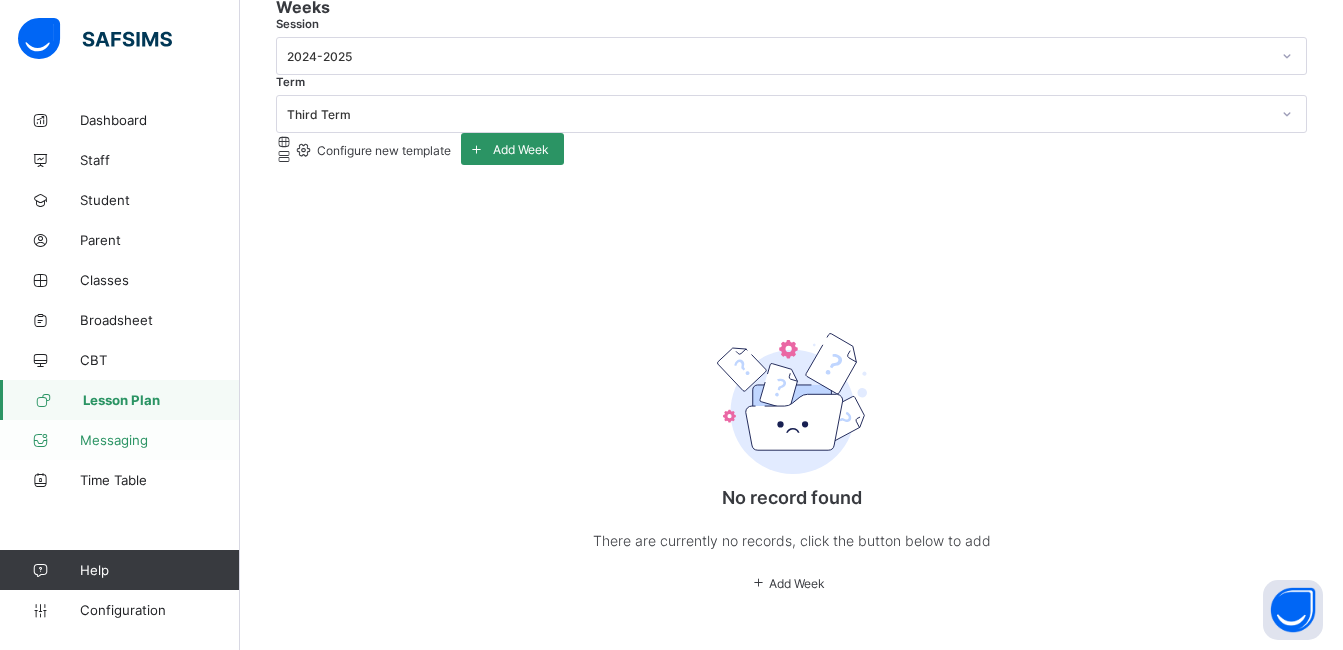 click on "Messaging" at bounding box center [160, 440] 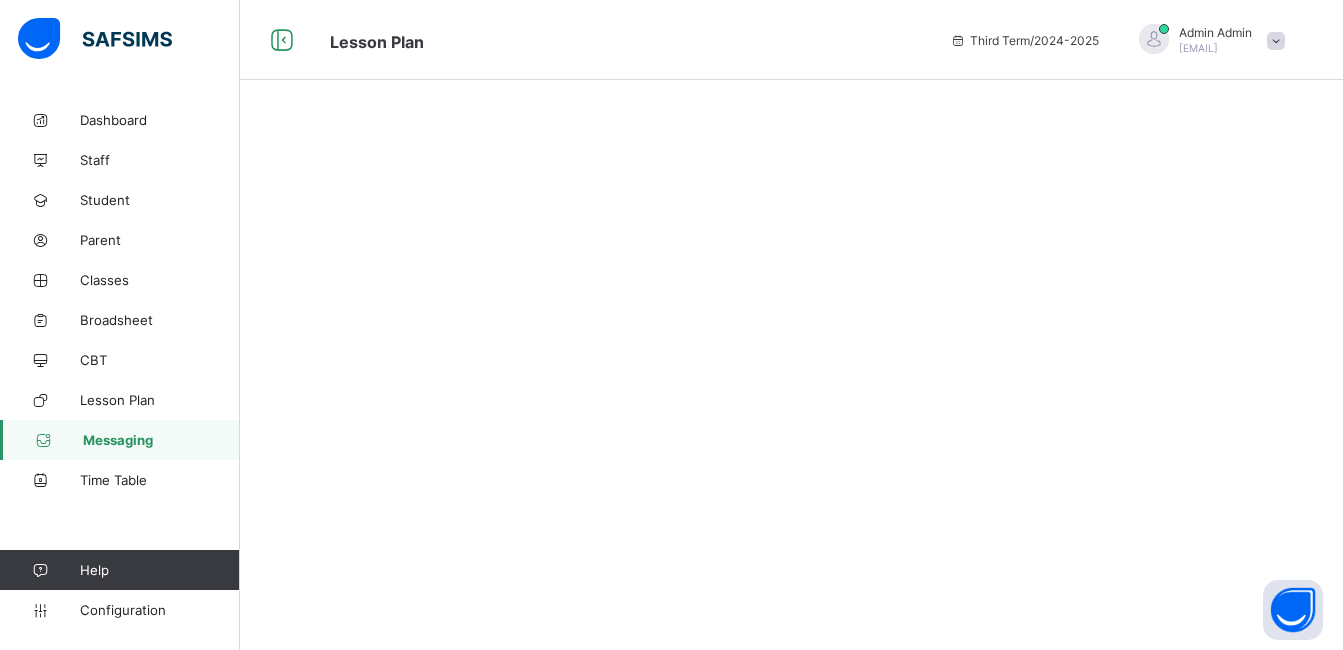 scroll, scrollTop: 0, scrollLeft: 0, axis: both 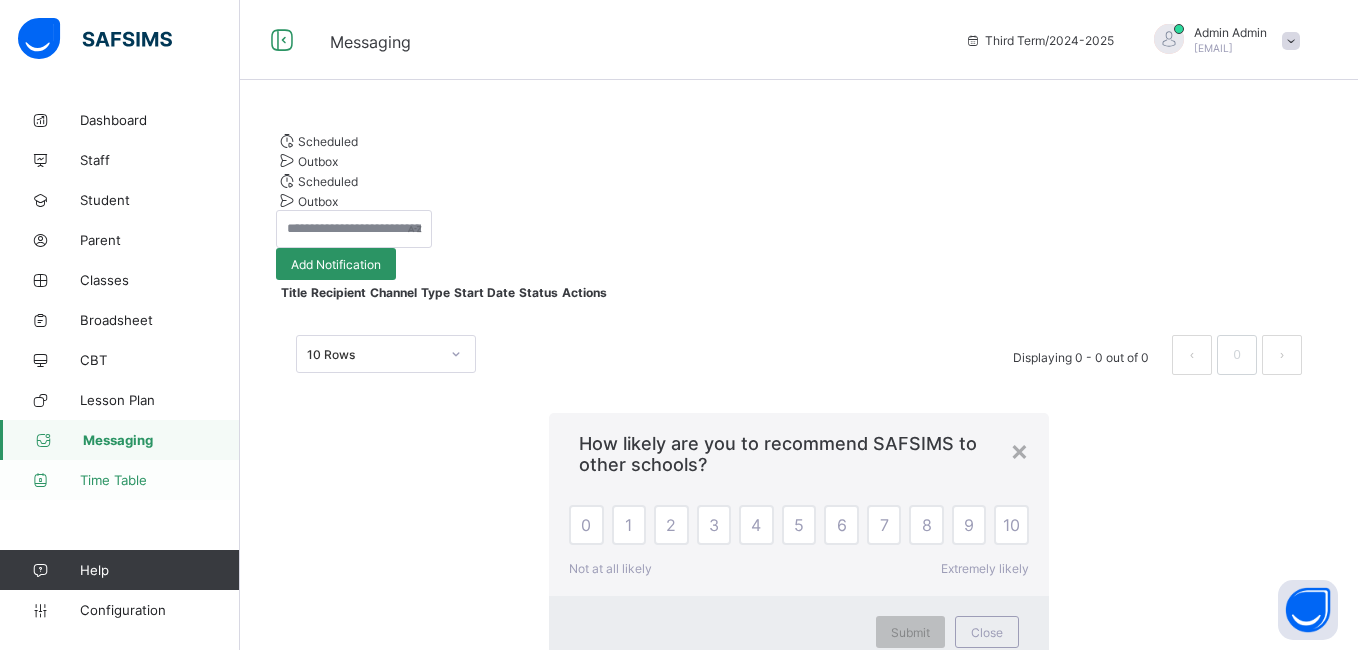 click on "Messaging Third Term / 2024-2025 Admin Admin [EMAIL] Dashboard Staff Student Parent Classes Broadsheet CBT Lesson Plan Messaging Time Table Help Configuration Onboarding Great job! You have finished setting up all essential configurations. Our wizard which has lots of in-built templates will continue to guide you through with the academic configurations. Academic Configuration Steps Continue × Idle Mode Due to inactivity you would be logged out to the system in the next 15mins , click the "Resume" button to keep working or the "Log me out" button to log out of the system. Log me out Resume Scheduled Outbox Scheduled Outbox Add Notification Title Recipient Channel Type Start Date Status Actions 10 Rows Displaying 0 - 0 out of 0 0 × How likely are you to recommend SAFSIMS to other schools? 0 1 2 3 4 5 6 7 8 9 10 Not at all likely Extremely likely Submit Close Refresh Title Recipient Channel Type Date Status Actions 10 Rows Displaying 0 - 0 out of 0 0" at bounding box center (679, 463) 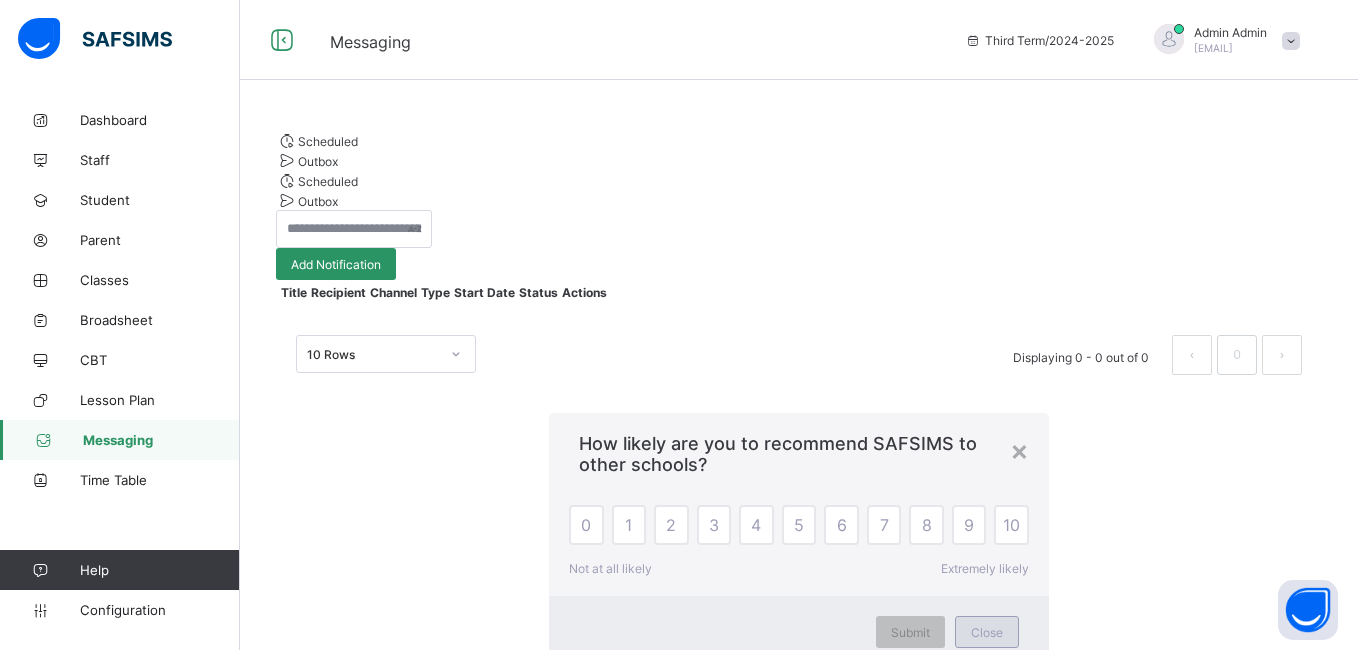 click on "Close" at bounding box center [987, 632] 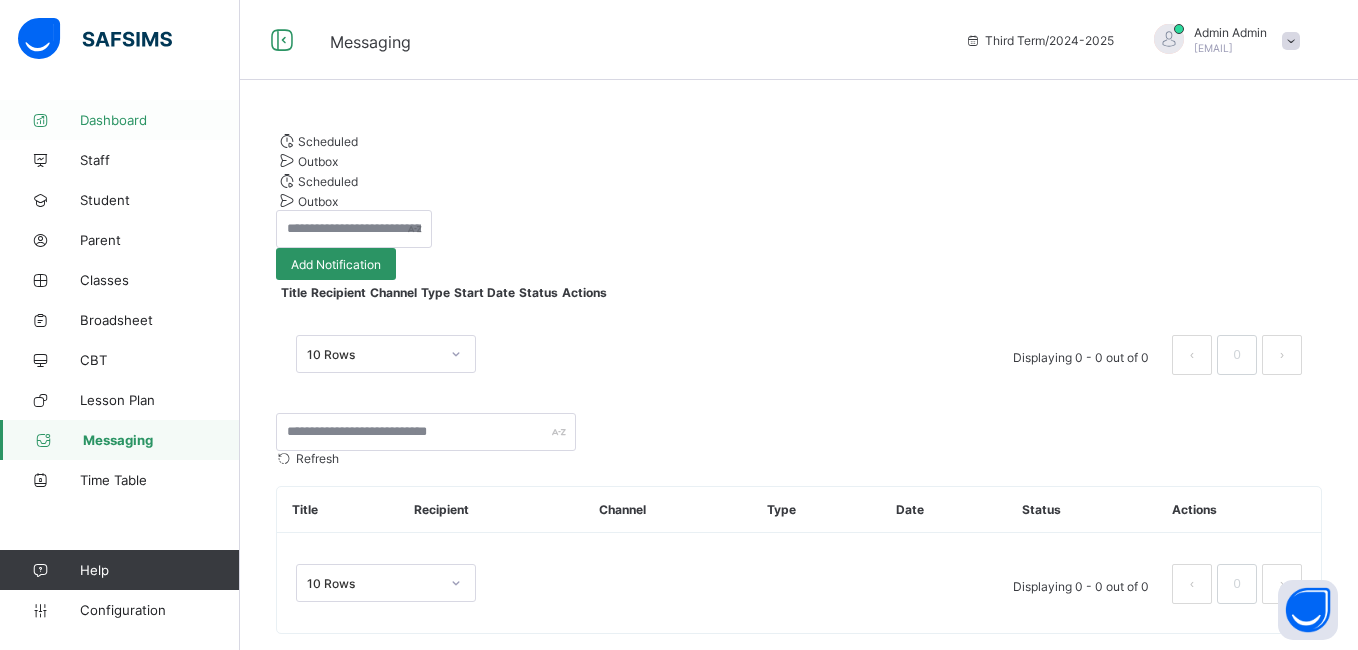 click on "Dashboard" at bounding box center [160, 120] 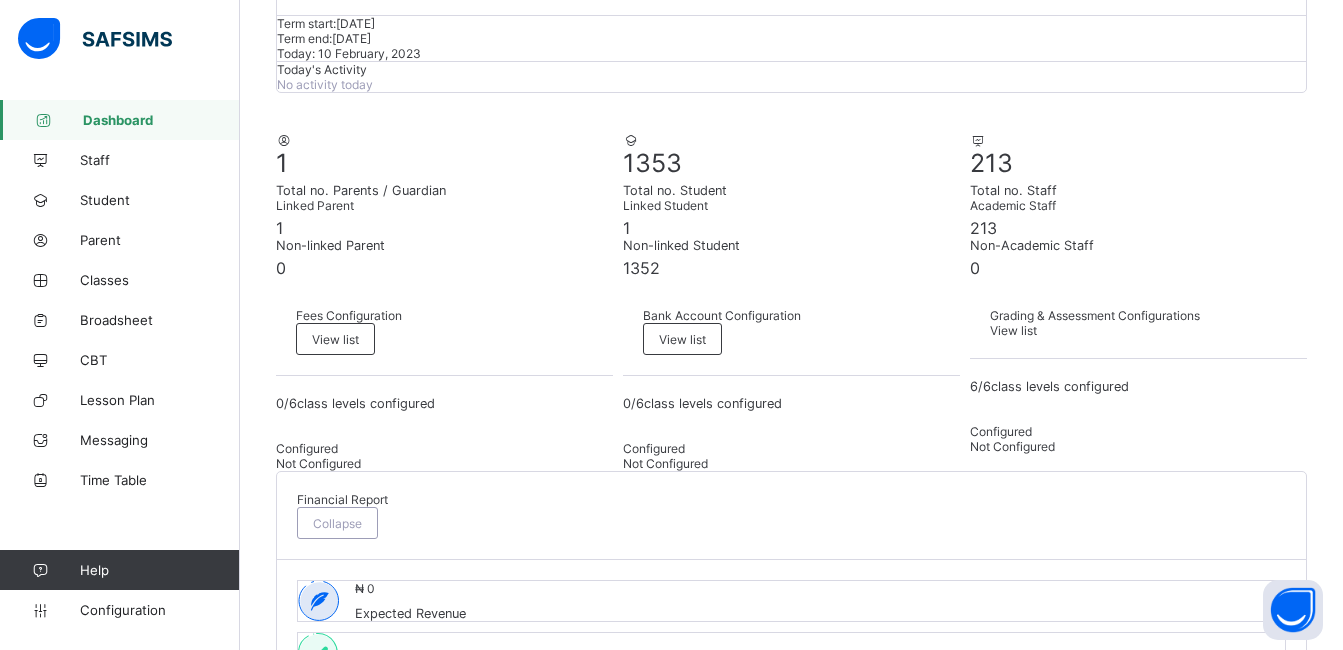 scroll, scrollTop: 300, scrollLeft: 0, axis: vertical 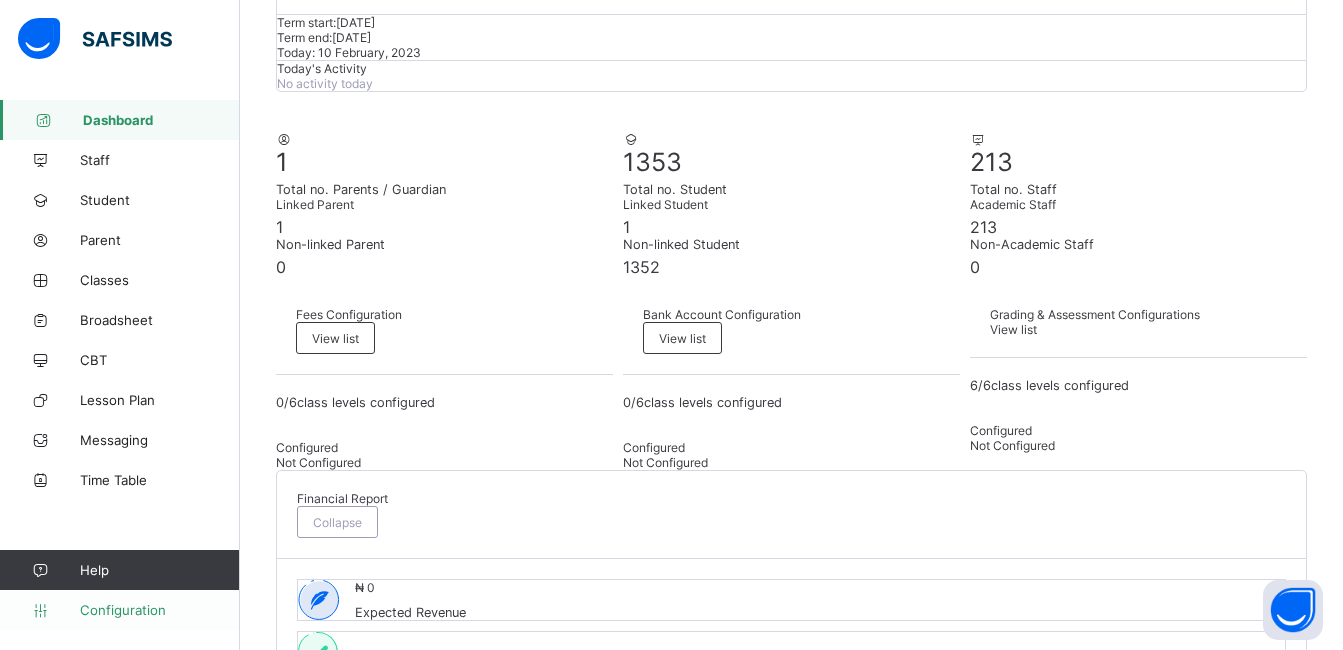 click on "Configuration" at bounding box center (119, 610) 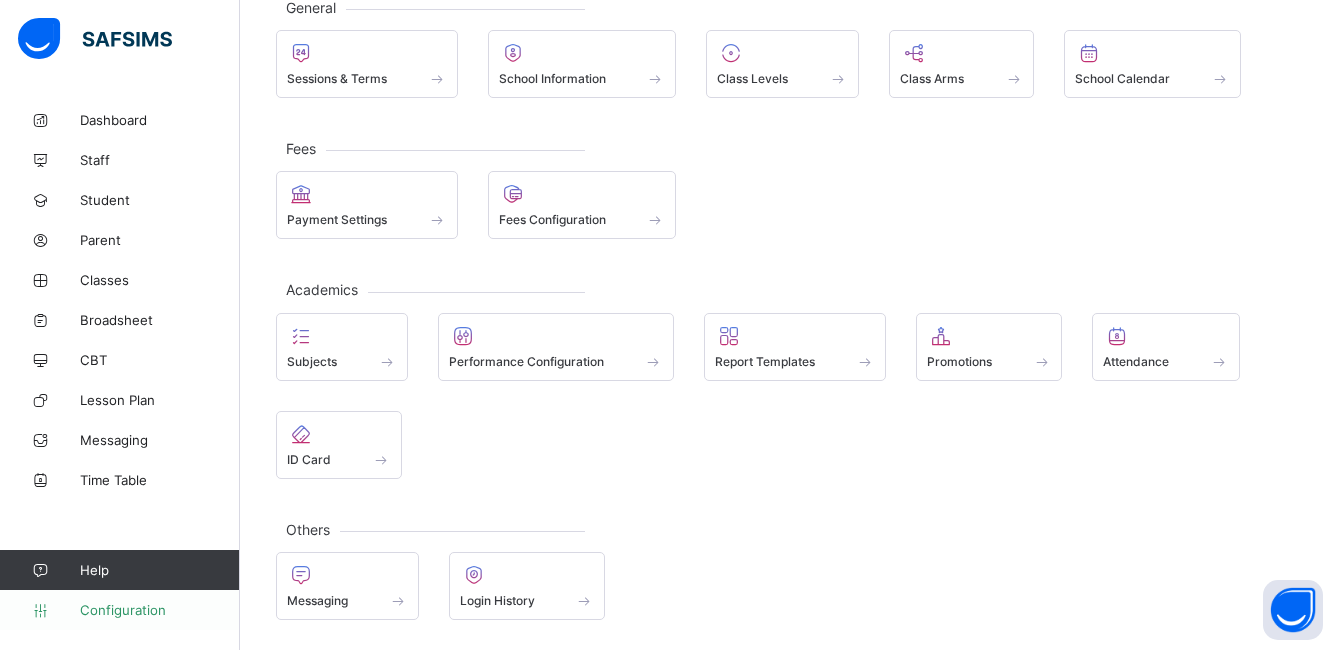 scroll, scrollTop: 133, scrollLeft: 0, axis: vertical 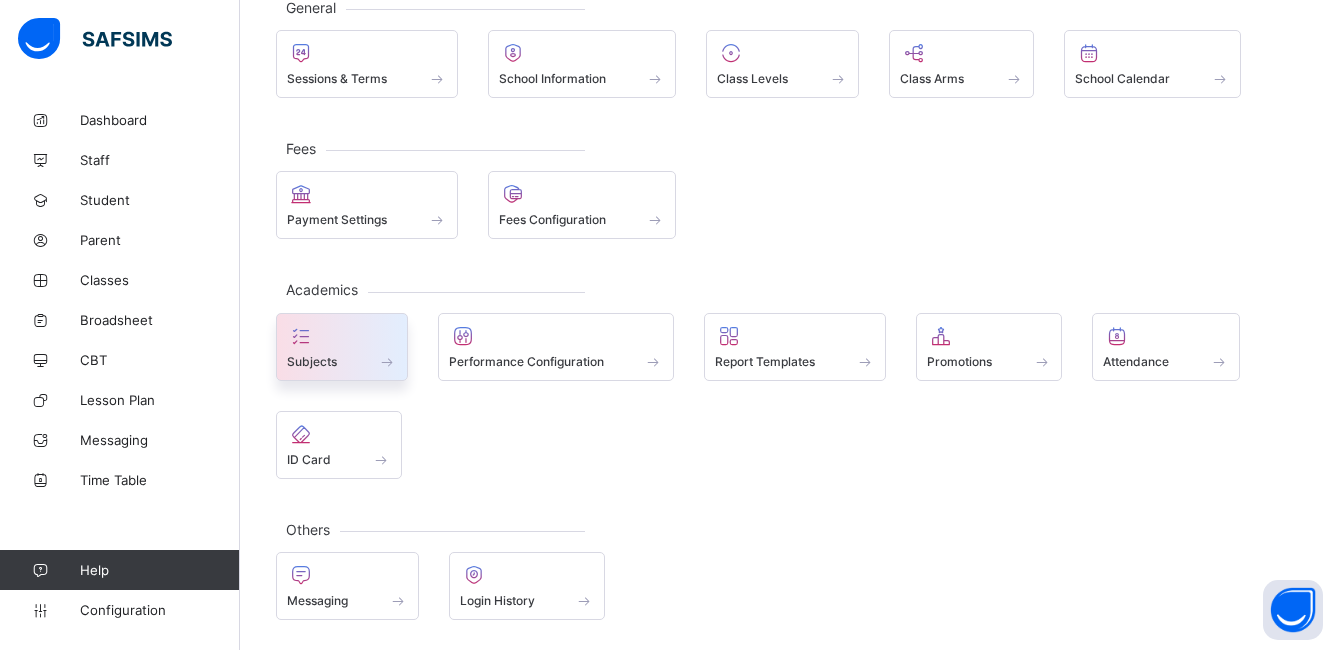 click at bounding box center (387, 361) 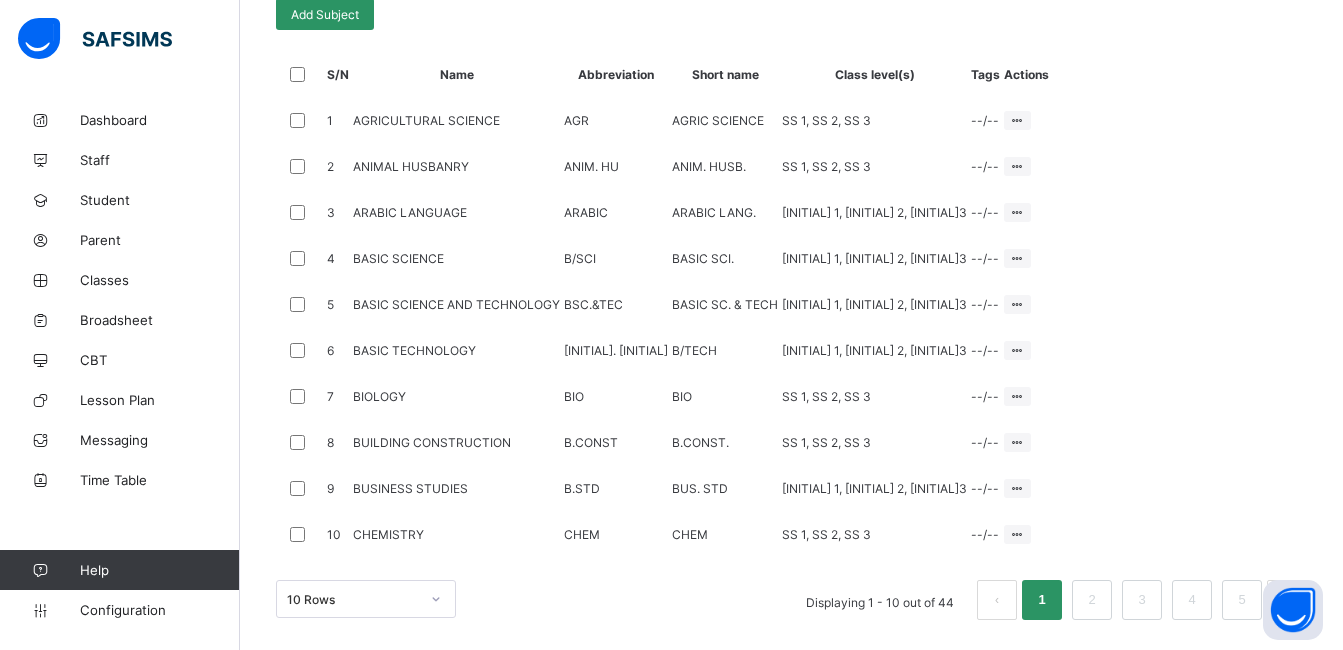 scroll, scrollTop: 743, scrollLeft: 0, axis: vertical 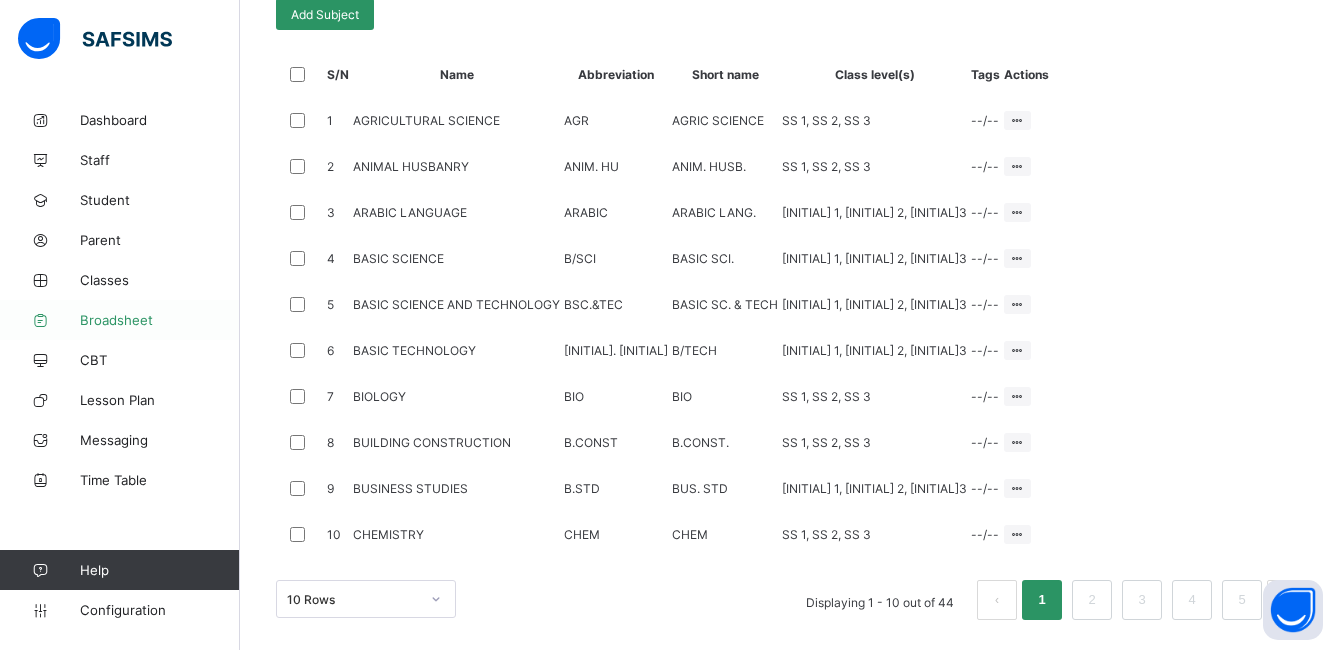 click on "Broadsheet" at bounding box center [160, 320] 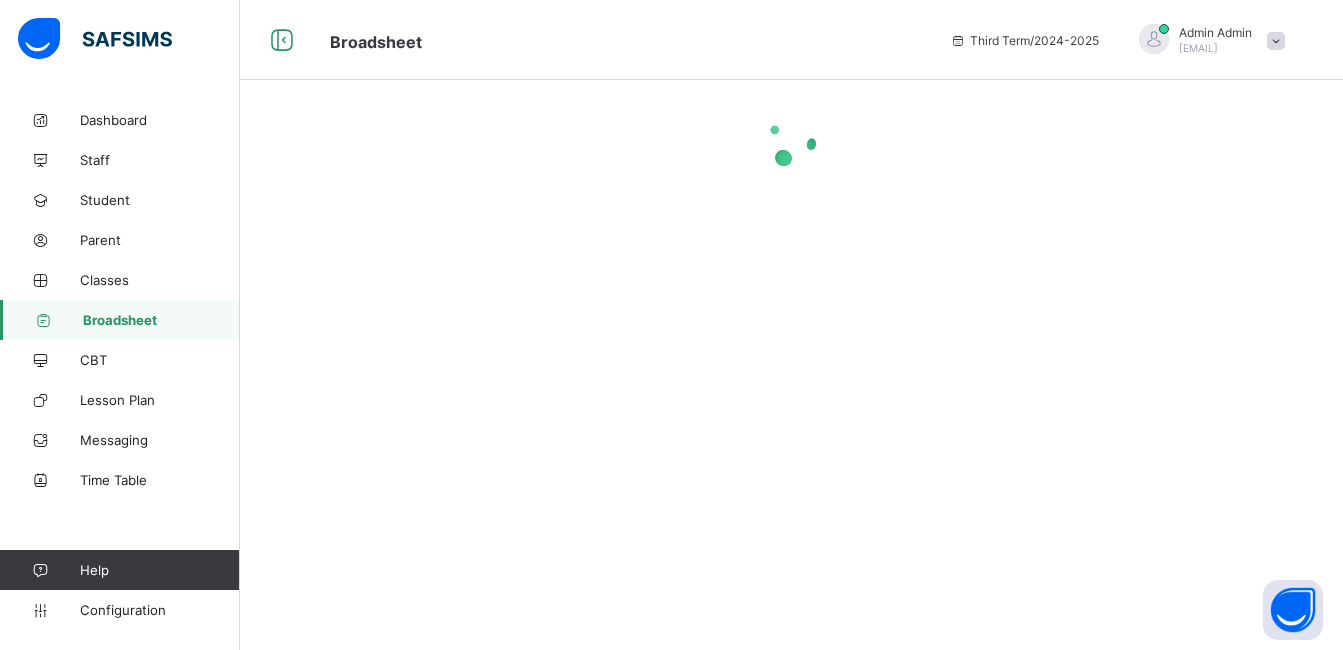 scroll, scrollTop: 0, scrollLeft: 0, axis: both 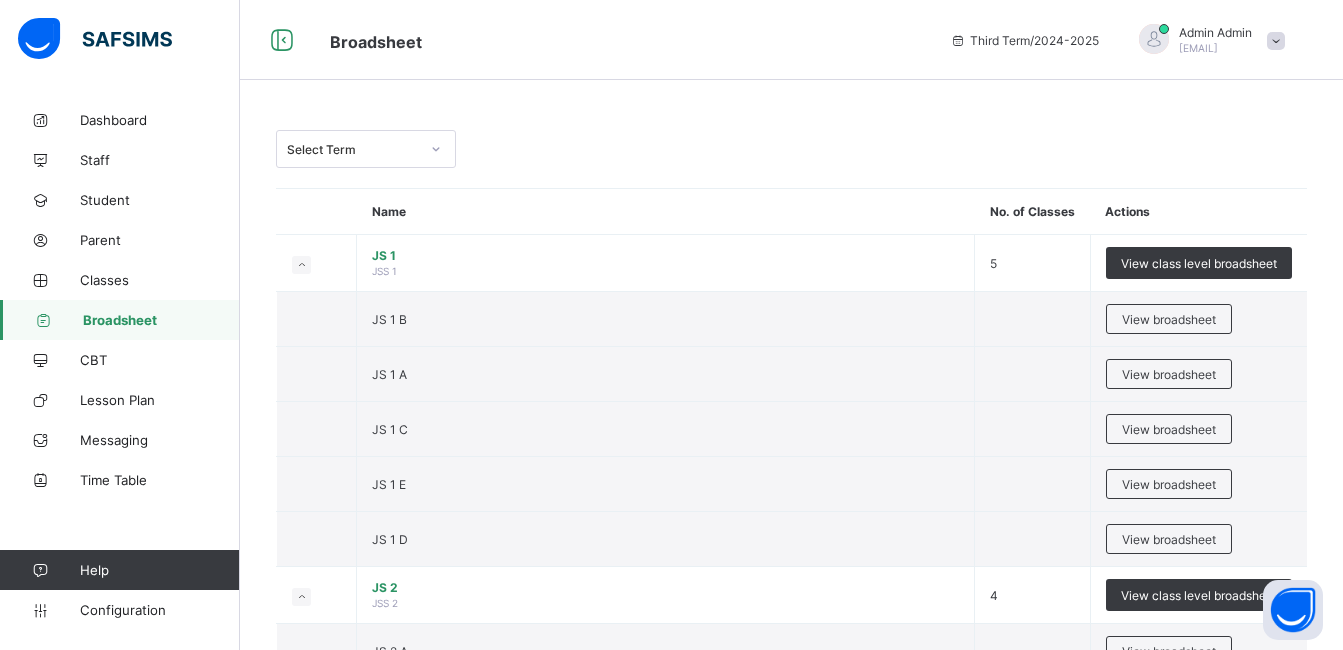 click at bounding box center (436, 149) 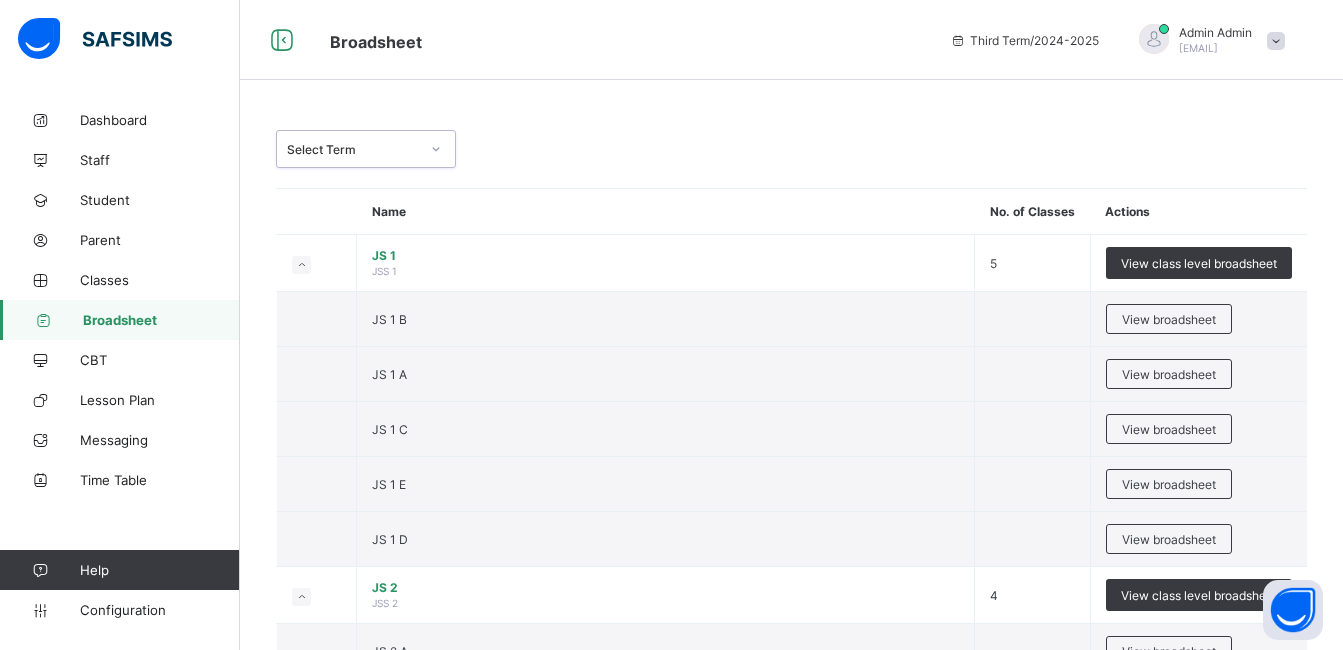 click 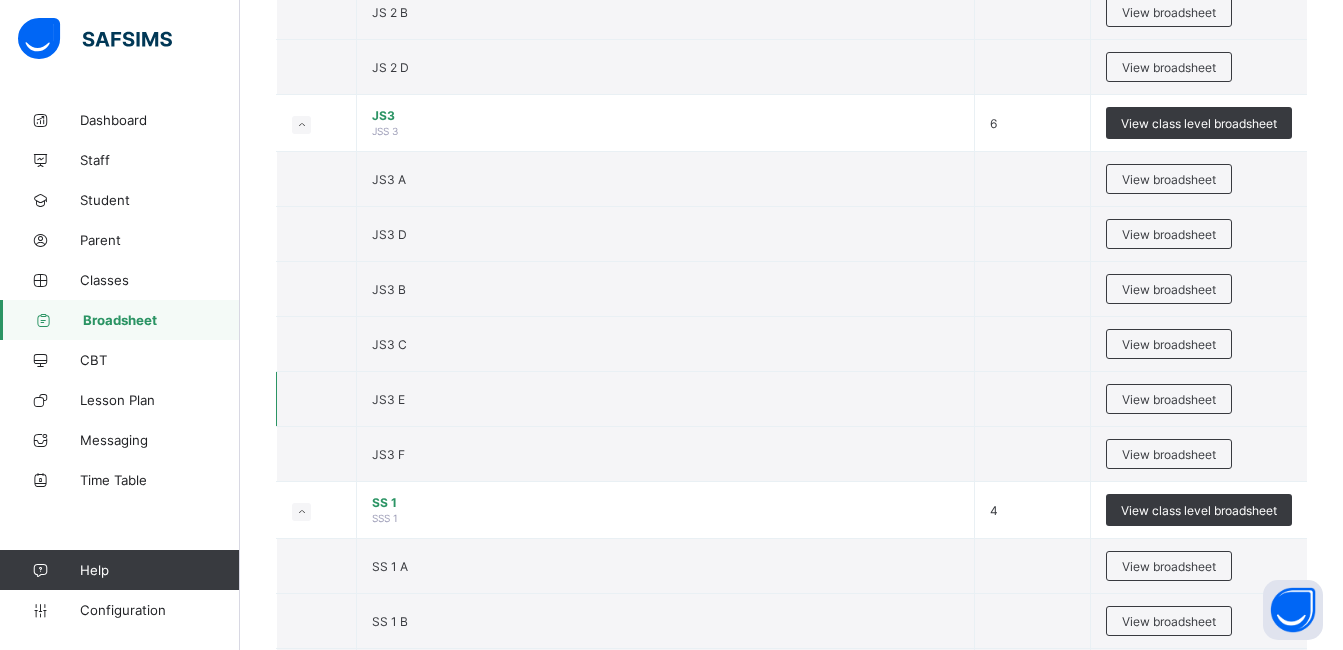 scroll, scrollTop: 72, scrollLeft: 0, axis: vertical 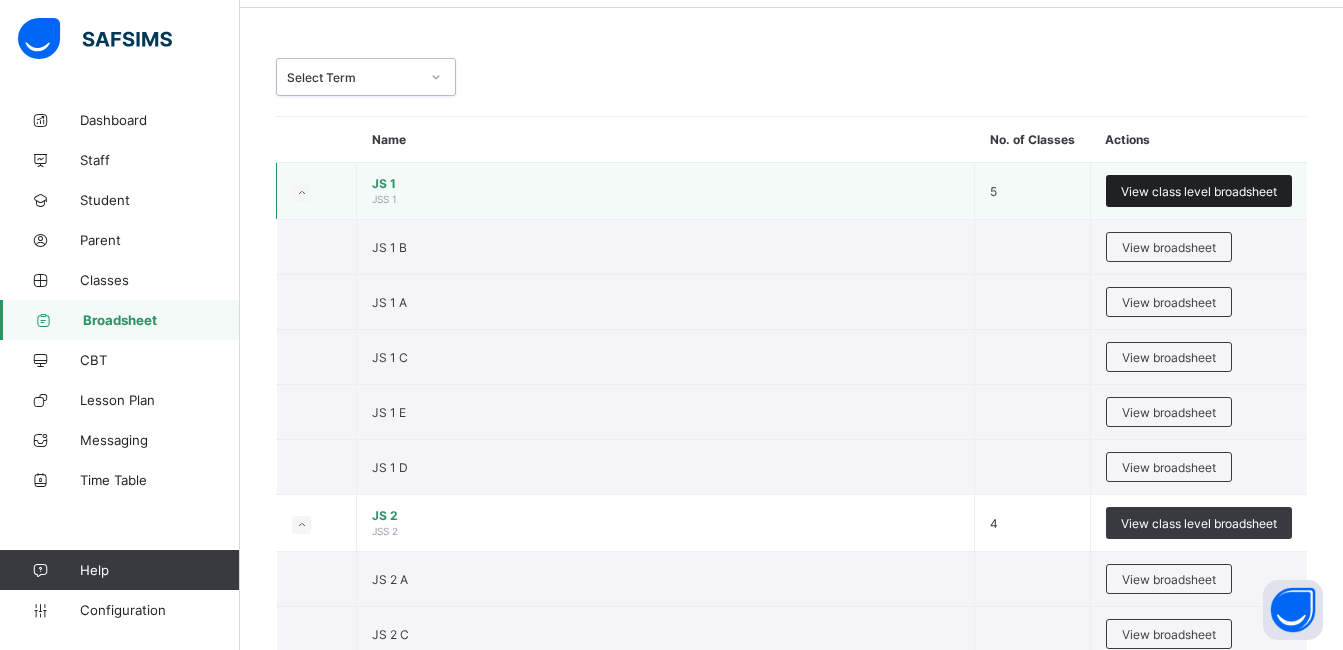 click on "View class level broadsheet" at bounding box center (1199, 191) 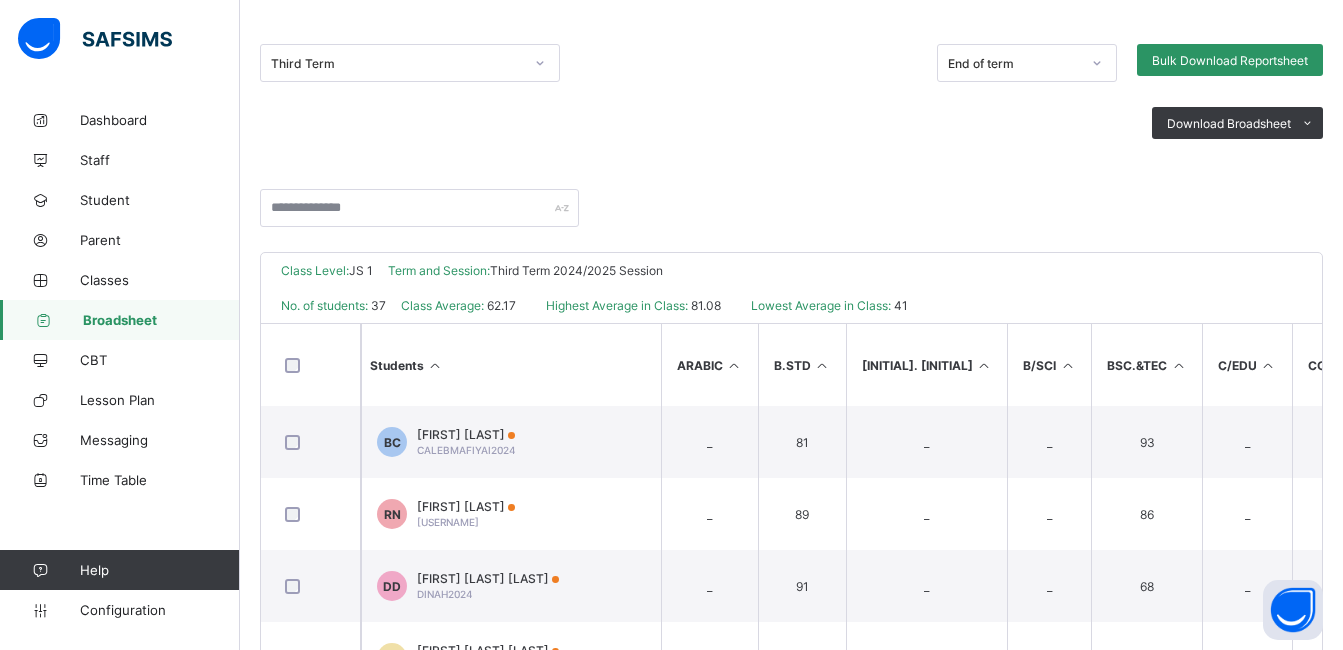 scroll, scrollTop: 0, scrollLeft: 0, axis: both 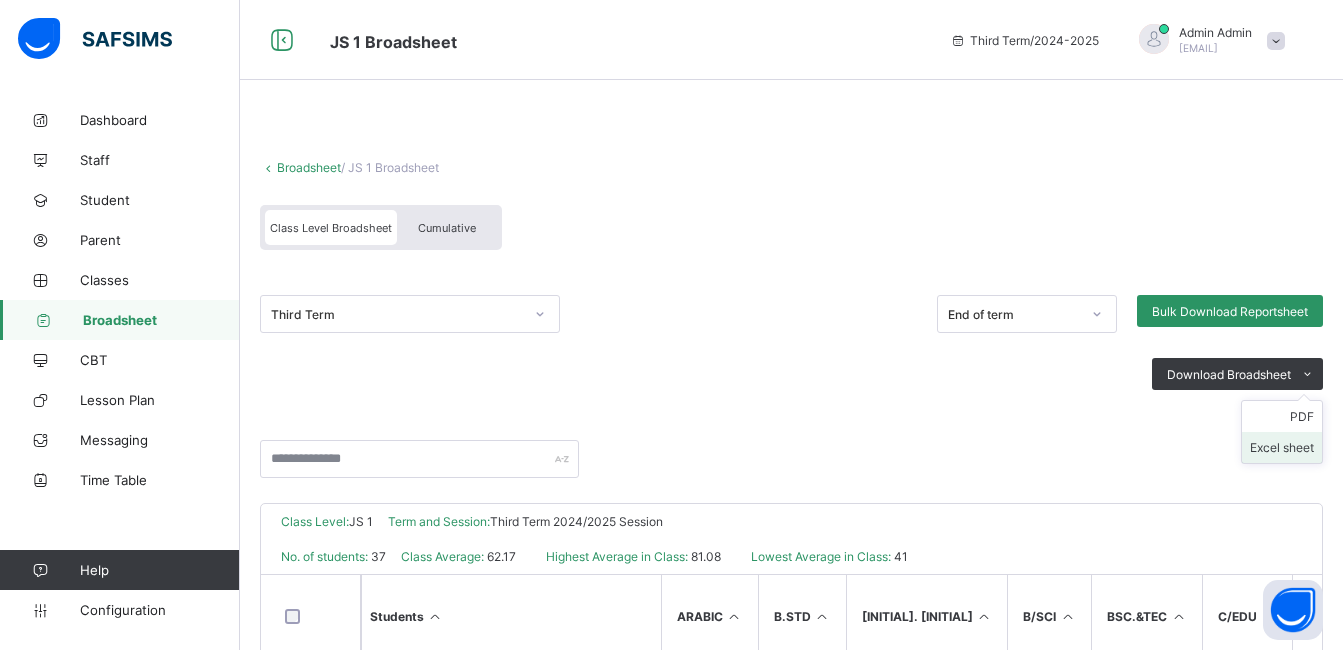 click on "Excel sheet" at bounding box center (1282, 447) 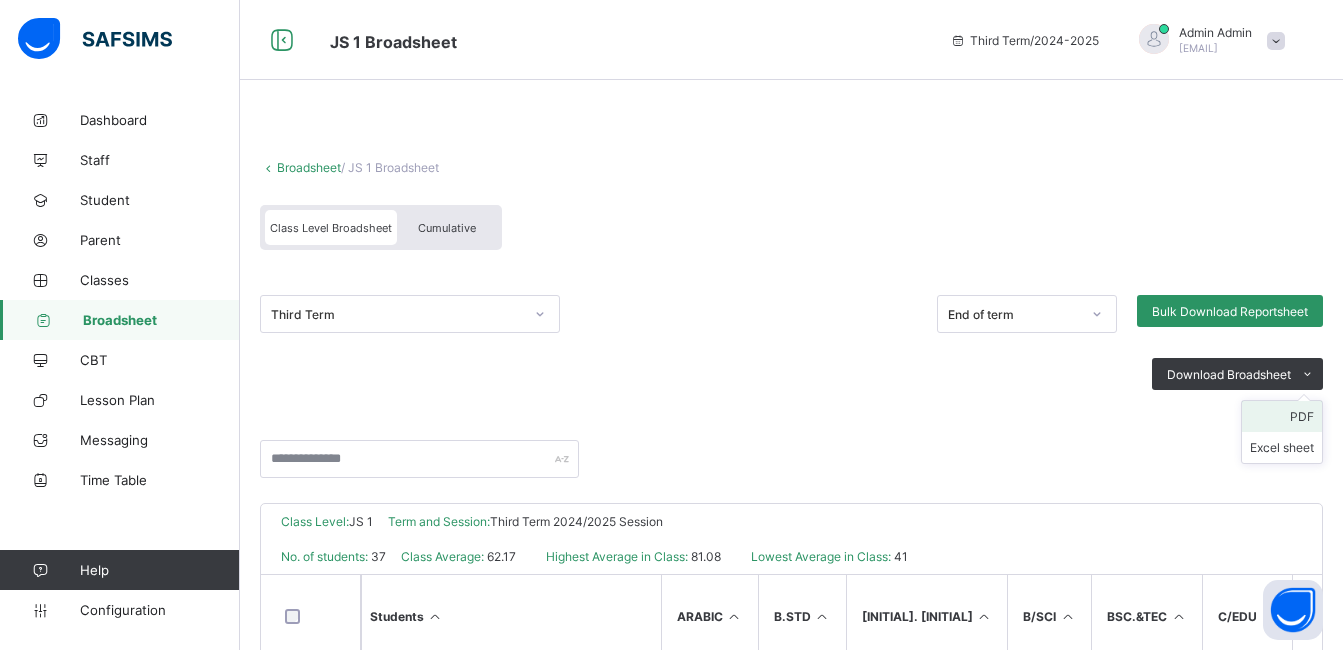 click on "PDF" at bounding box center (1282, 416) 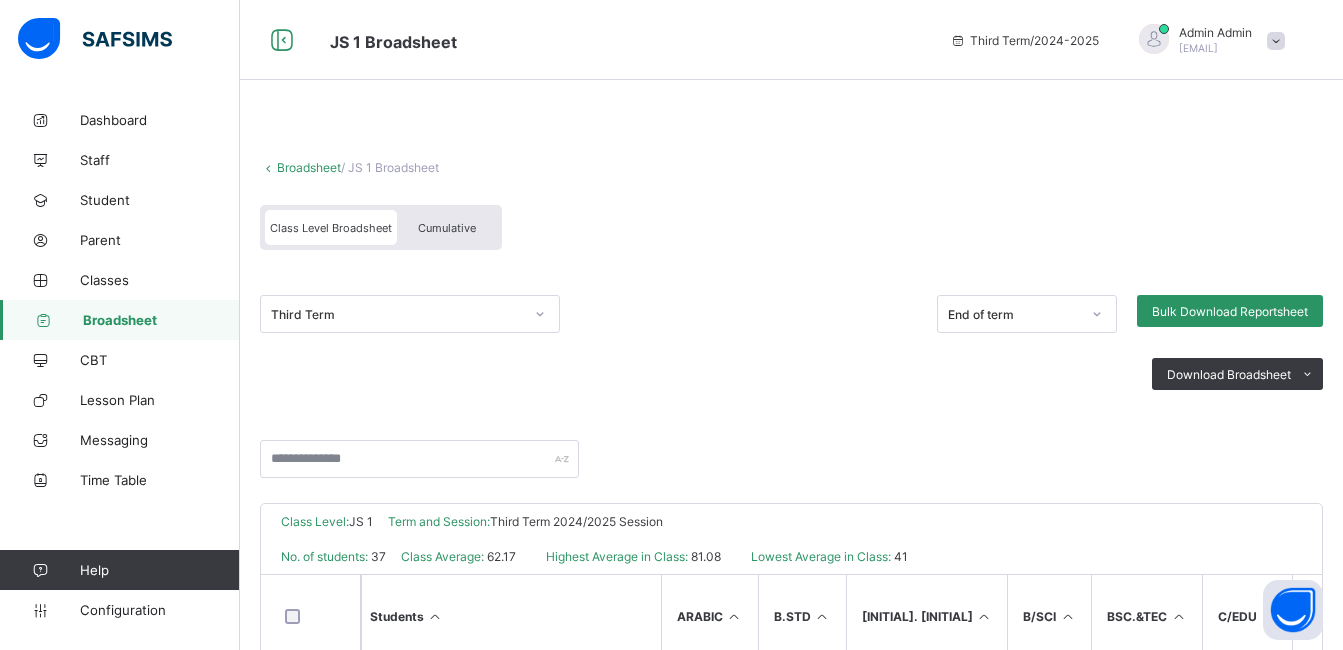 scroll, scrollTop: 0, scrollLeft: 0, axis: both 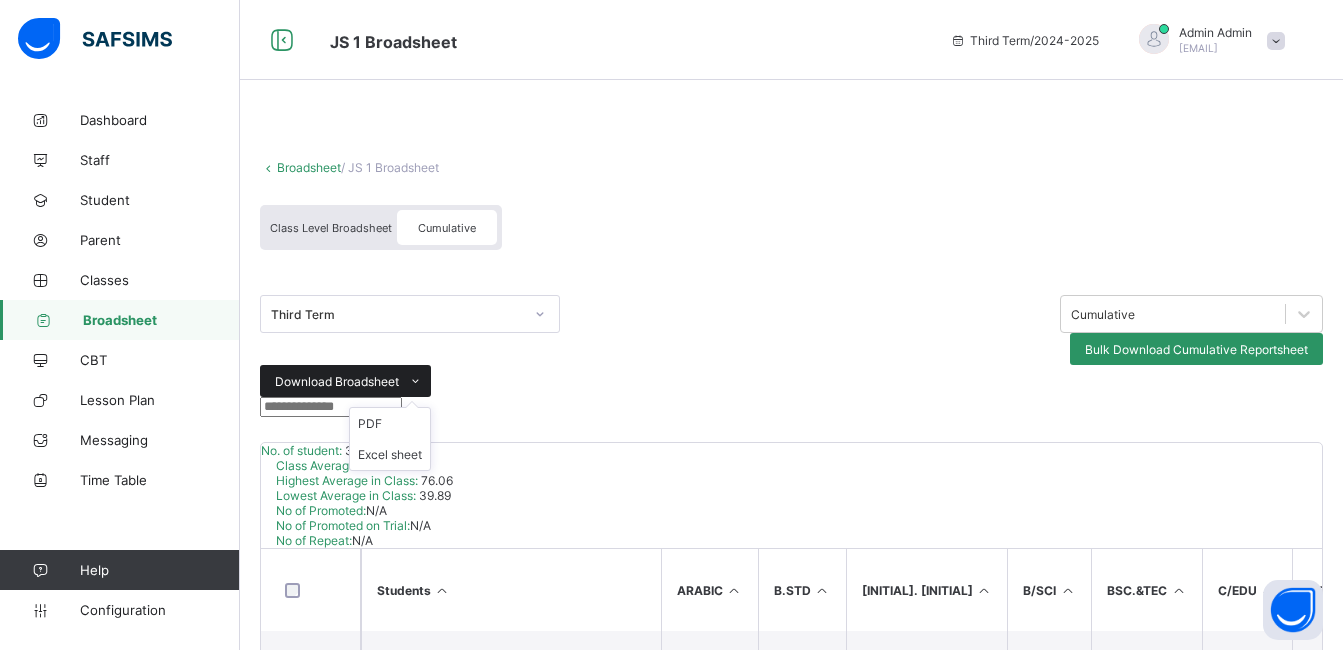 click on "Download Broadsheet" at bounding box center [337, 381] 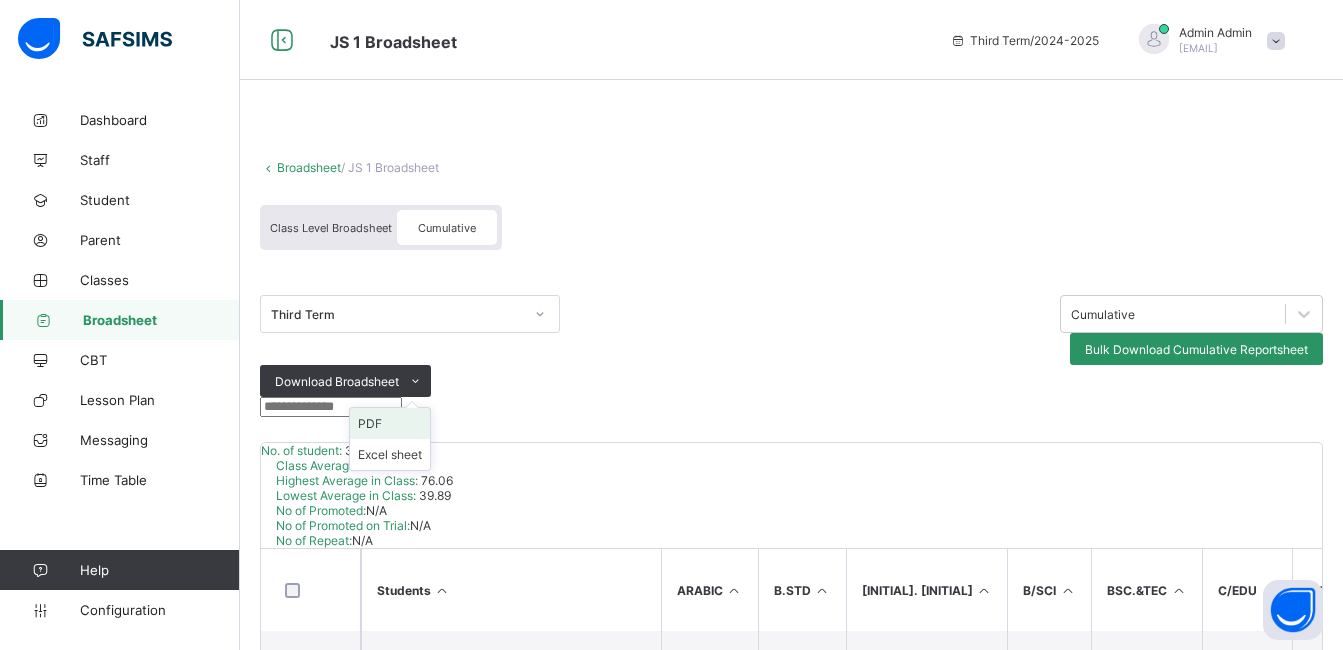 click on "PDF" at bounding box center [390, 423] 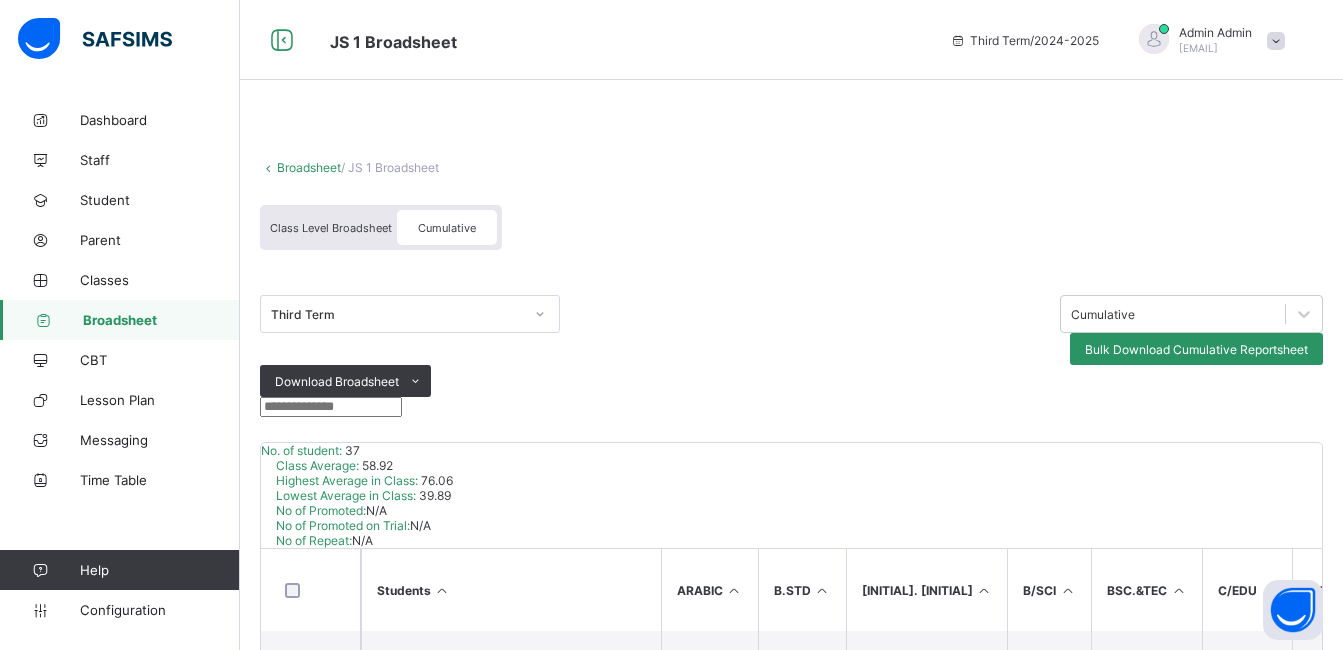 click on "Broadsheet" at bounding box center (161, 320) 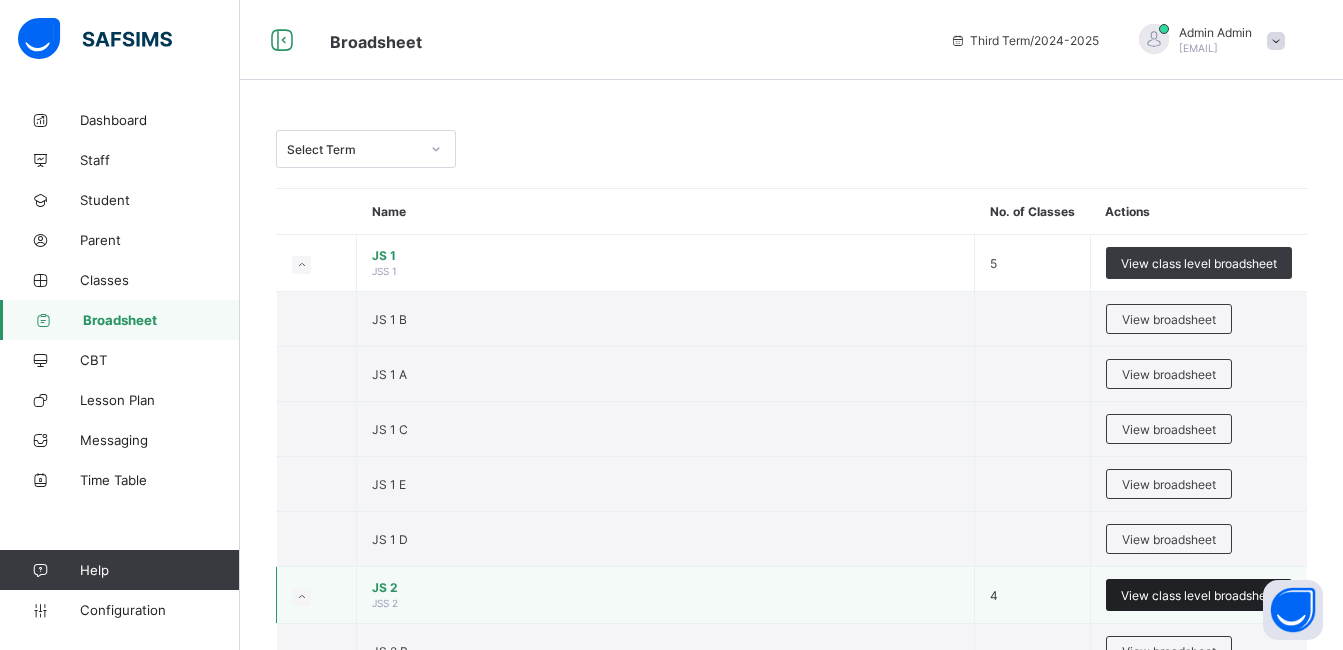 click on "View class level broadsheet" at bounding box center [1199, 595] 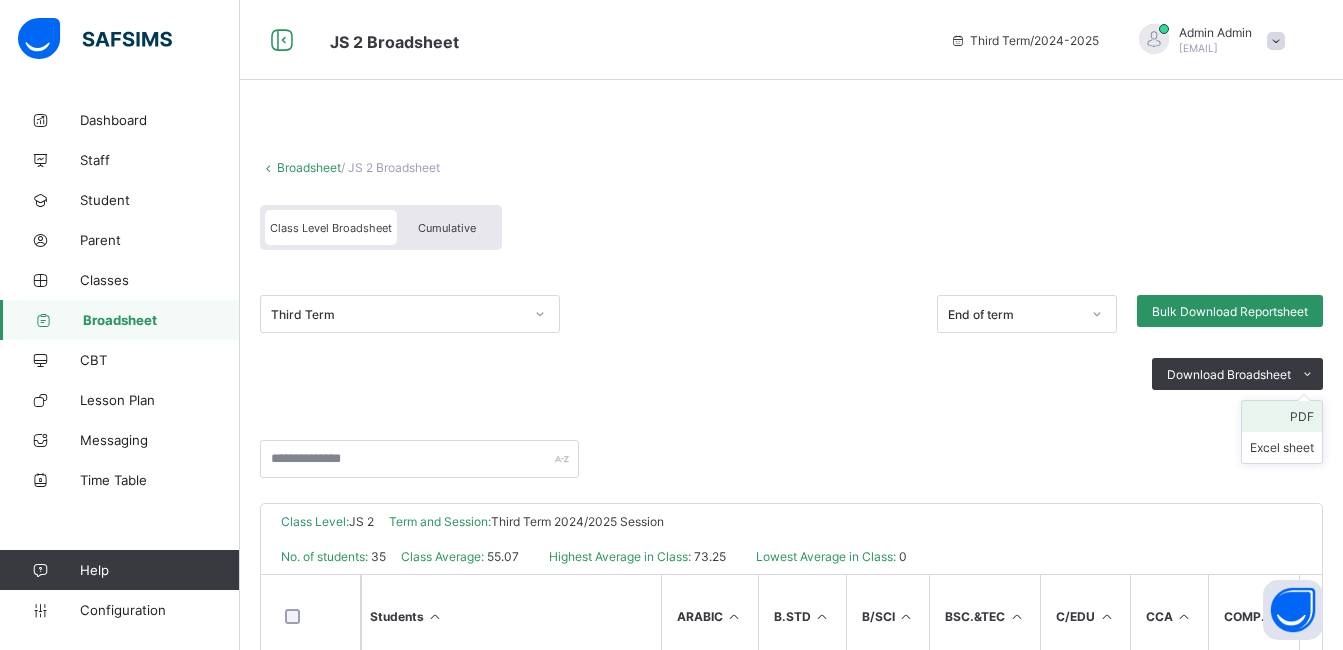 click on "PDF" at bounding box center [1282, 416] 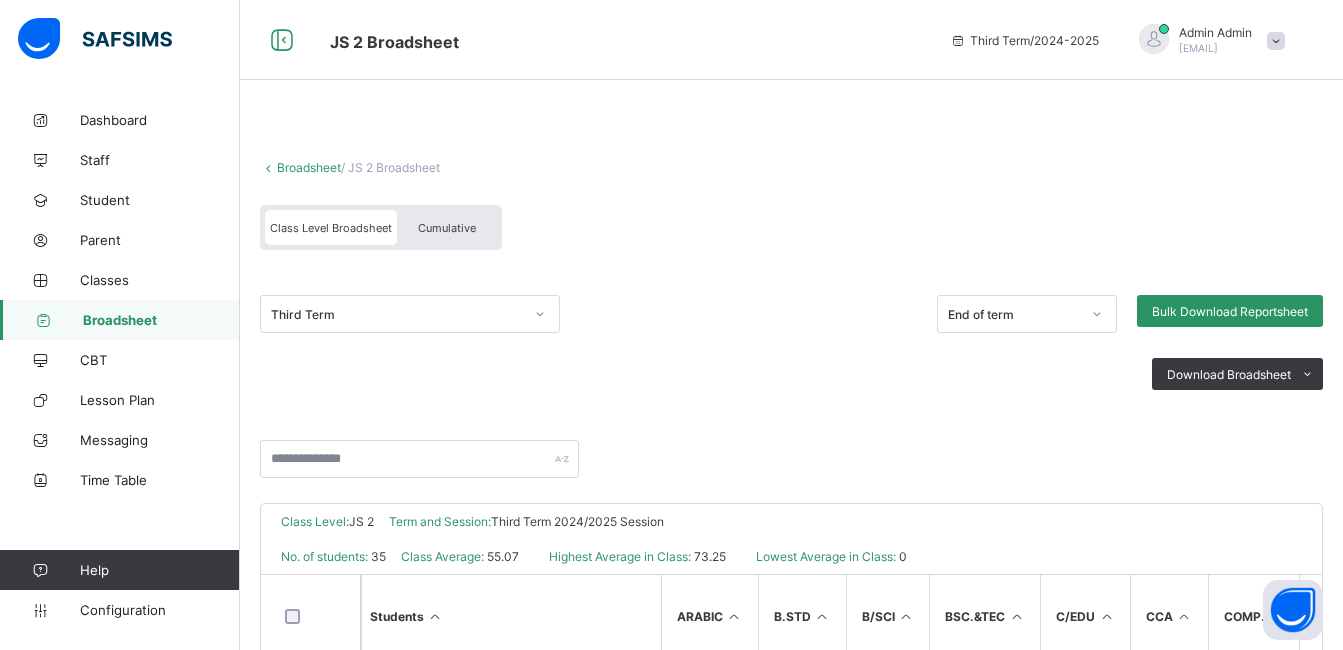 click on "Cumulative" at bounding box center (447, 228) 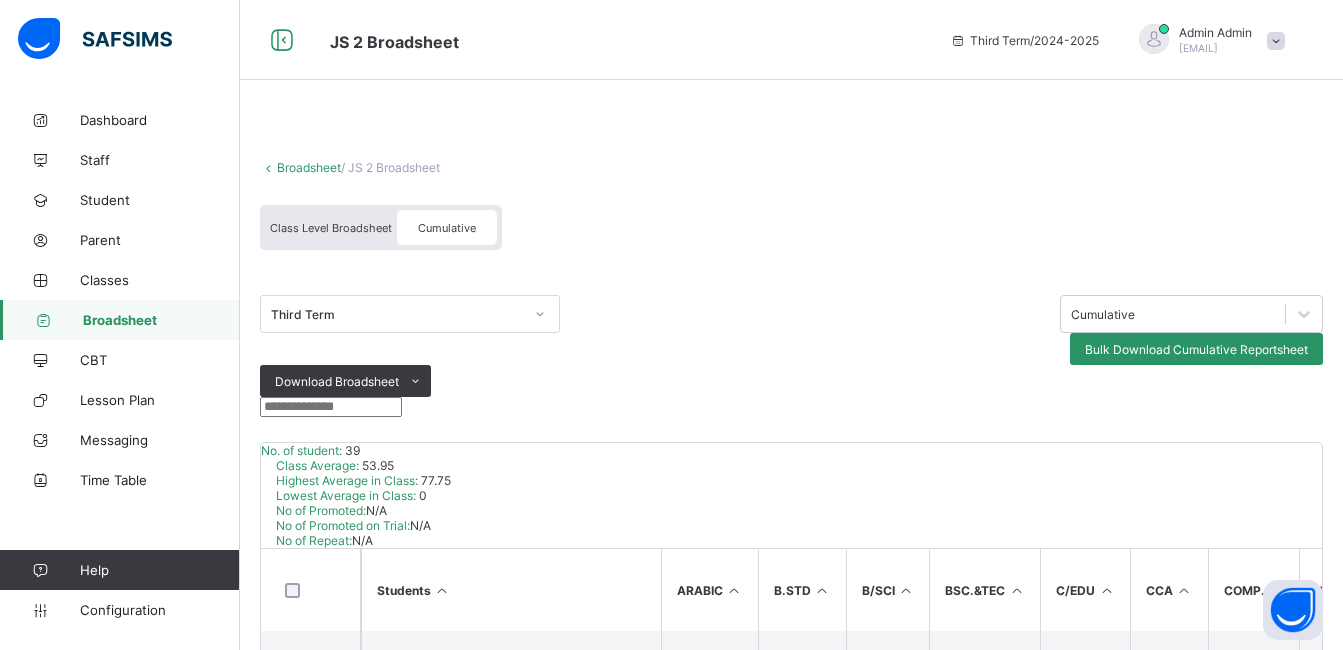 click on "Cumulative" at bounding box center [447, 228] 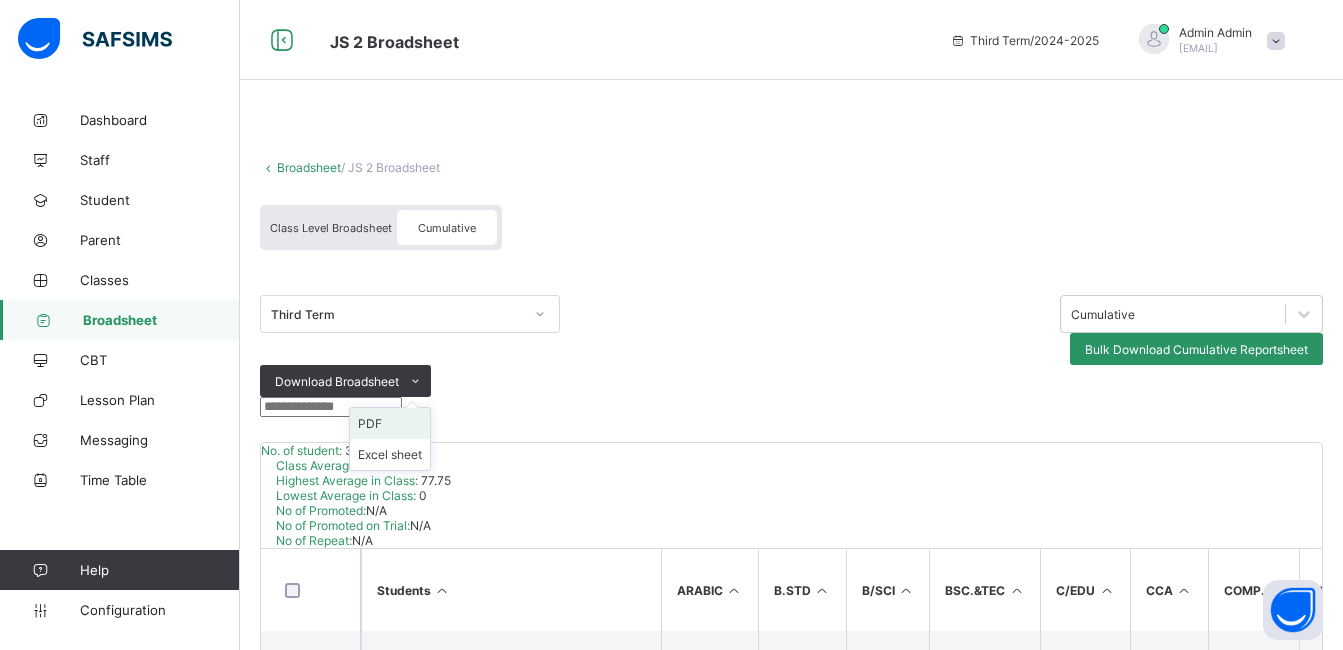 click on "PDF" at bounding box center (390, 423) 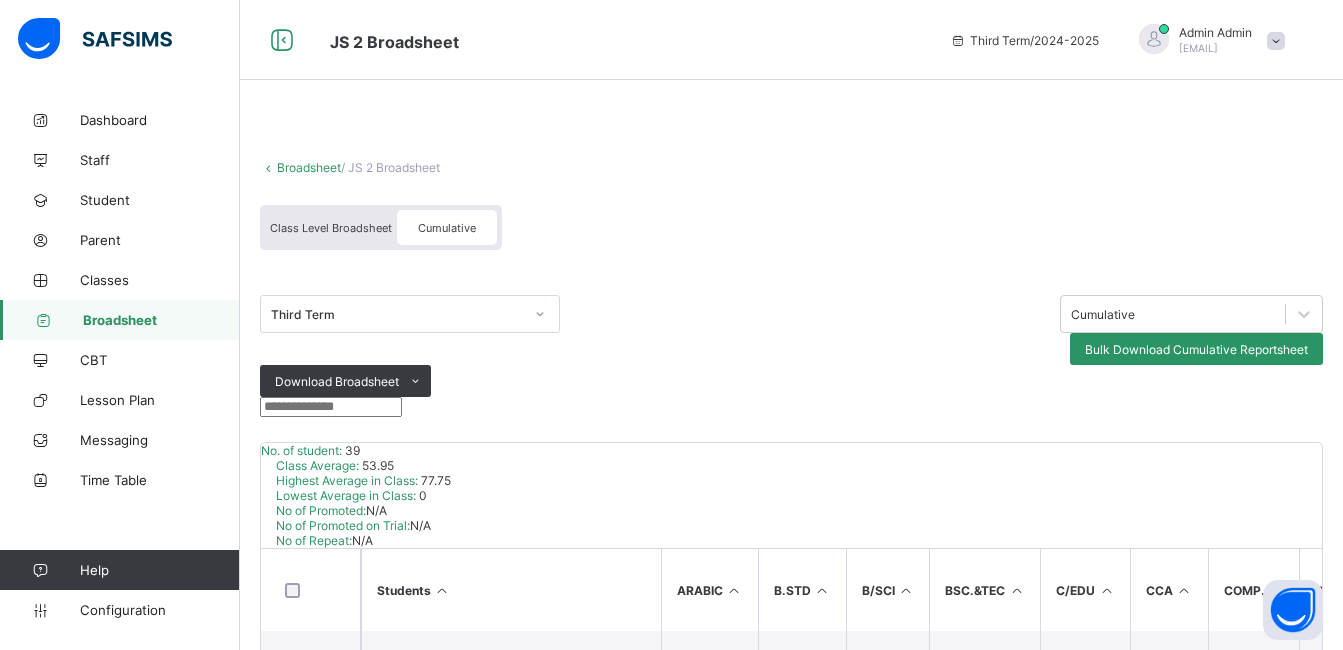 click on "Broadsheet" at bounding box center (120, 320) 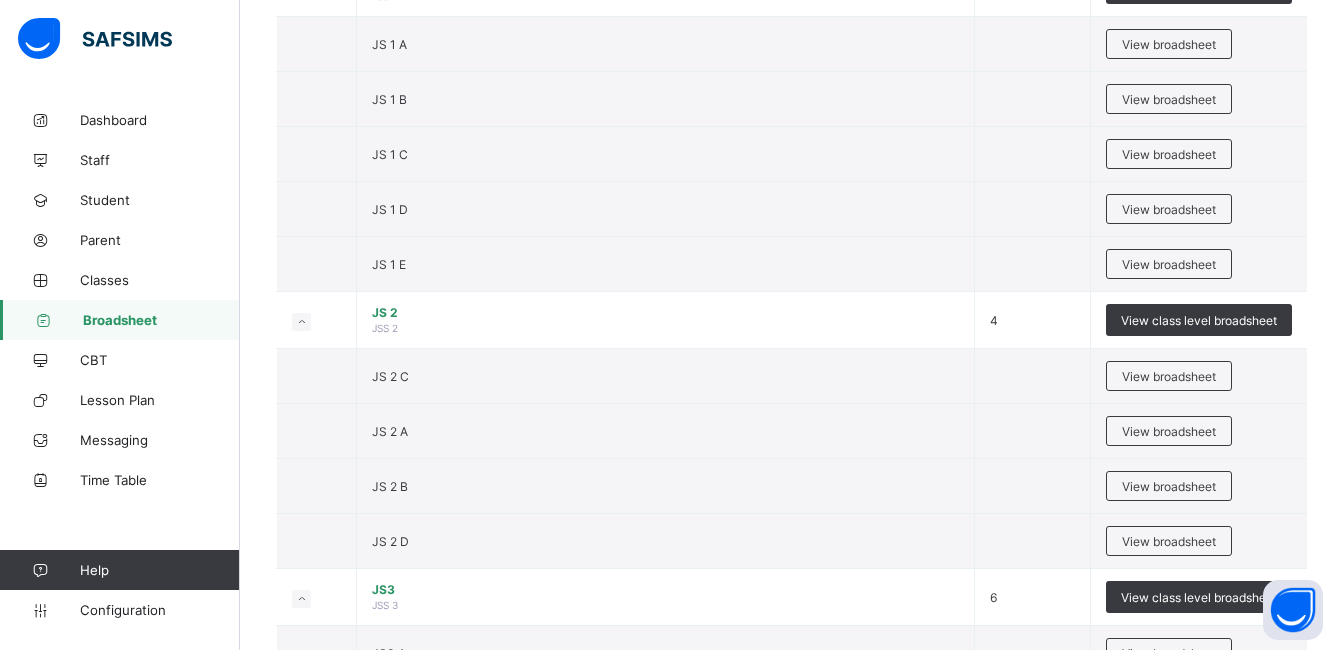 scroll, scrollTop: 320, scrollLeft: 0, axis: vertical 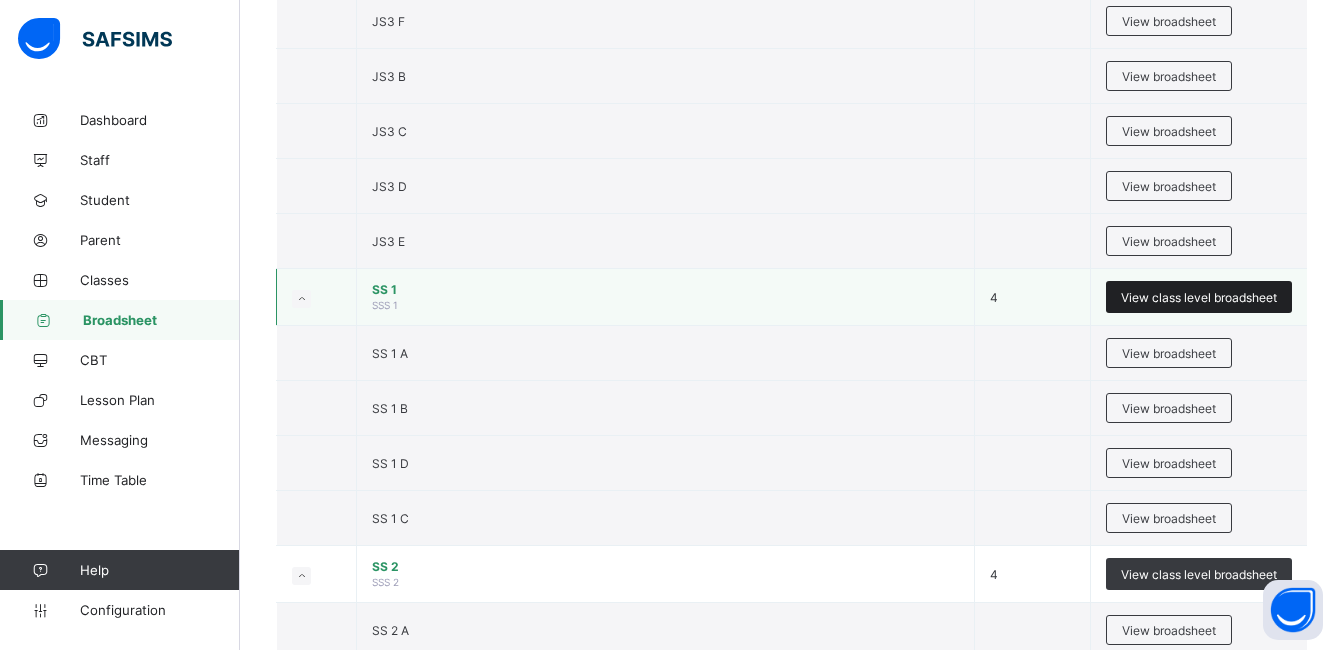 click on "View class level broadsheet" at bounding box center (1199, 297) 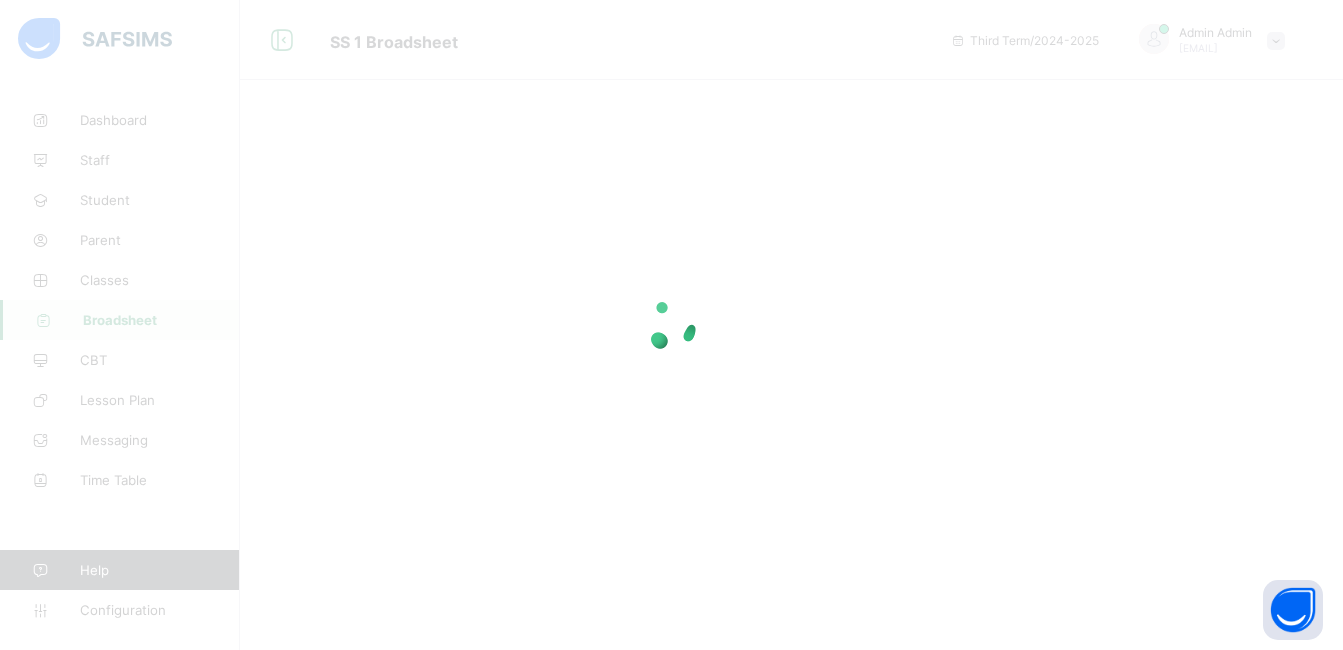 scroll, scrollTop: 0, scrollLeft: 0, axis: both 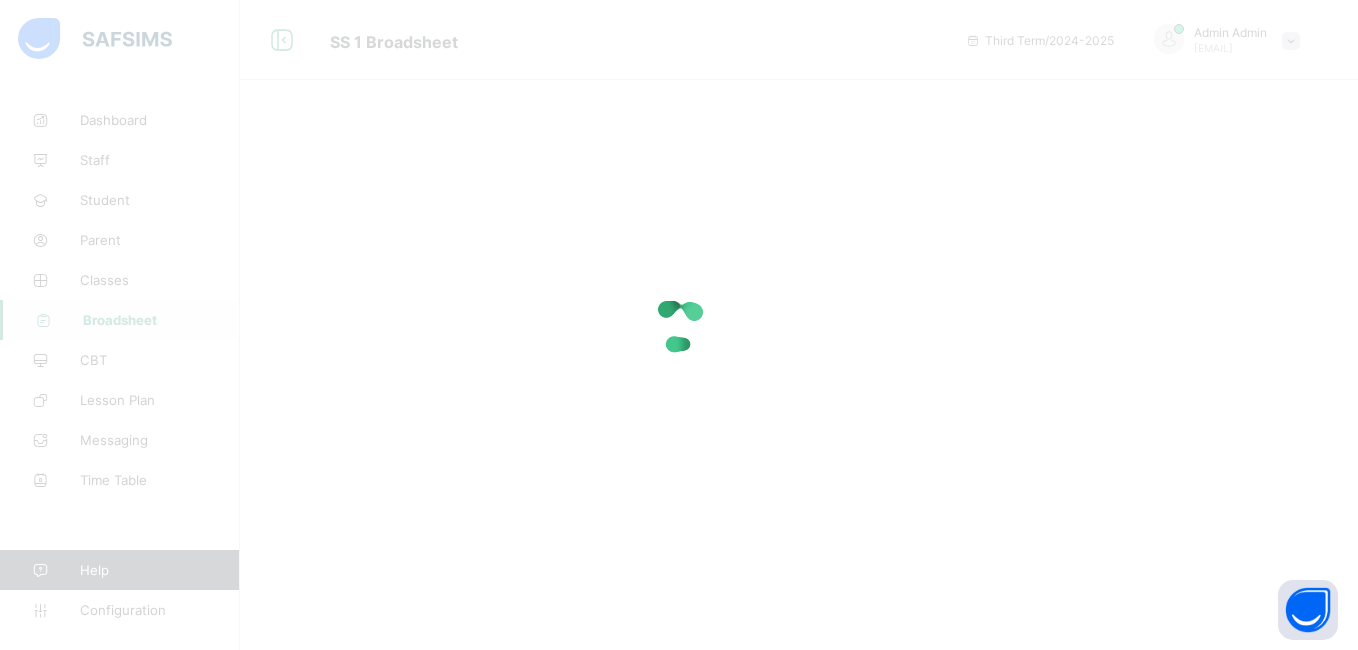 click at bounding box center (679, 325) 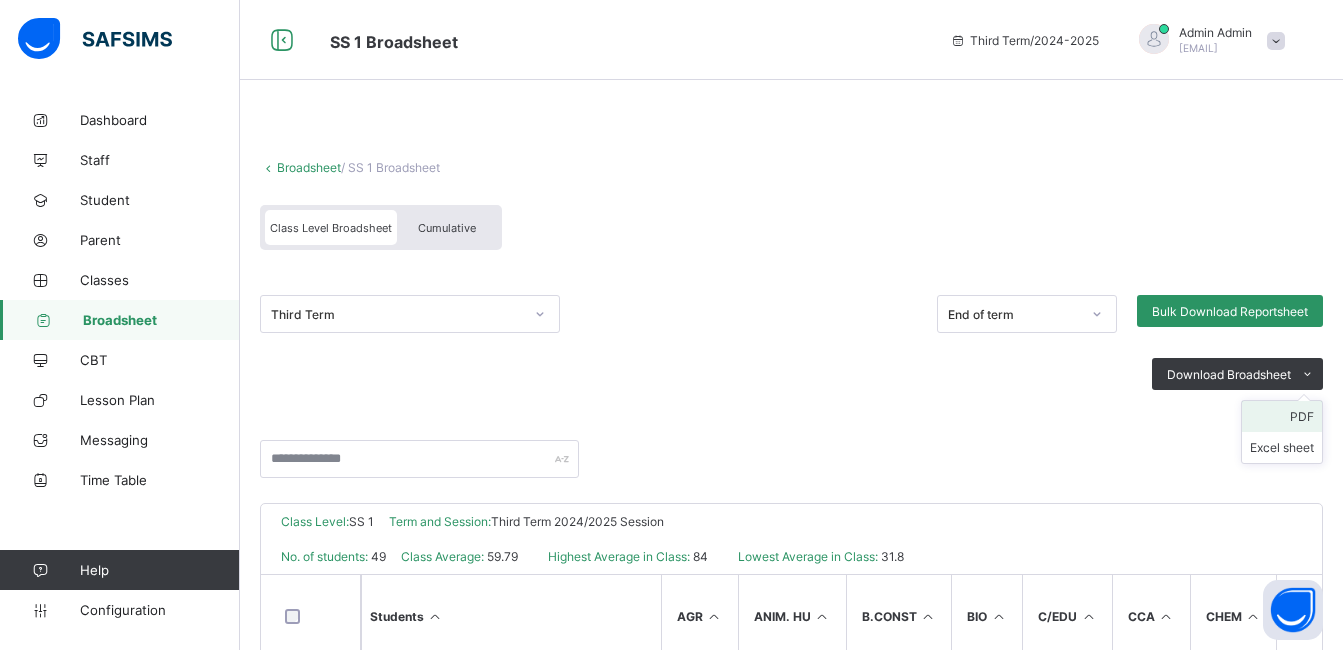 click on "PDF" at bounding box center (1282, 416) 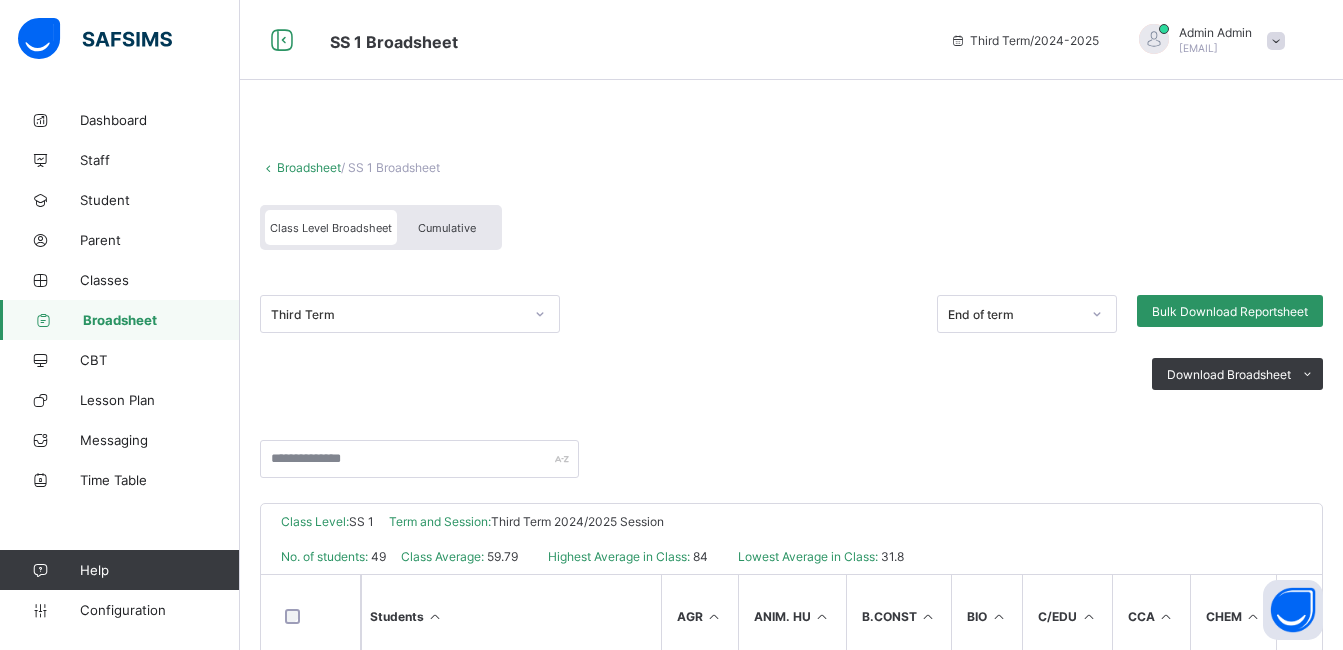 click on "Cumulative" at bounding box center (447, 228) 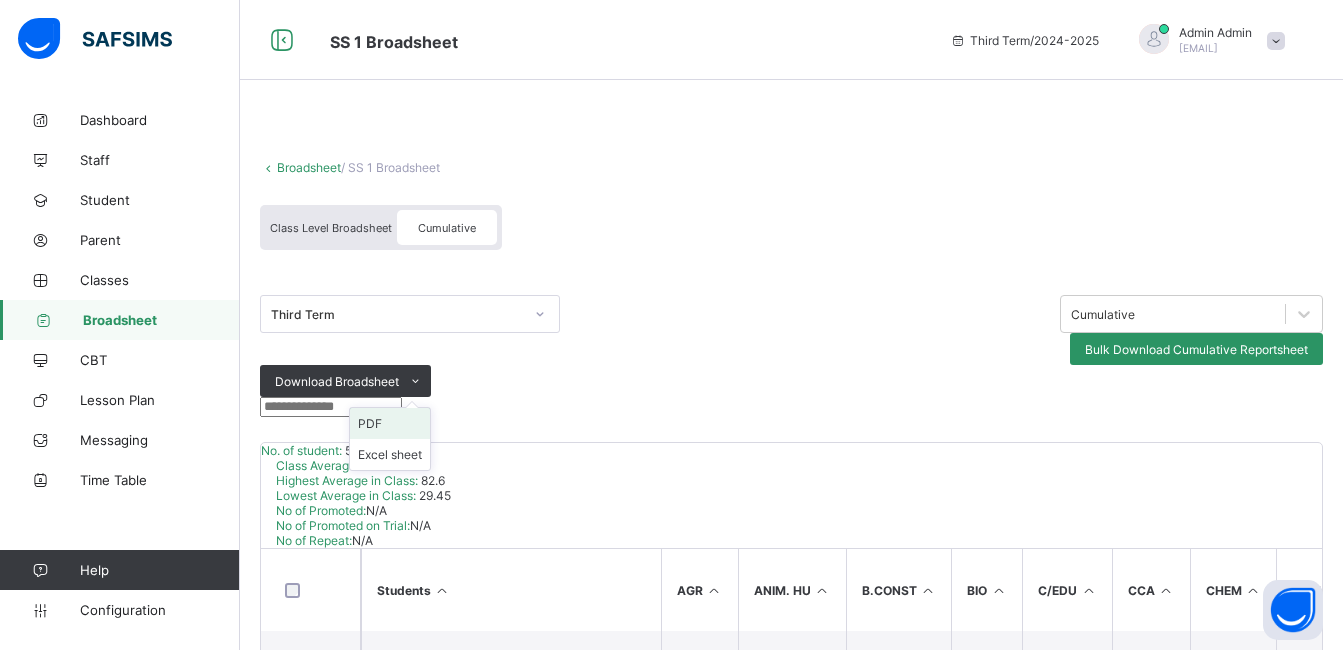 click on "PDF" at bounding box center [390, 423] 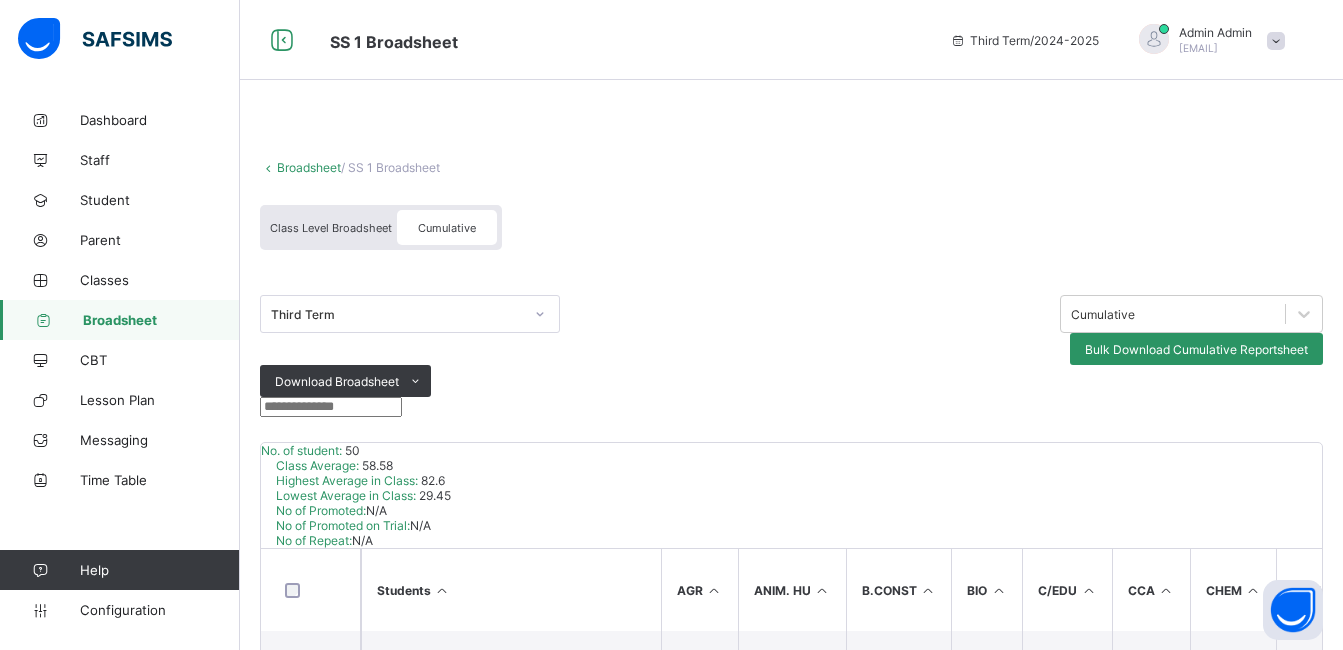 click on "Broadsheet" at bounding box center [120, 320] 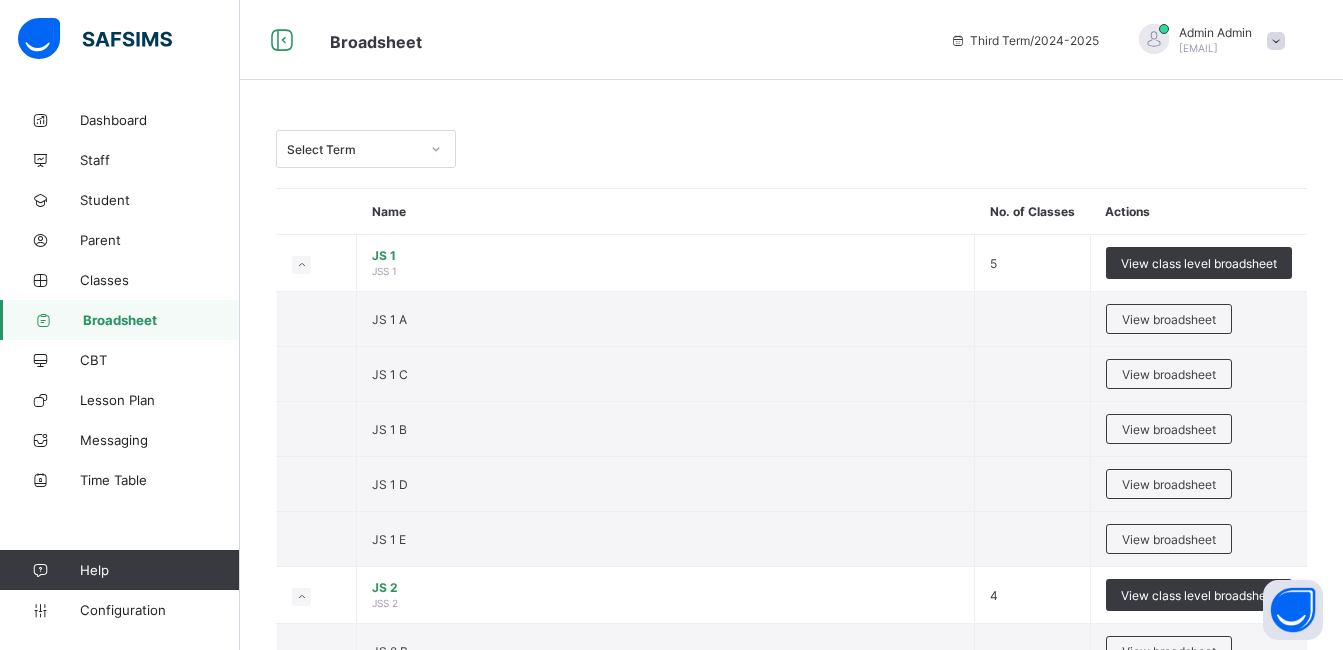 scroll, scrollTop: 1572, scrollLeft: 0, axis: vertical 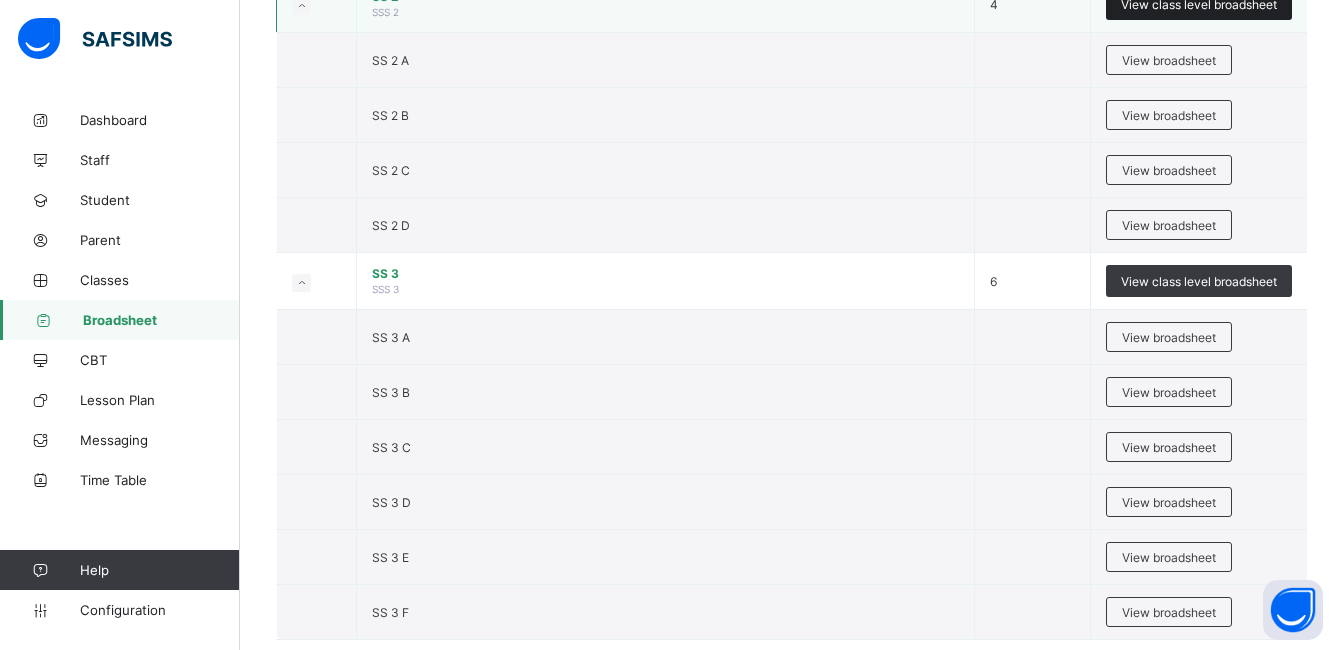 click on "View class level broadsheet" at bounding box center (1199, 4) 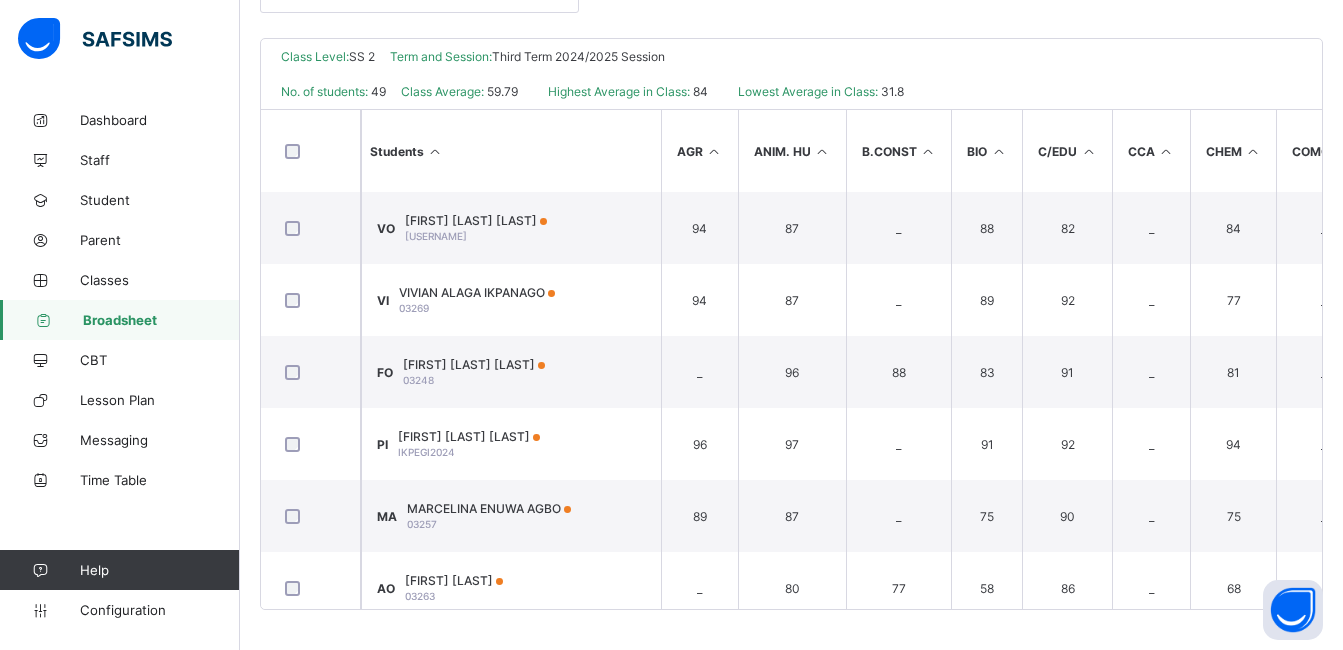 scroll, scrollTop: 465, scrollLeft: 0, axis: vertical 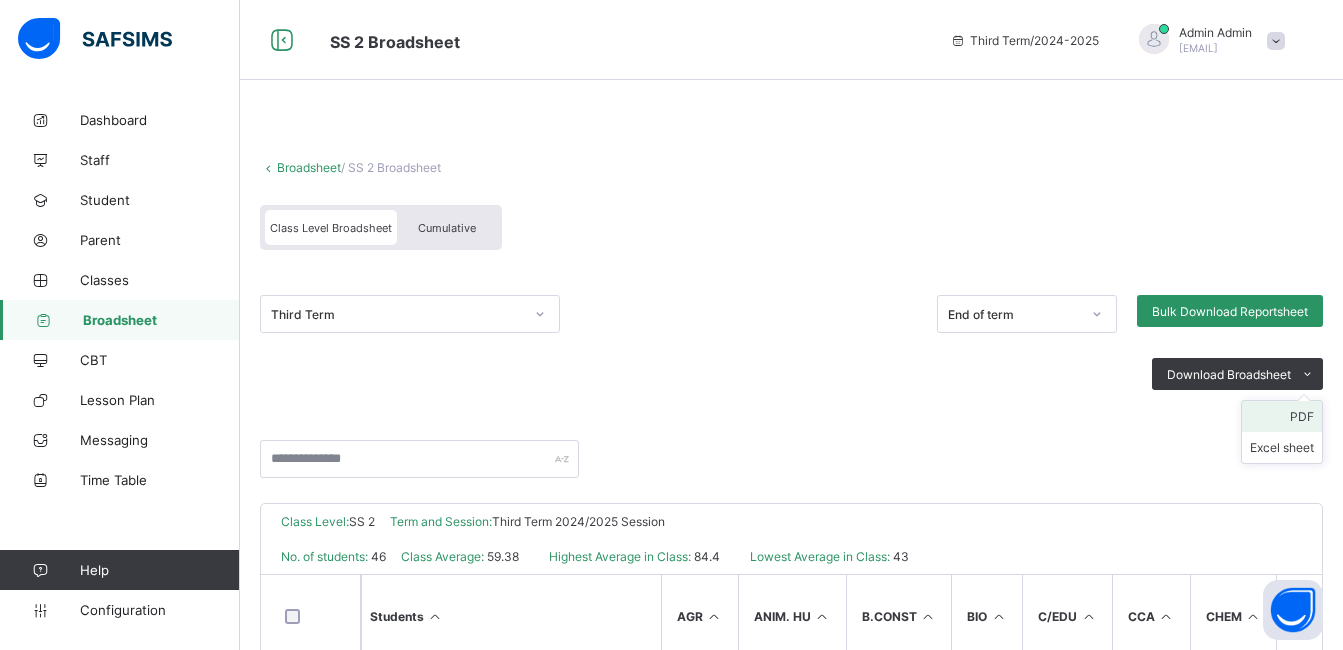 click on "PDF" at bounding box center [1282, 416] 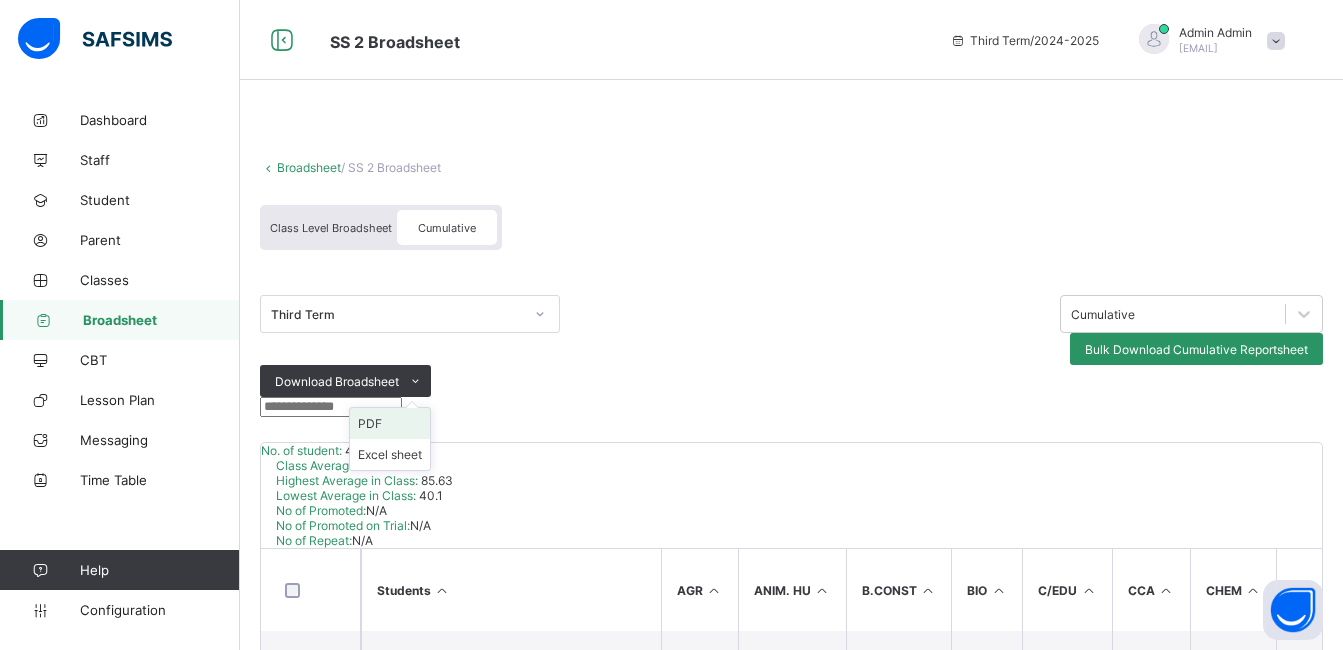 click on "PDF" at bounding box center [390, 423] 